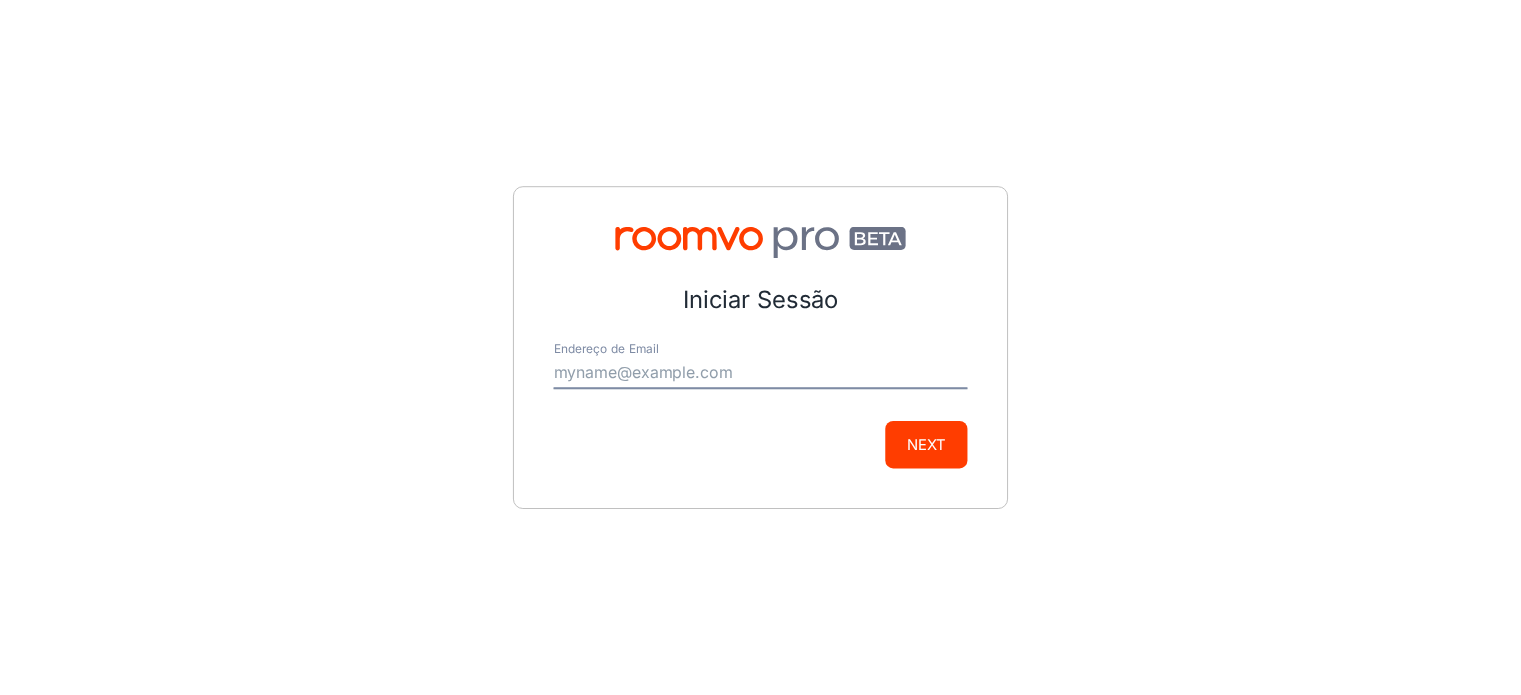 scroll, scrollTop: 0, scrollLeft: 0, axis: both 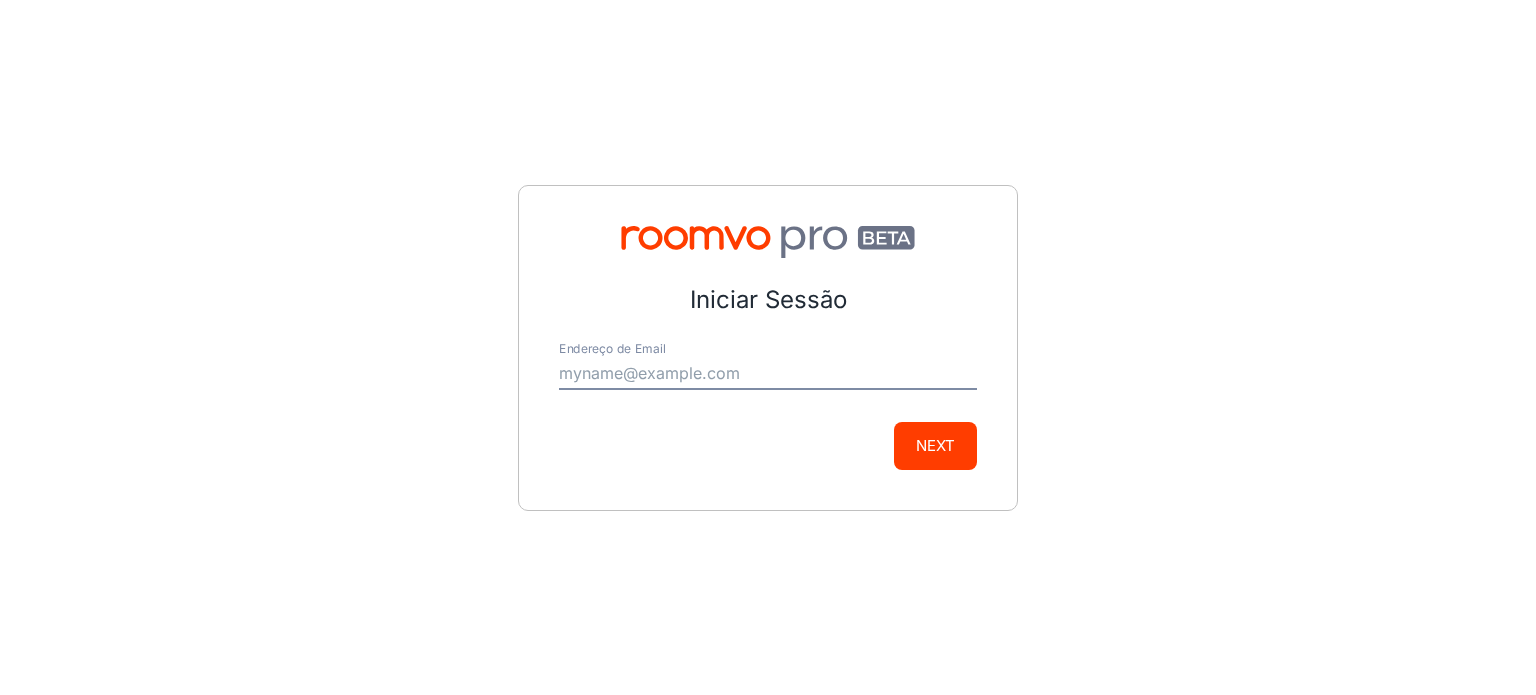 click on "Endereço de Email" at bounding box center [768, 374] 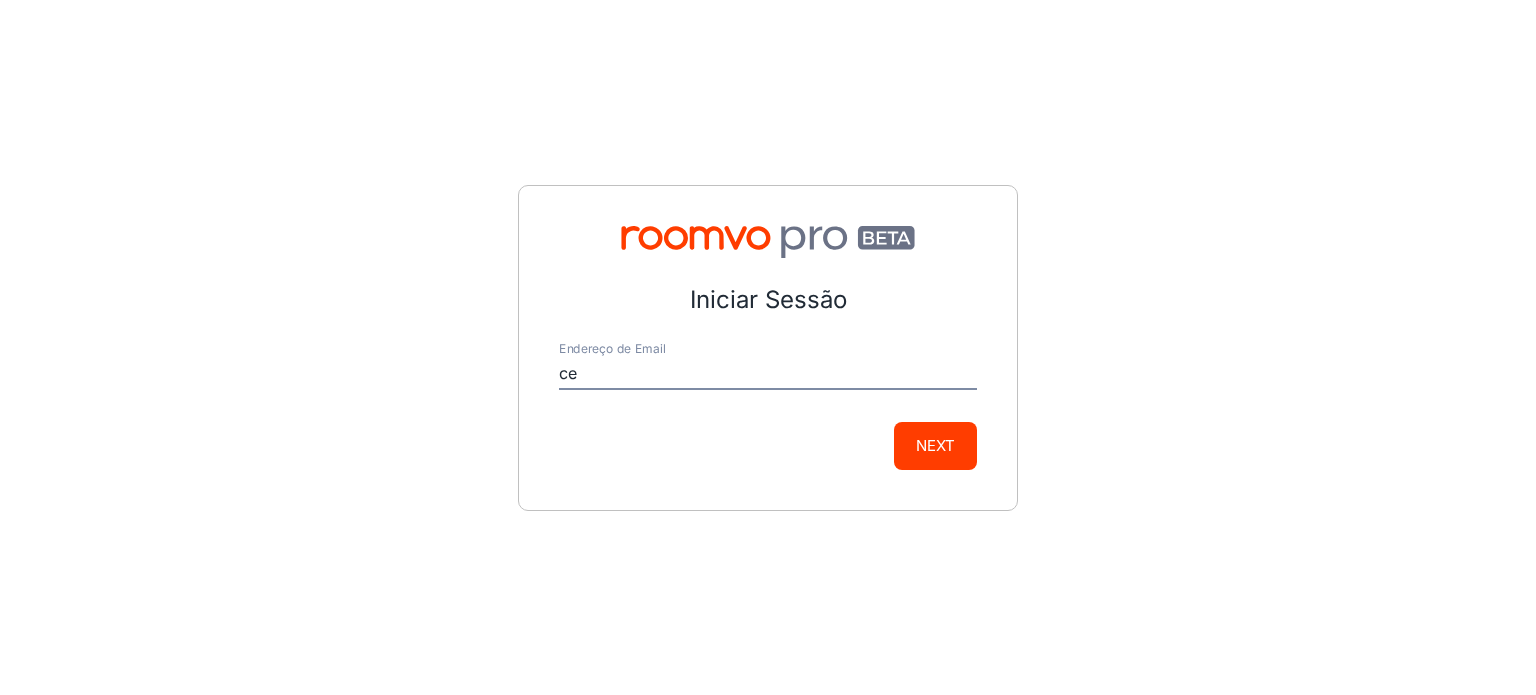 type on "c" 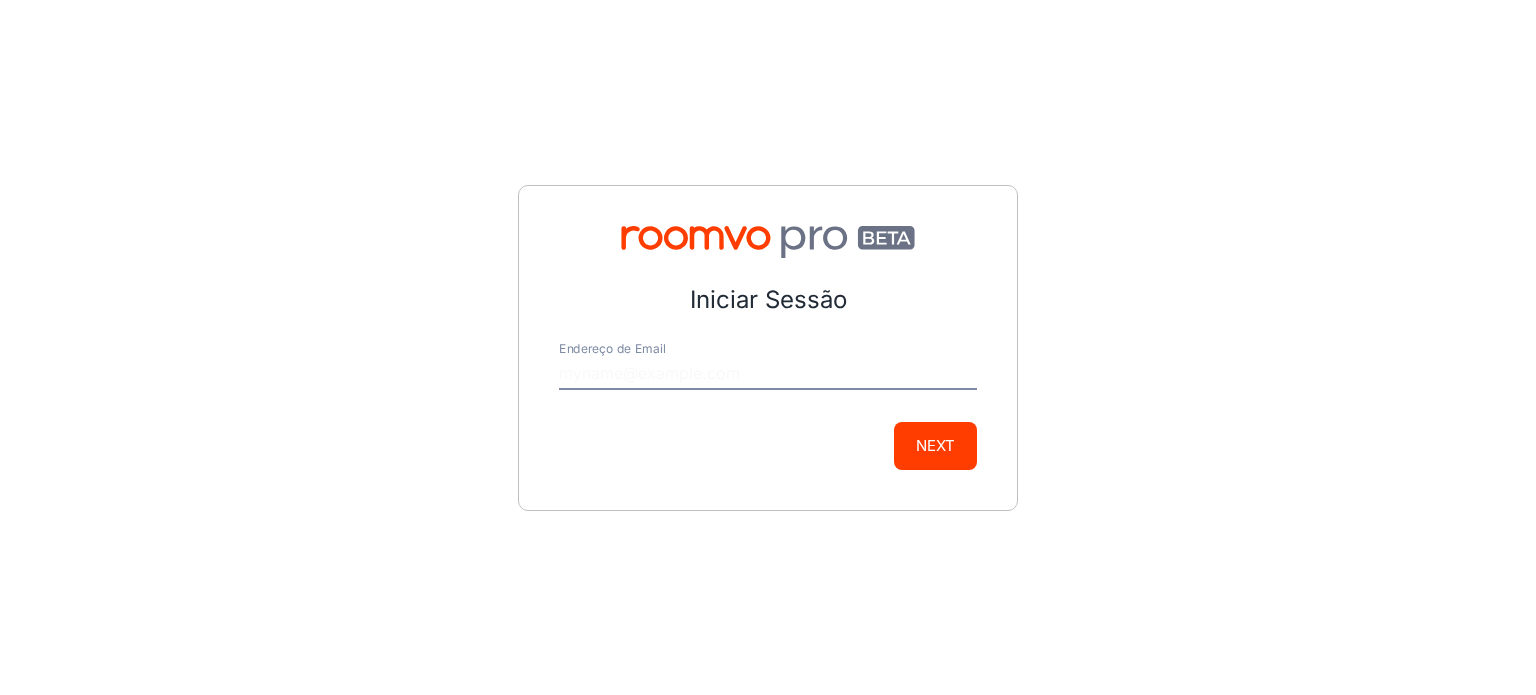 paste on "Cerbras Marketing <[EMAIL_ADDRESS][DOMAIN_NAME]>" 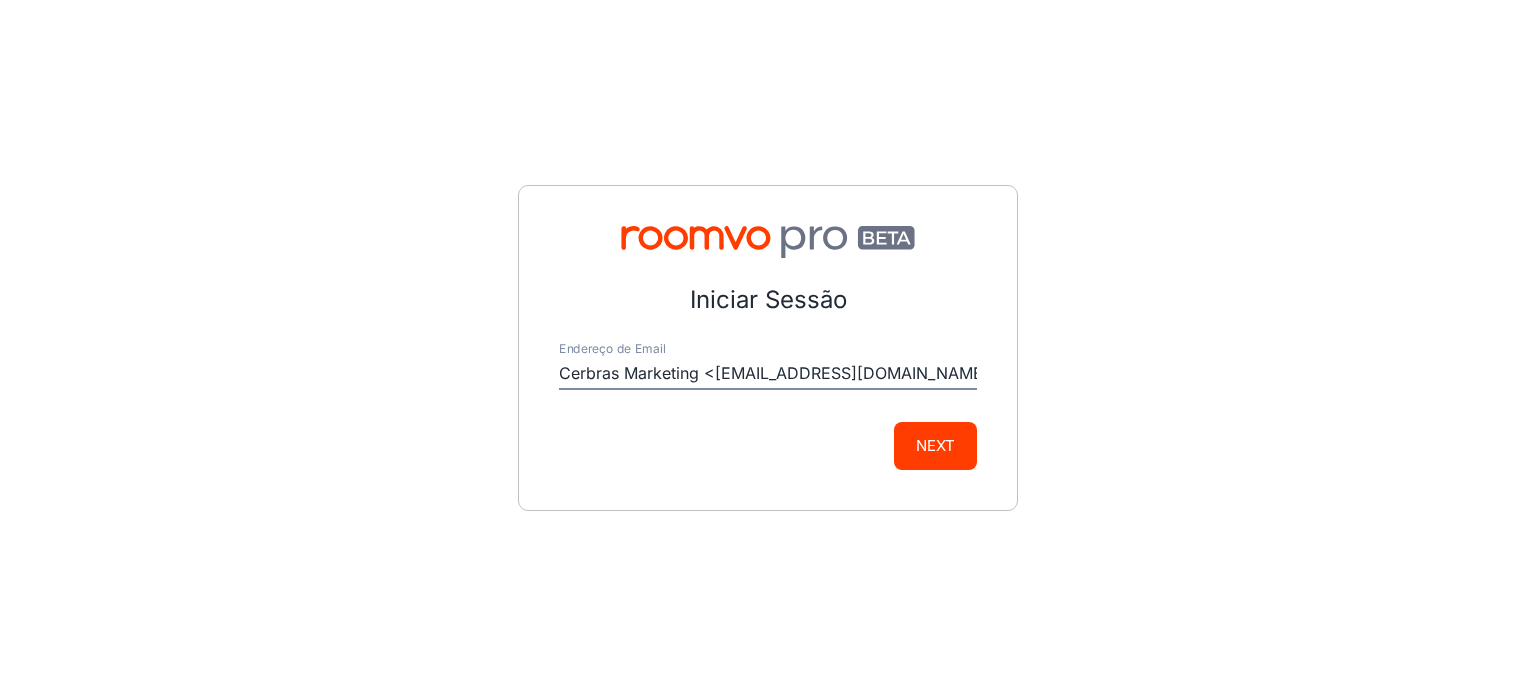 drag, startPoint x: 713, startPoint y: 371, endPoint x: 335, endPoint y: 382, distance: 378.16003 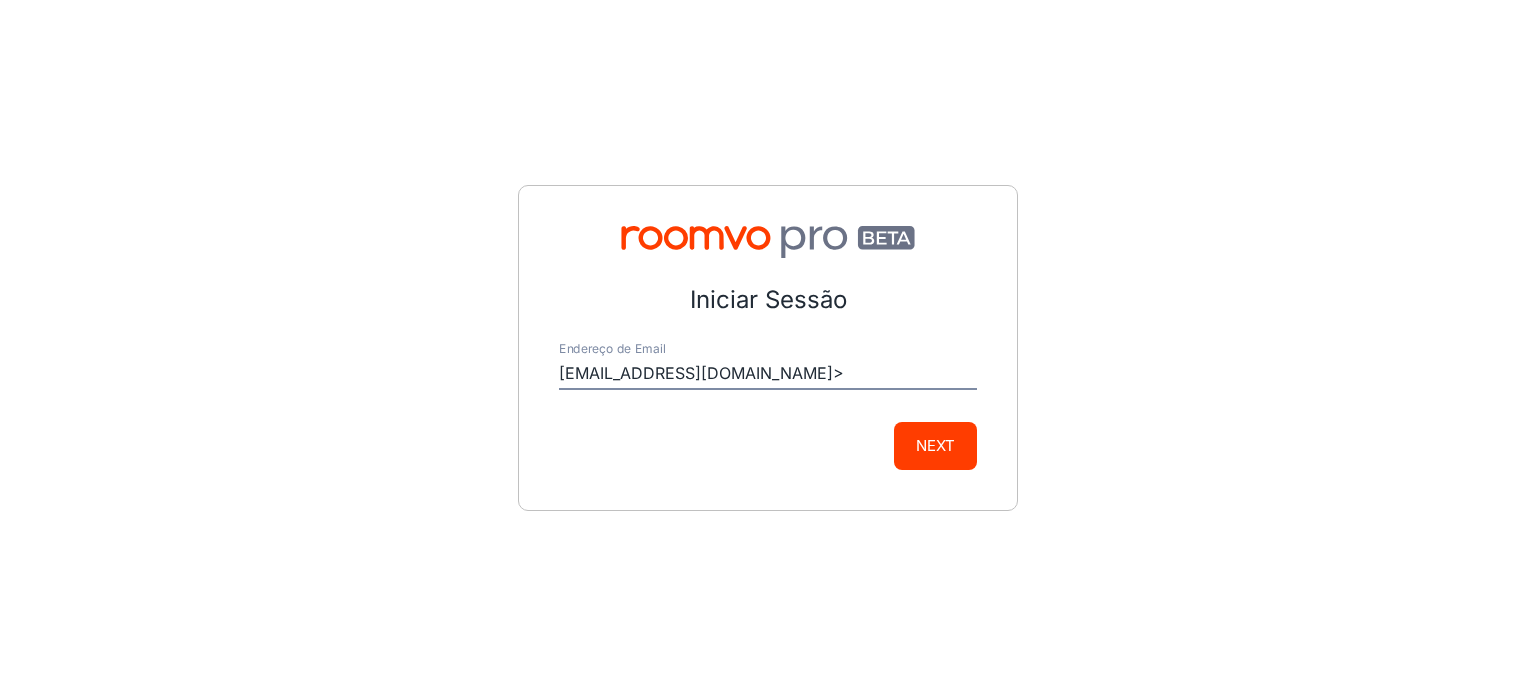 click on "[EMAIL_ADDRESS][DOMAIN_NAME]>" at bounding box center [768, 374] 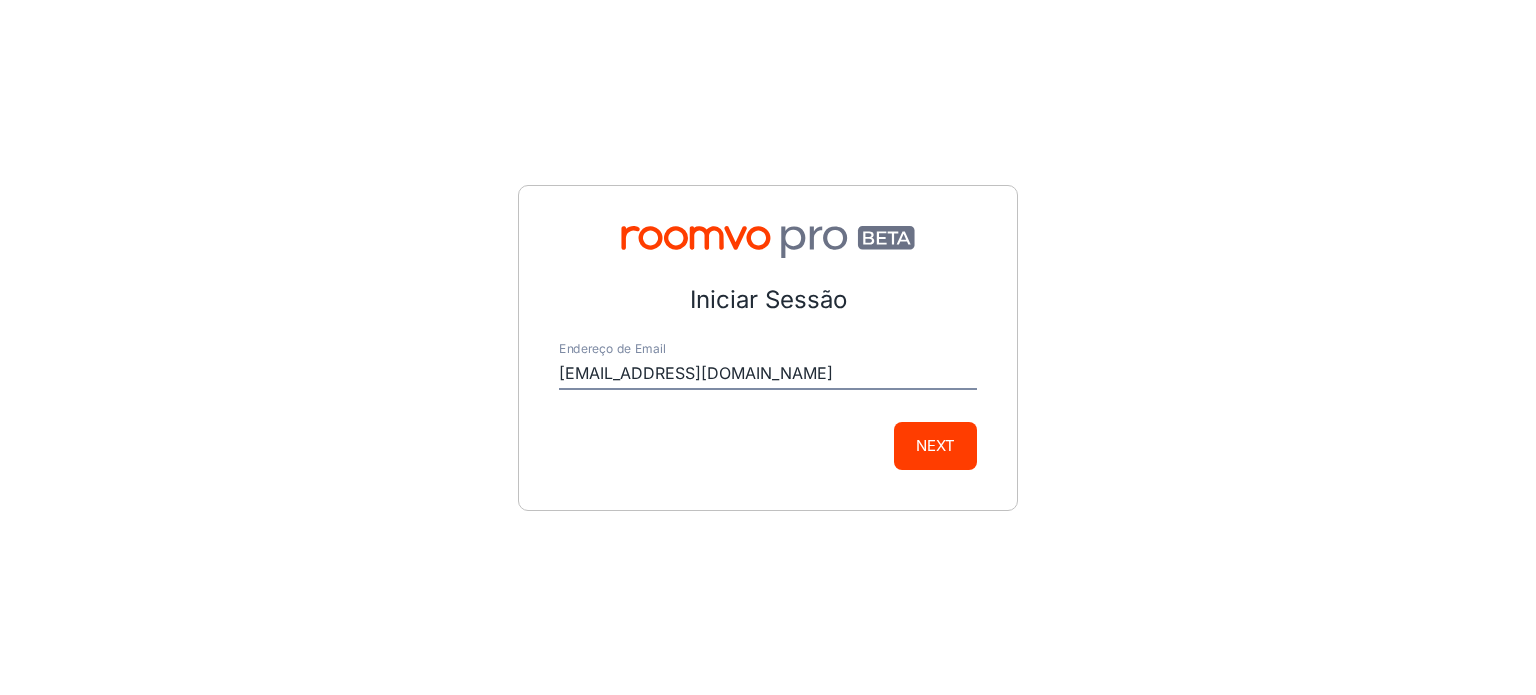 type on "[EMAIL_ADDRESS][DOMAIN_NAME]" 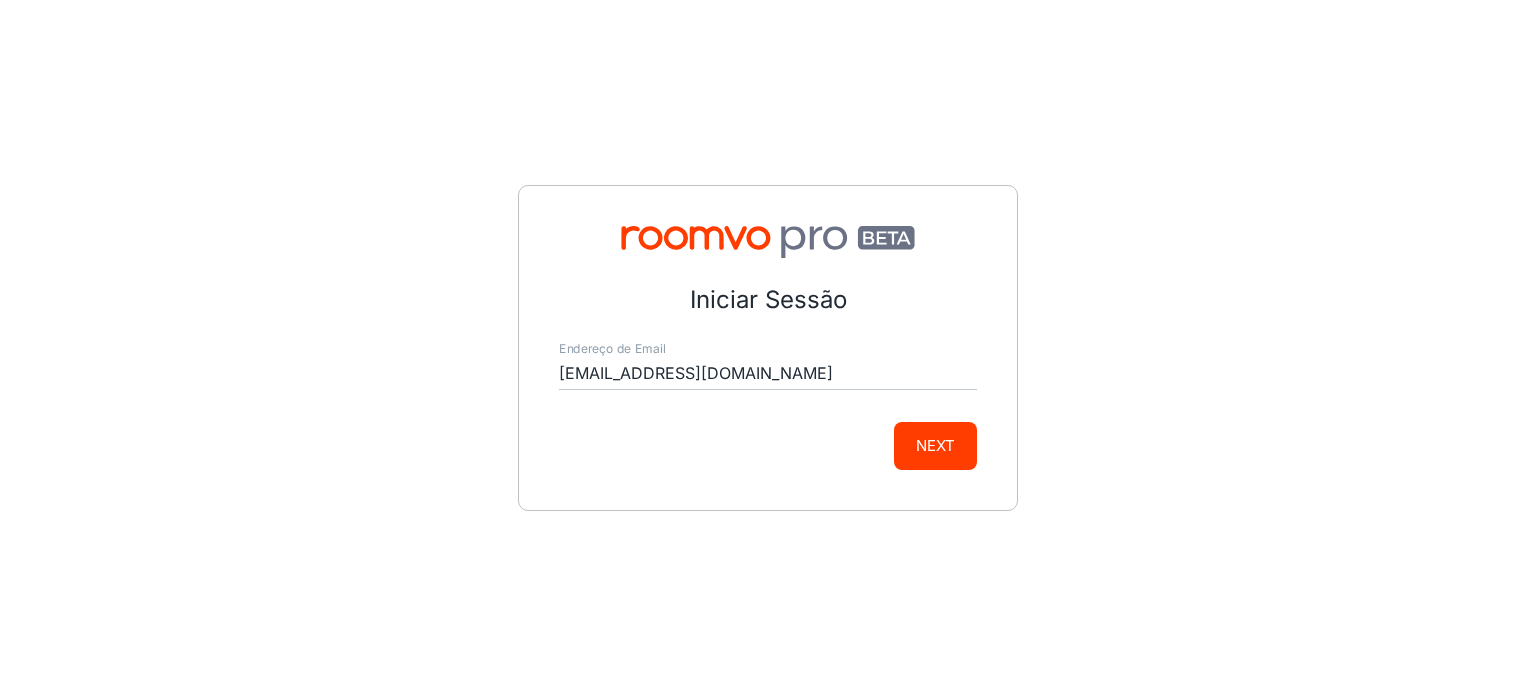 click on "Next" at bounding box center (768, 446) 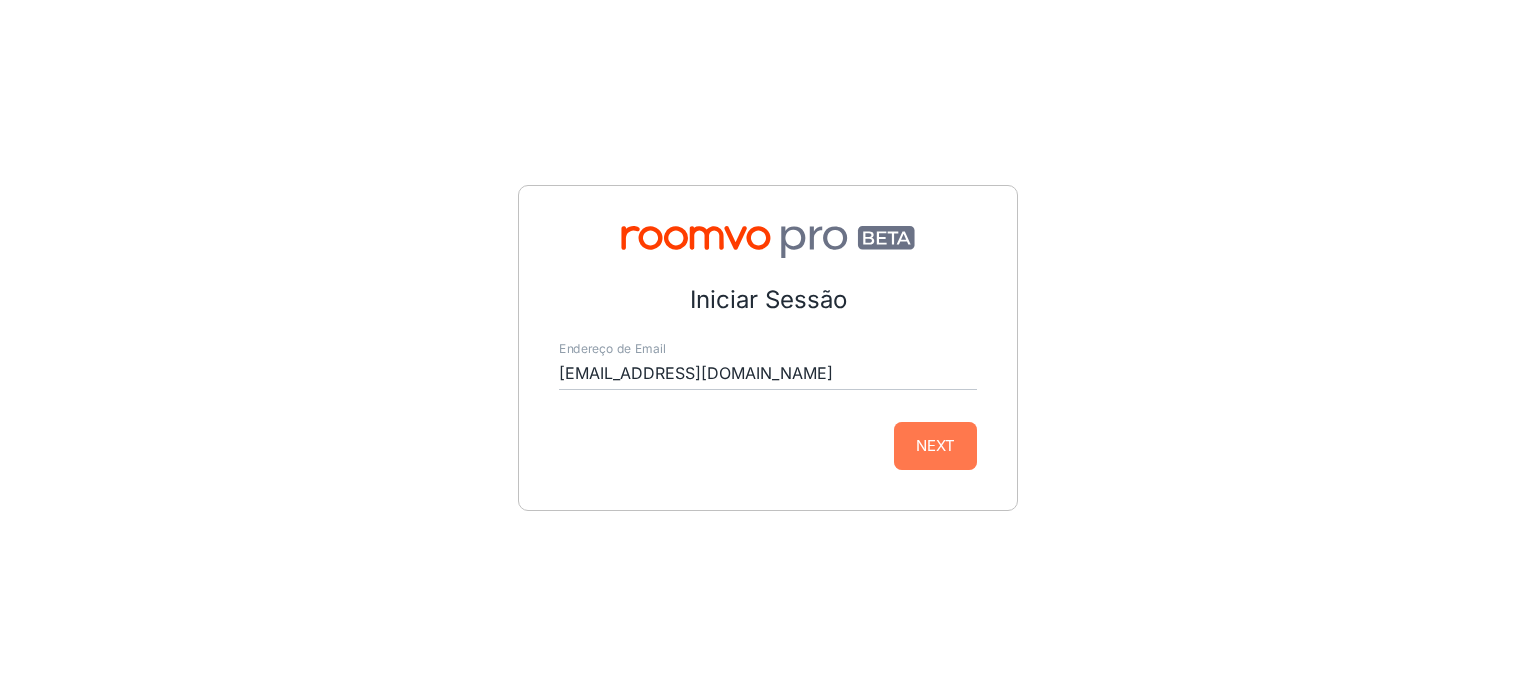 click on "Next" at bounding box center (935, 446) 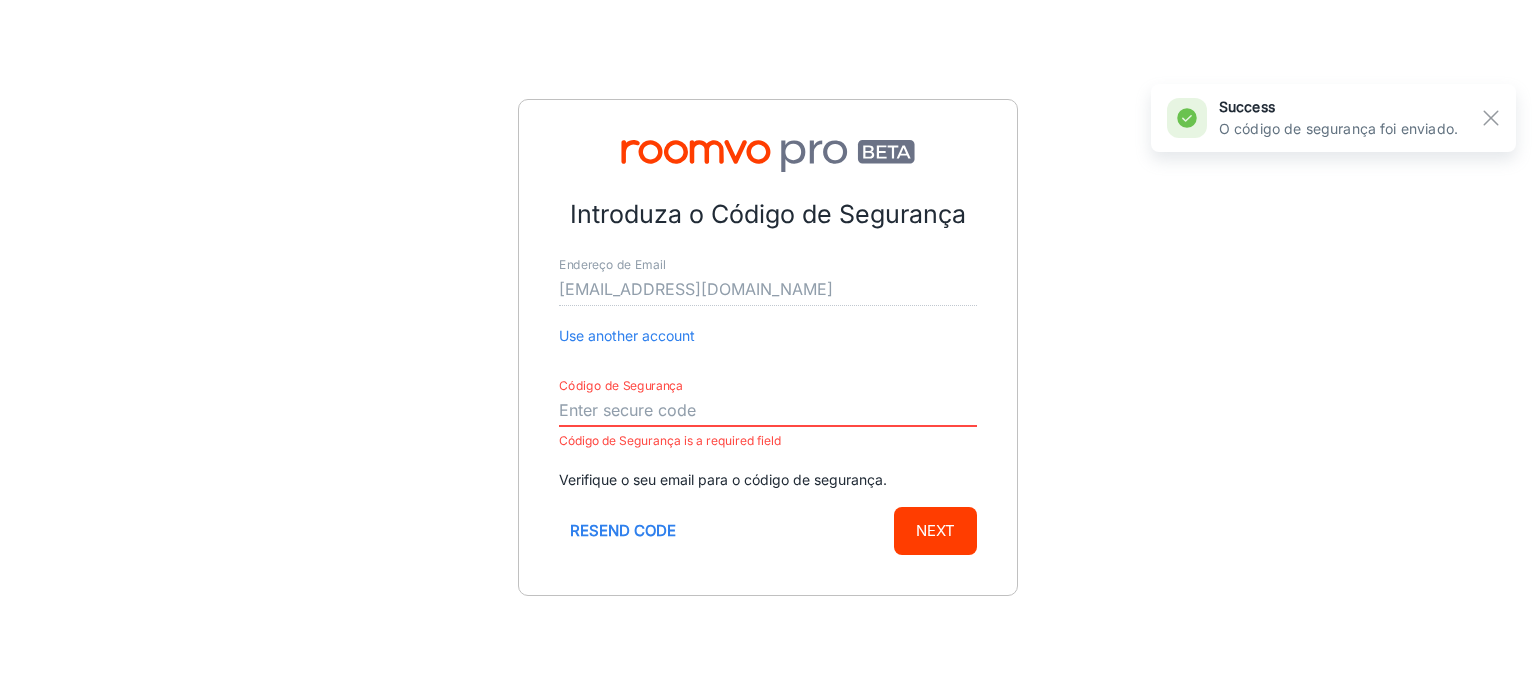 click on "Código de Segurança" at bounding box center [768, 411] 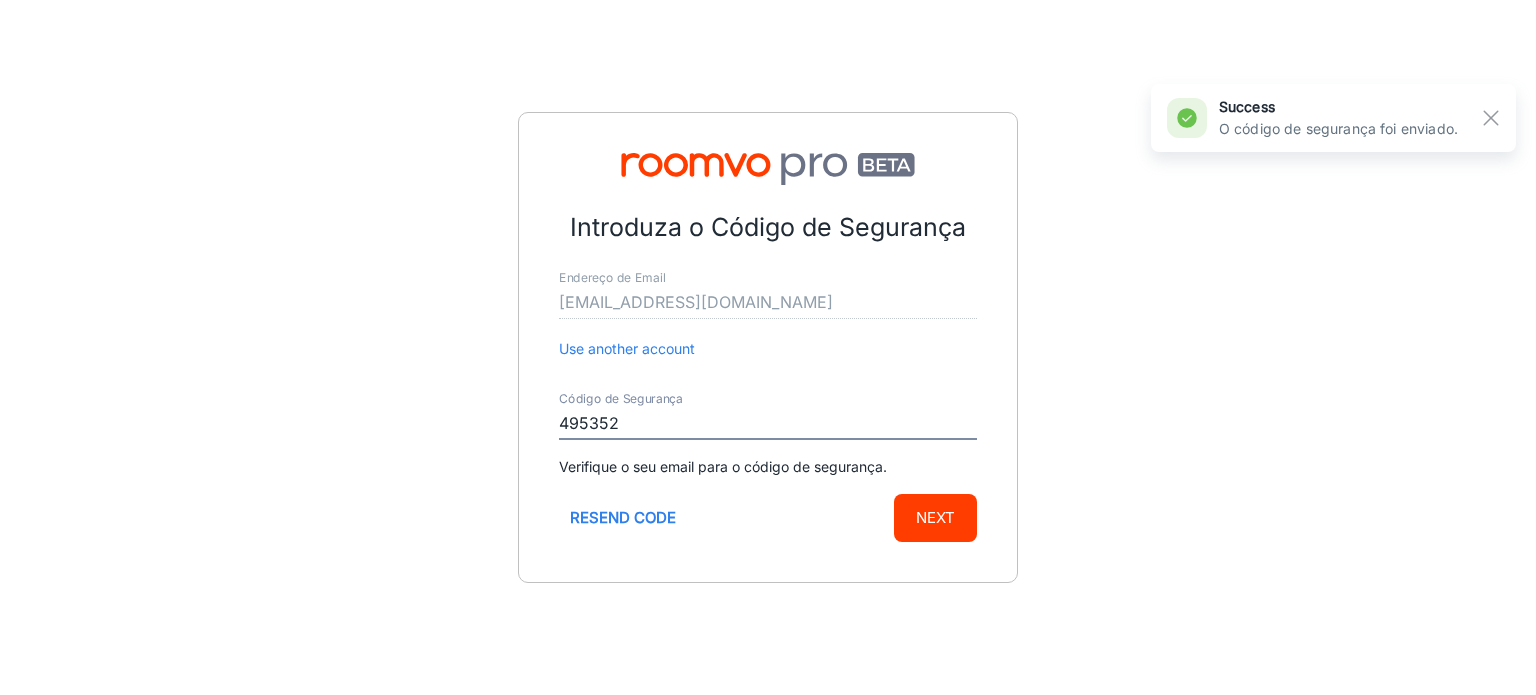 type on "495352" 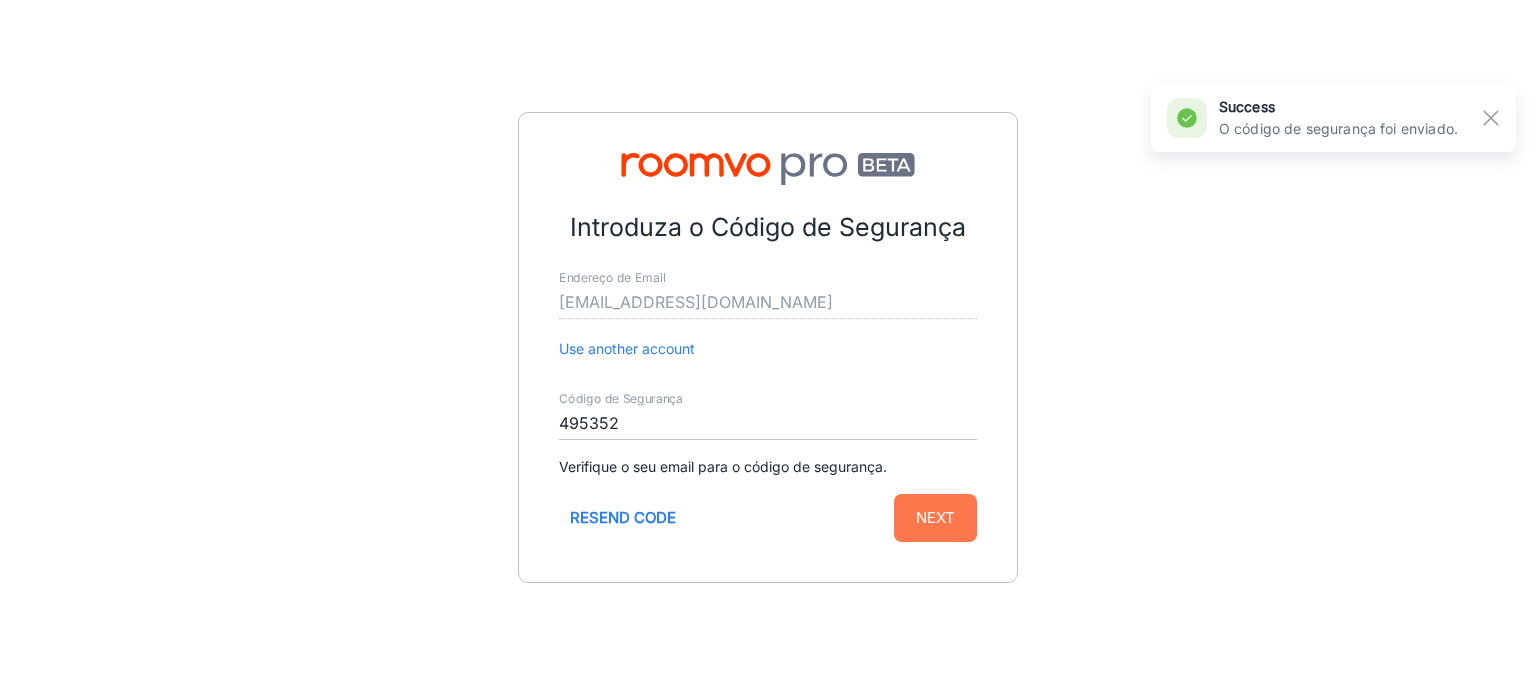click on "Next" at bounding box center [935, 518] 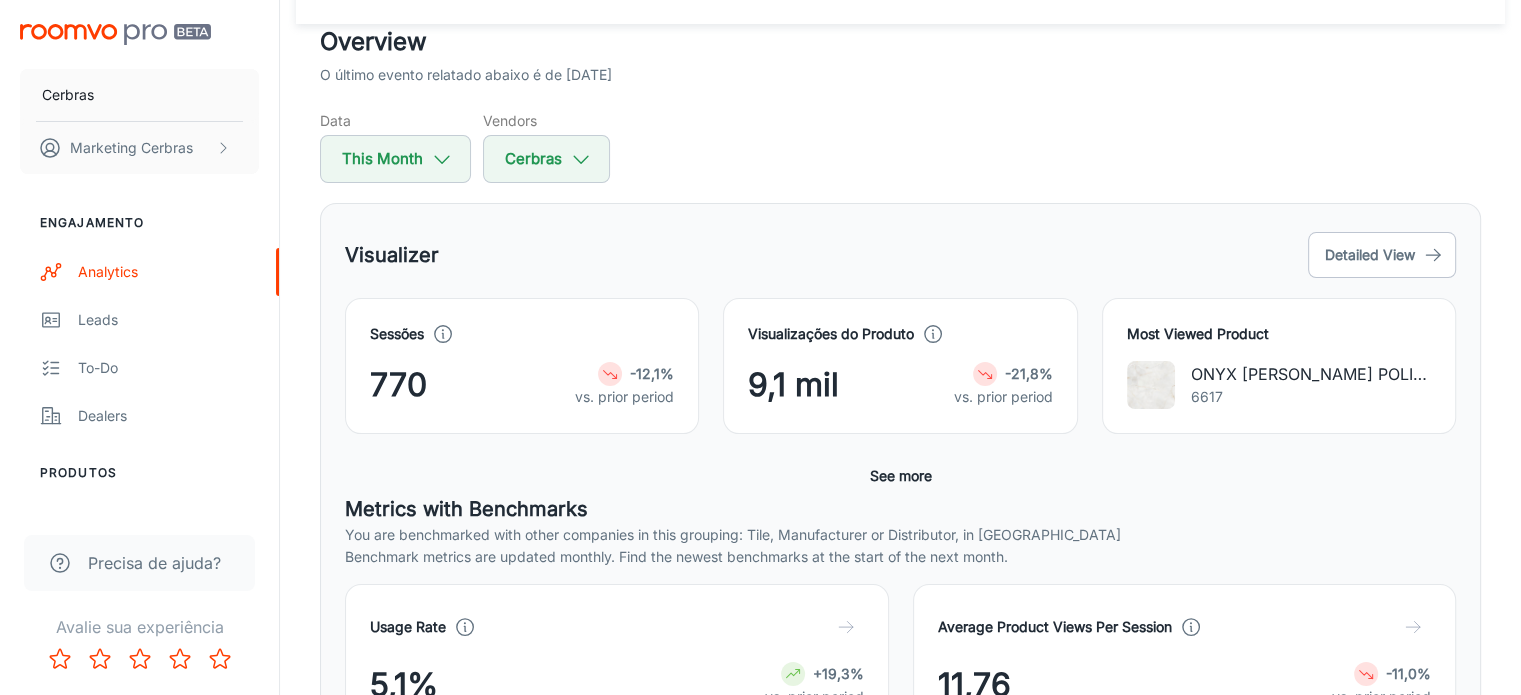 scroll, scrollTop: 100, scrollLeft: 0, axis: vertical 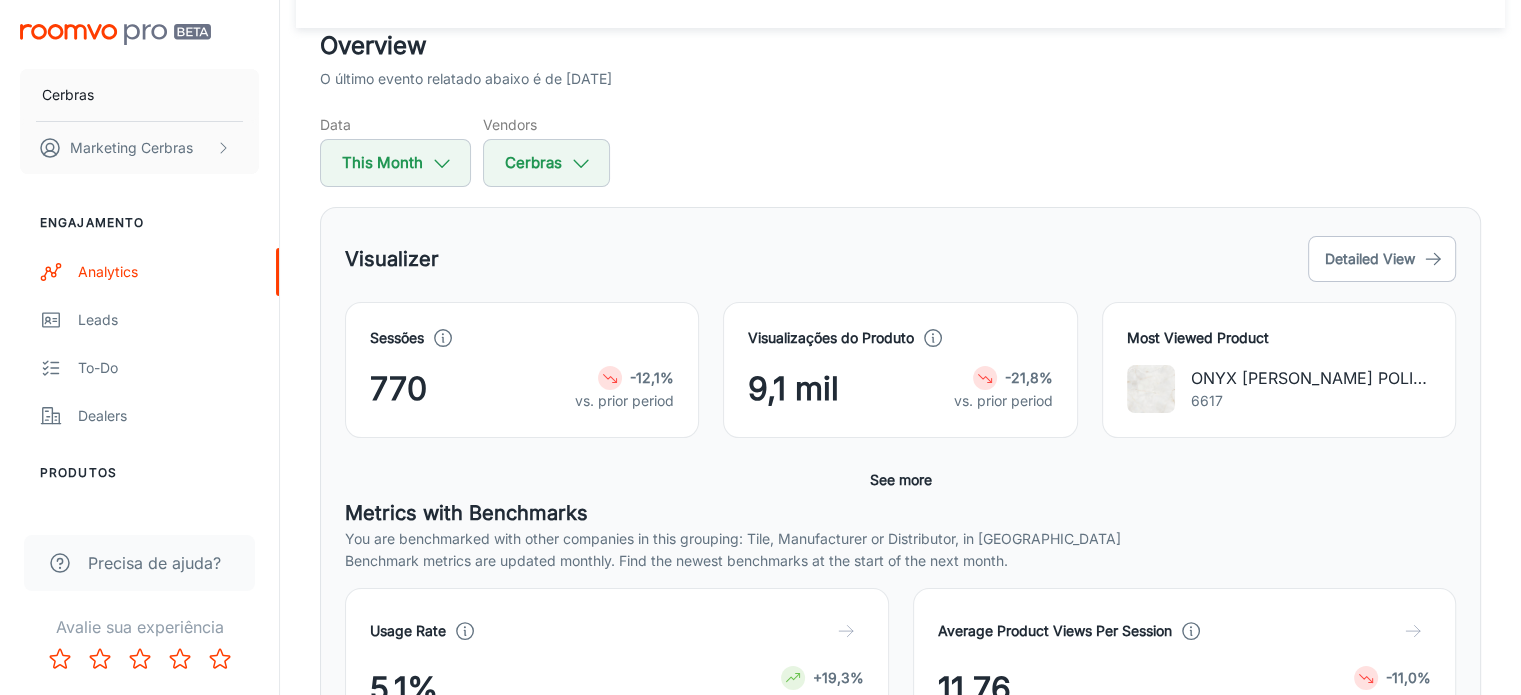click on "Most Viewed Product" at bounding box center (1279, 338) 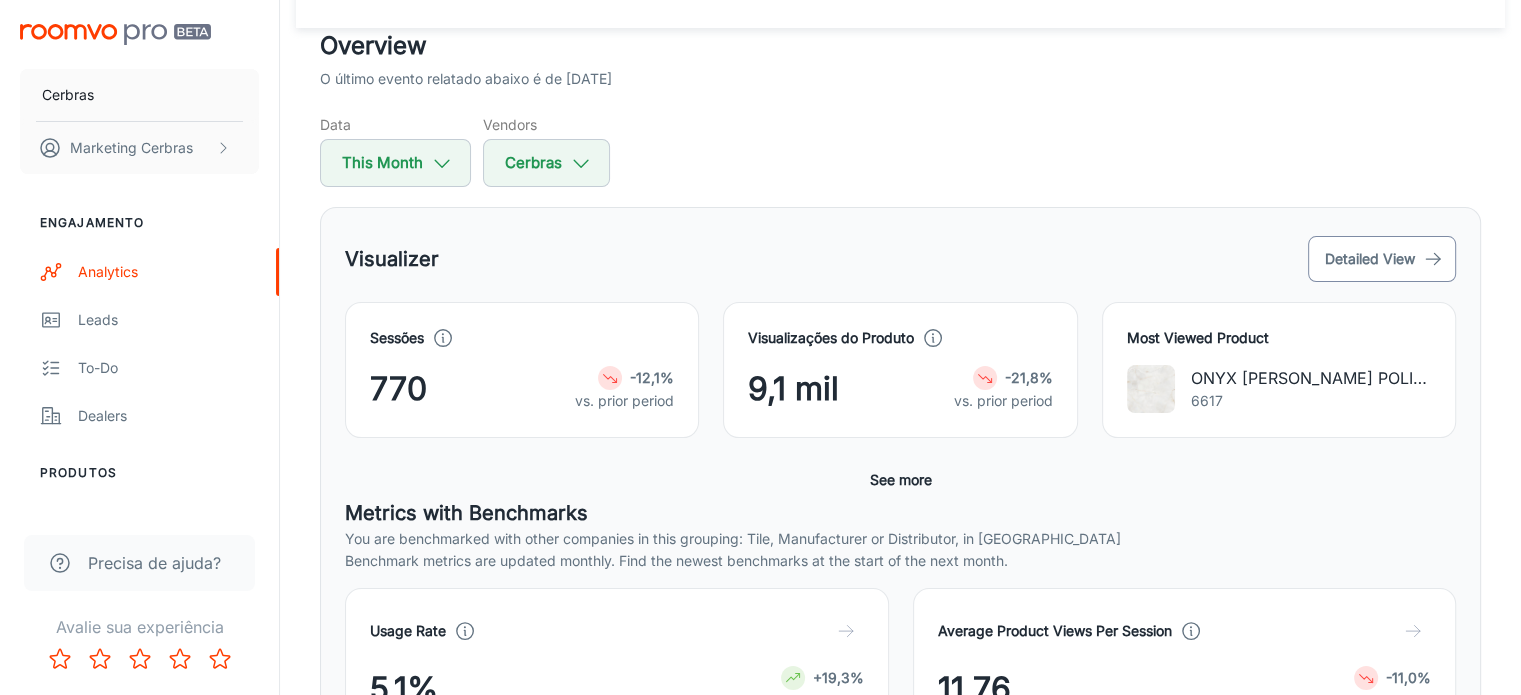 click on "Detailed View" at bounding box center (1382, 259) 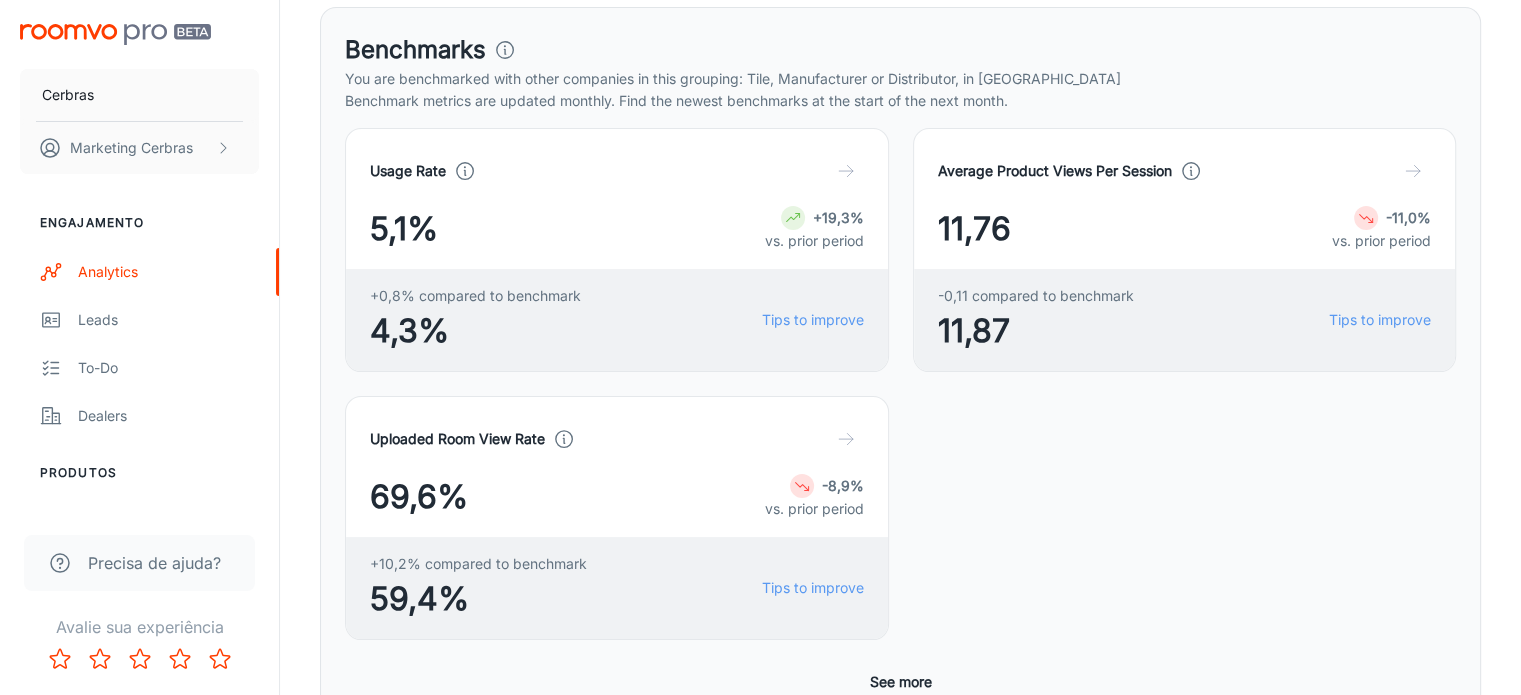 scroll, scrollTop: 600, scrollLeft: 0, axis: vertical 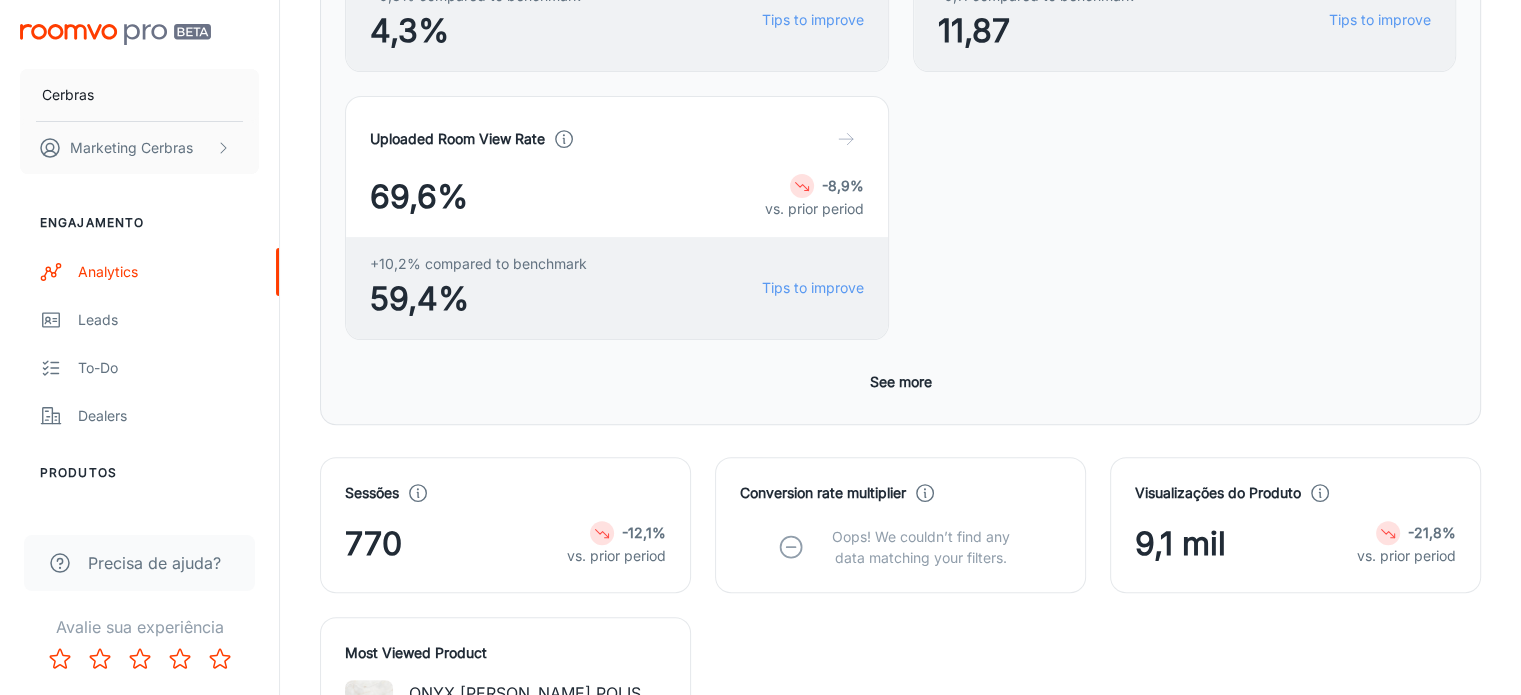 click on "Most Viewed Product" at bounding box center [505, 653] 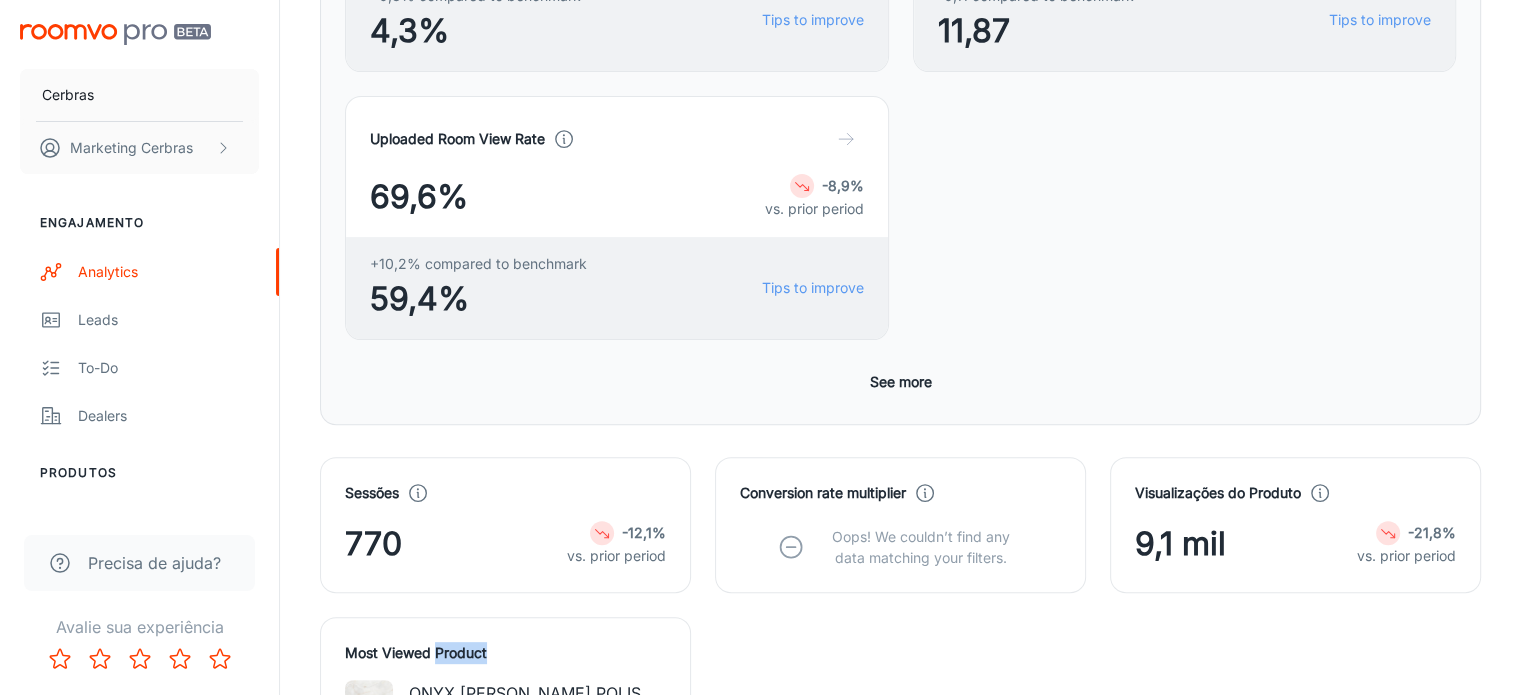 click on "Most Viewed Product" at bounding box center [505, 653] 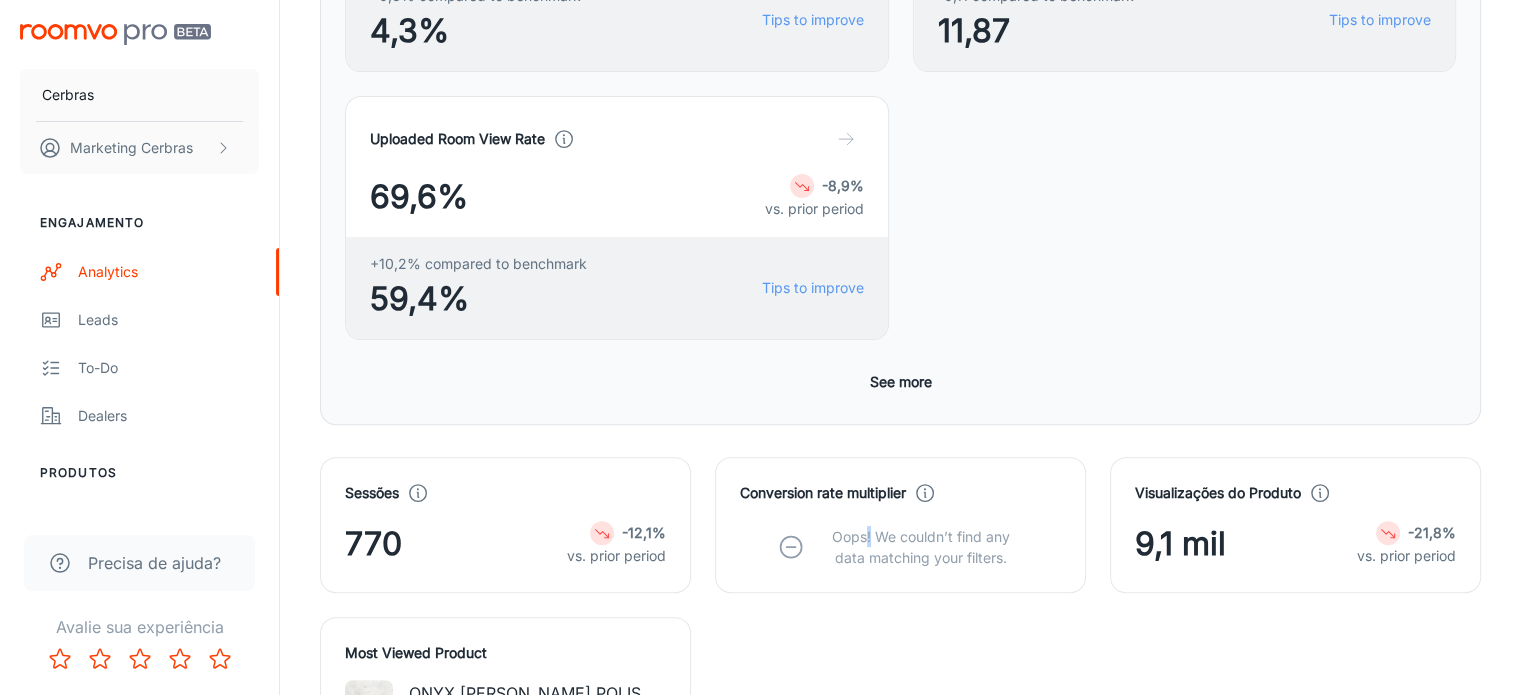 click on "Oops! We couldn’t find any data matching your filters." at bounding box center [921, 547] 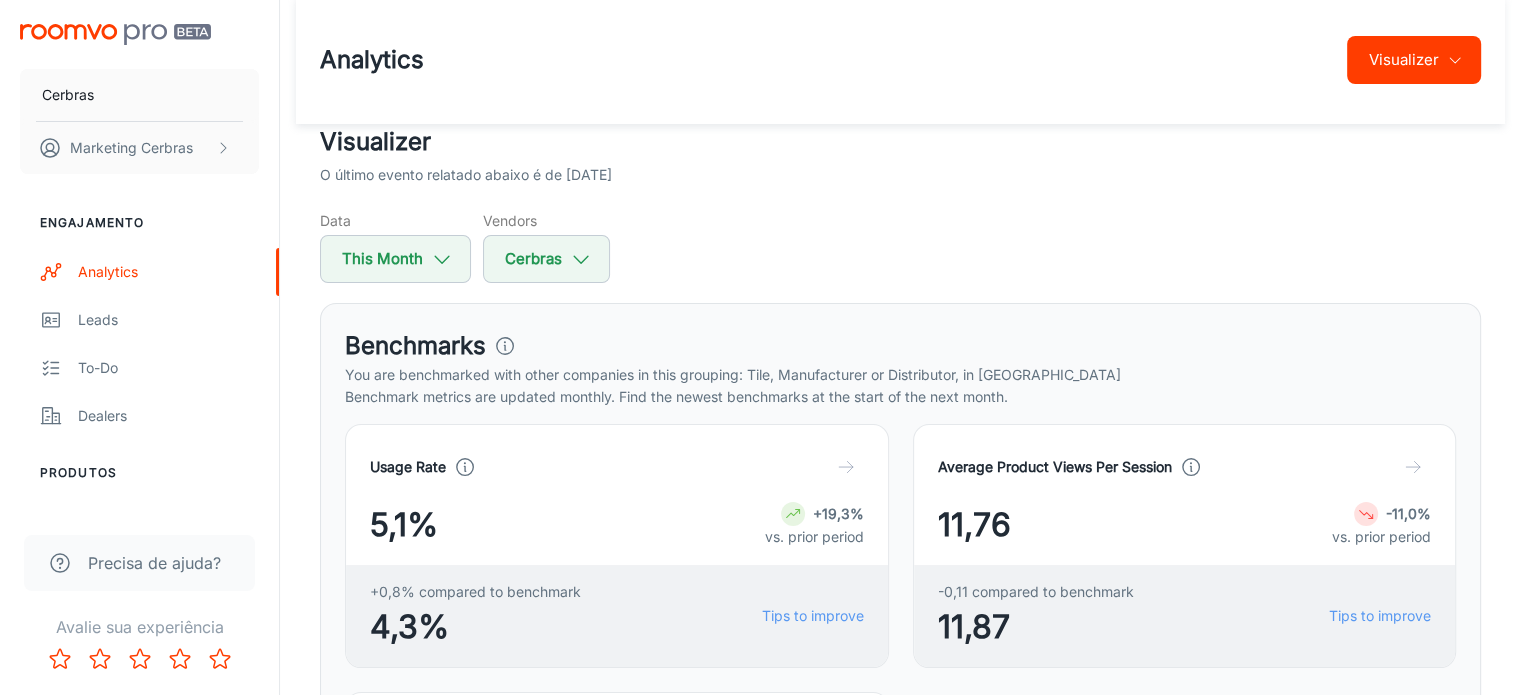 scroll, scrollTop: 0, scrollLeft: 0, axis: both 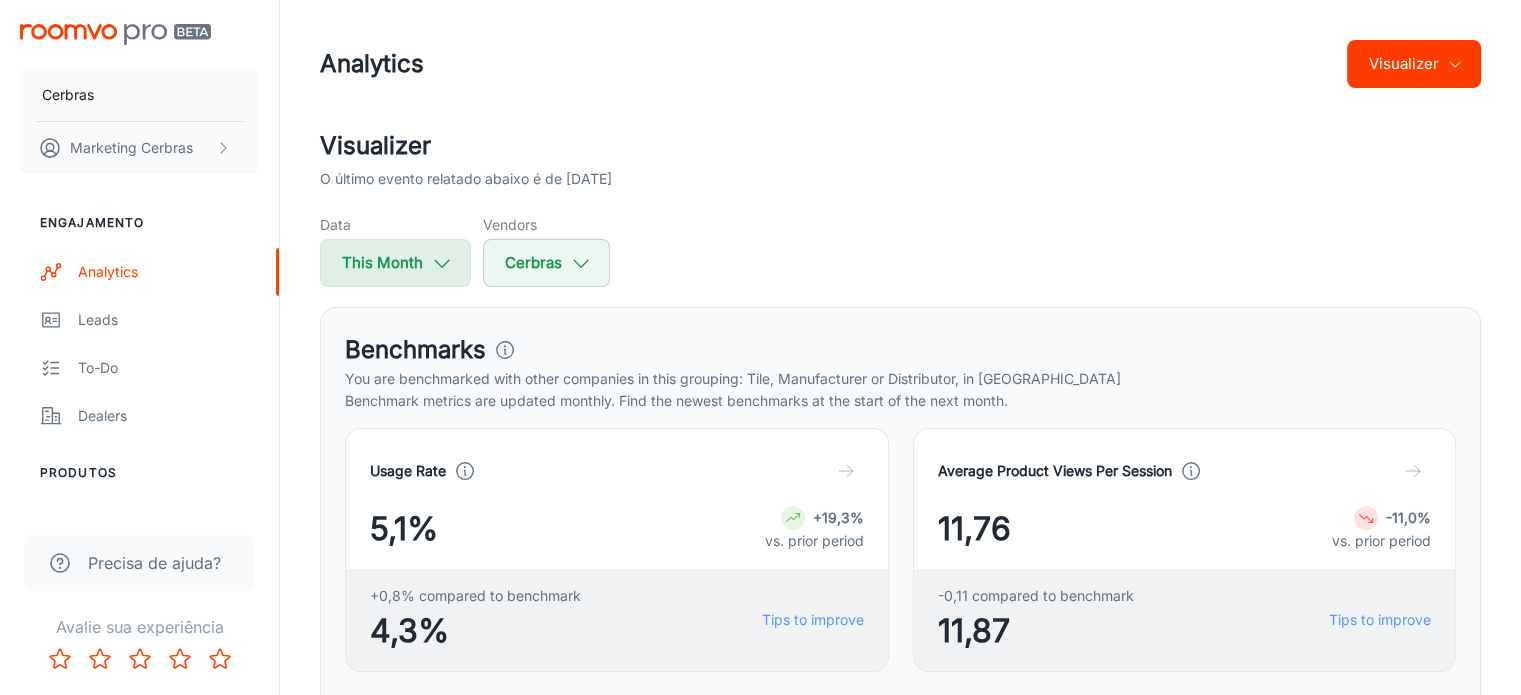 click 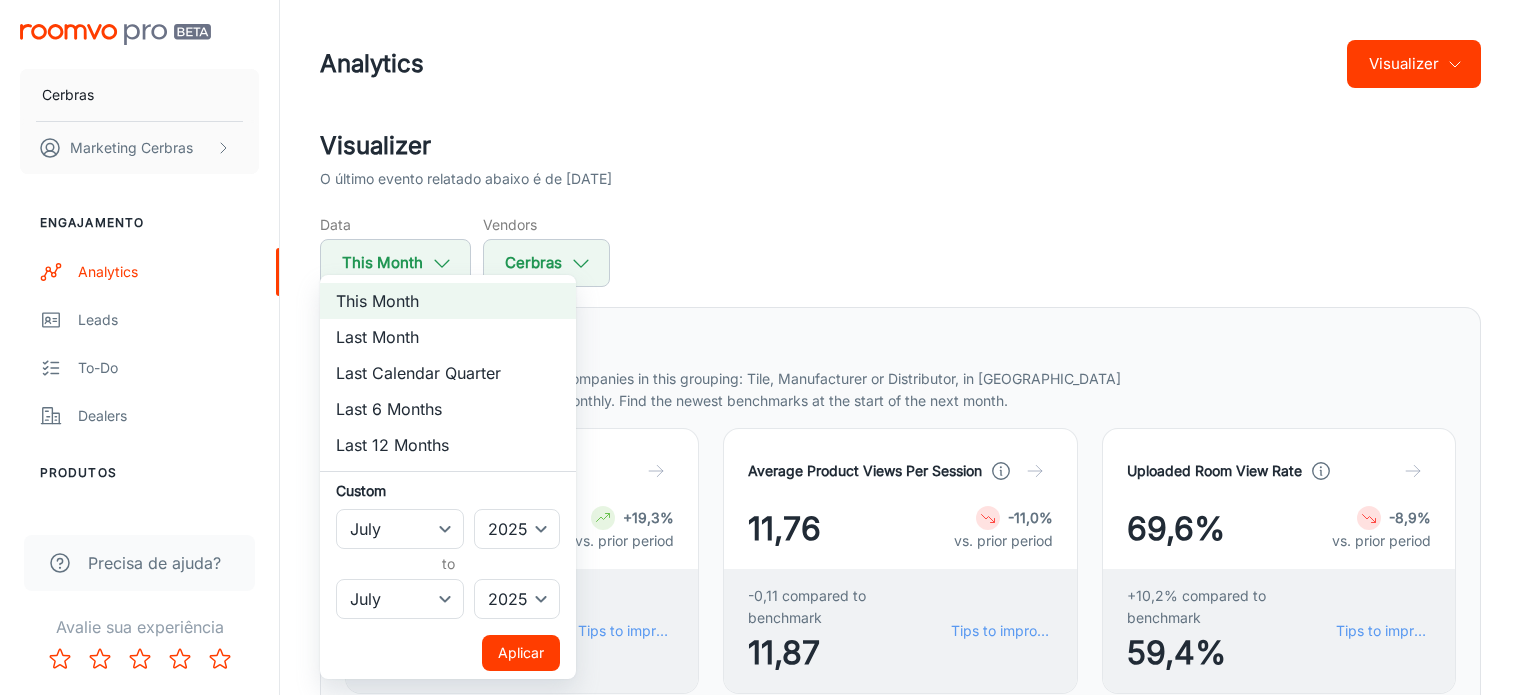 click on "Last Month" at bounding box center [448, 337] 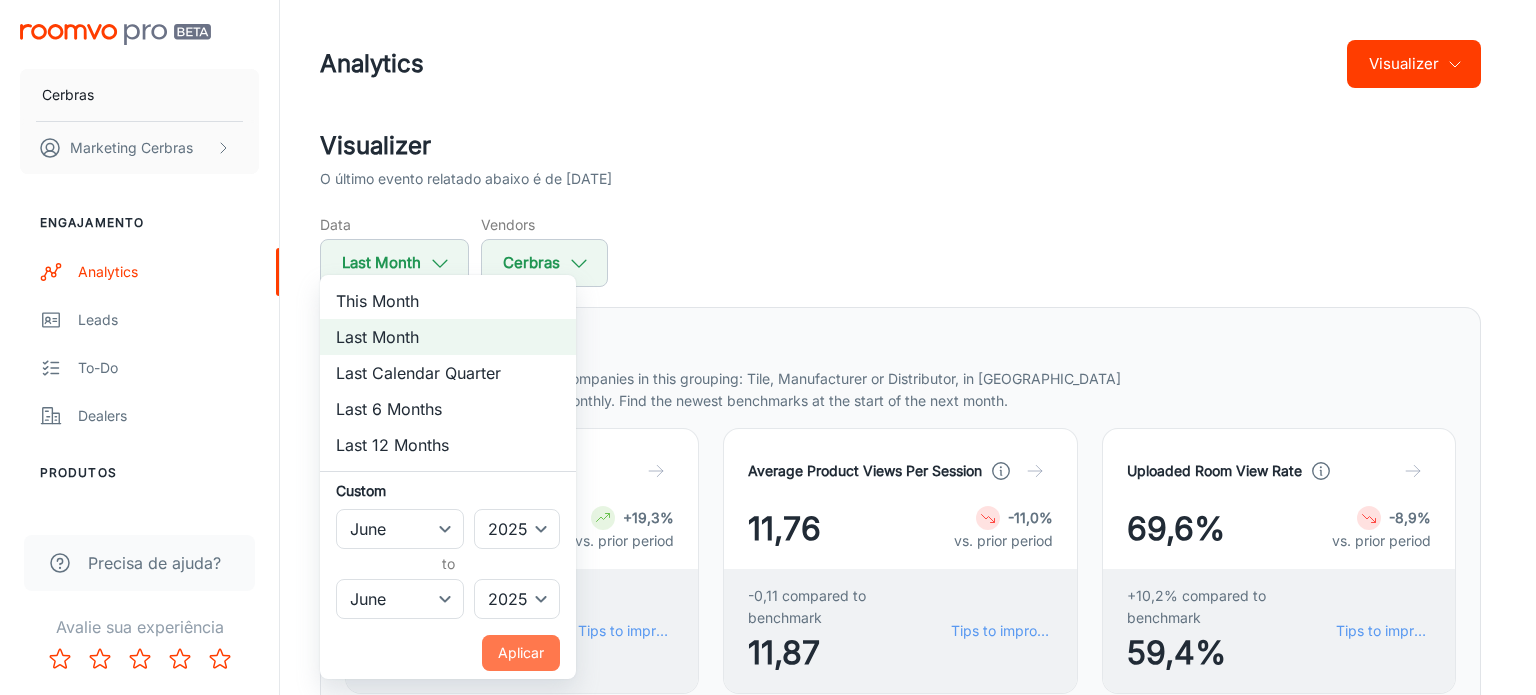 click on "Aplicar" at bounding box center (521, 653) 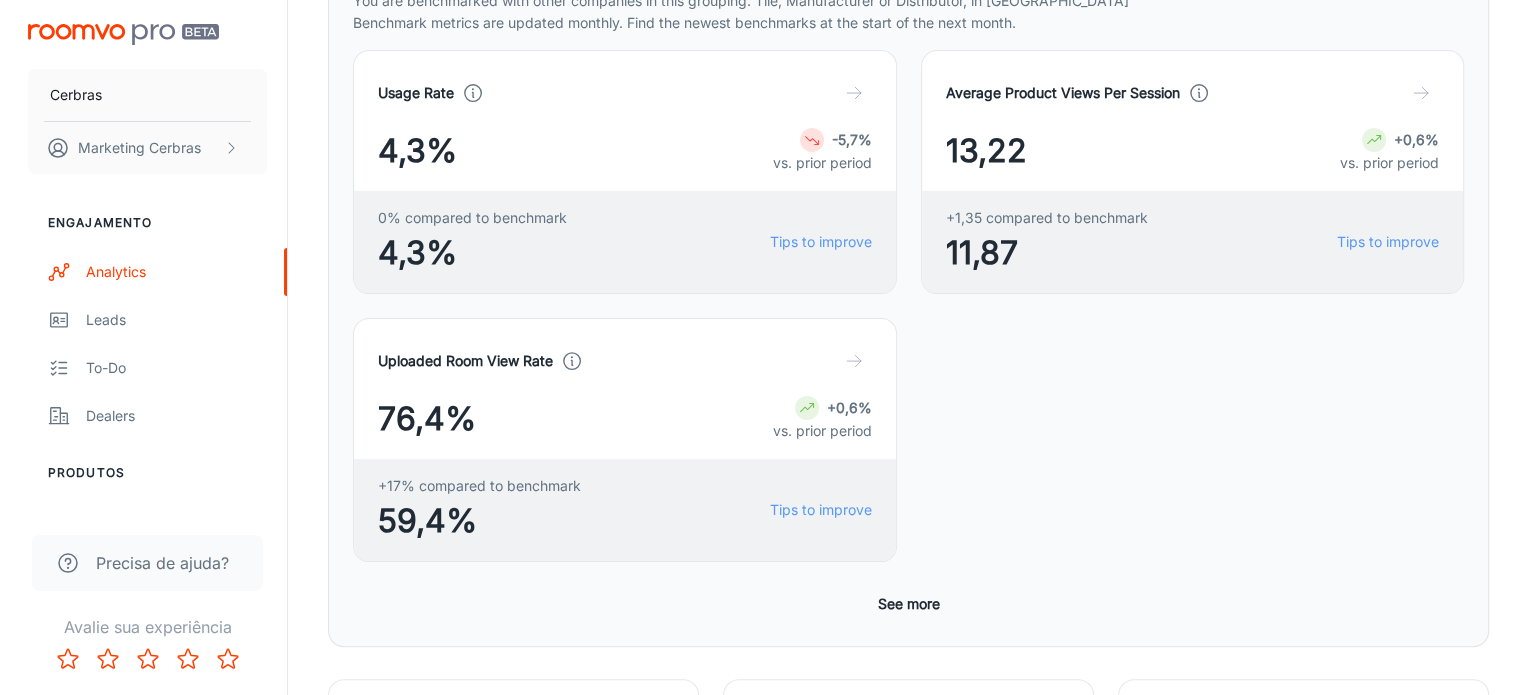 scroll, scrollTop: 100, scrollLeft: 0, axis: vertical 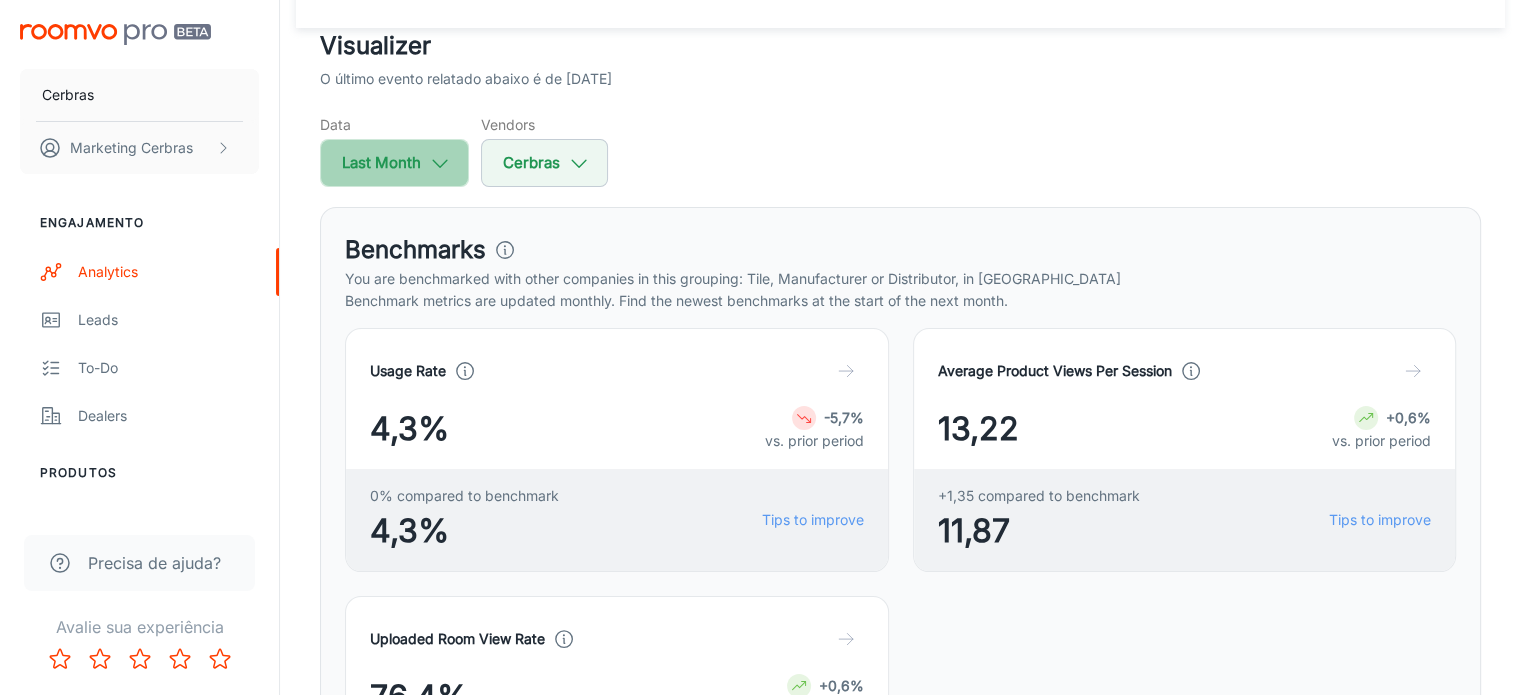 click on "Last Month" at bounding box center (394, 163) 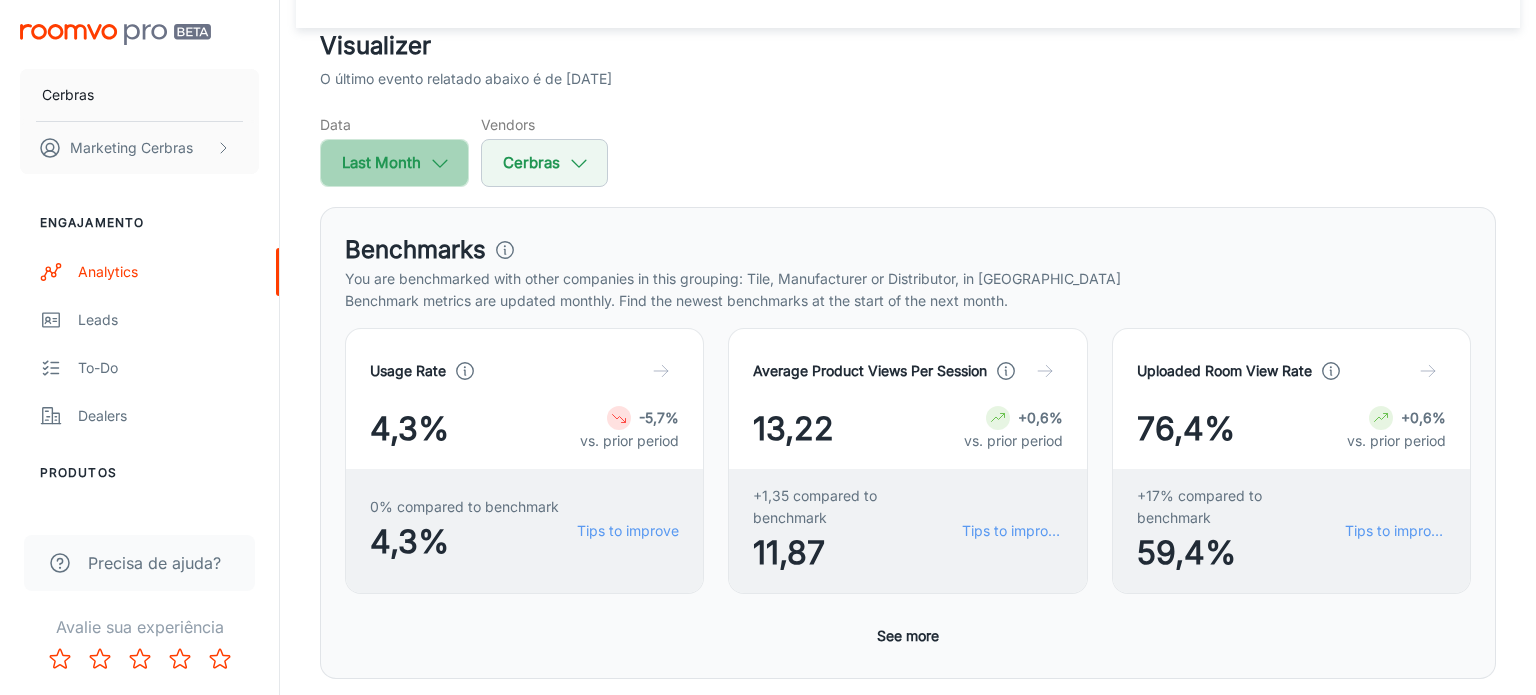 select on "5" 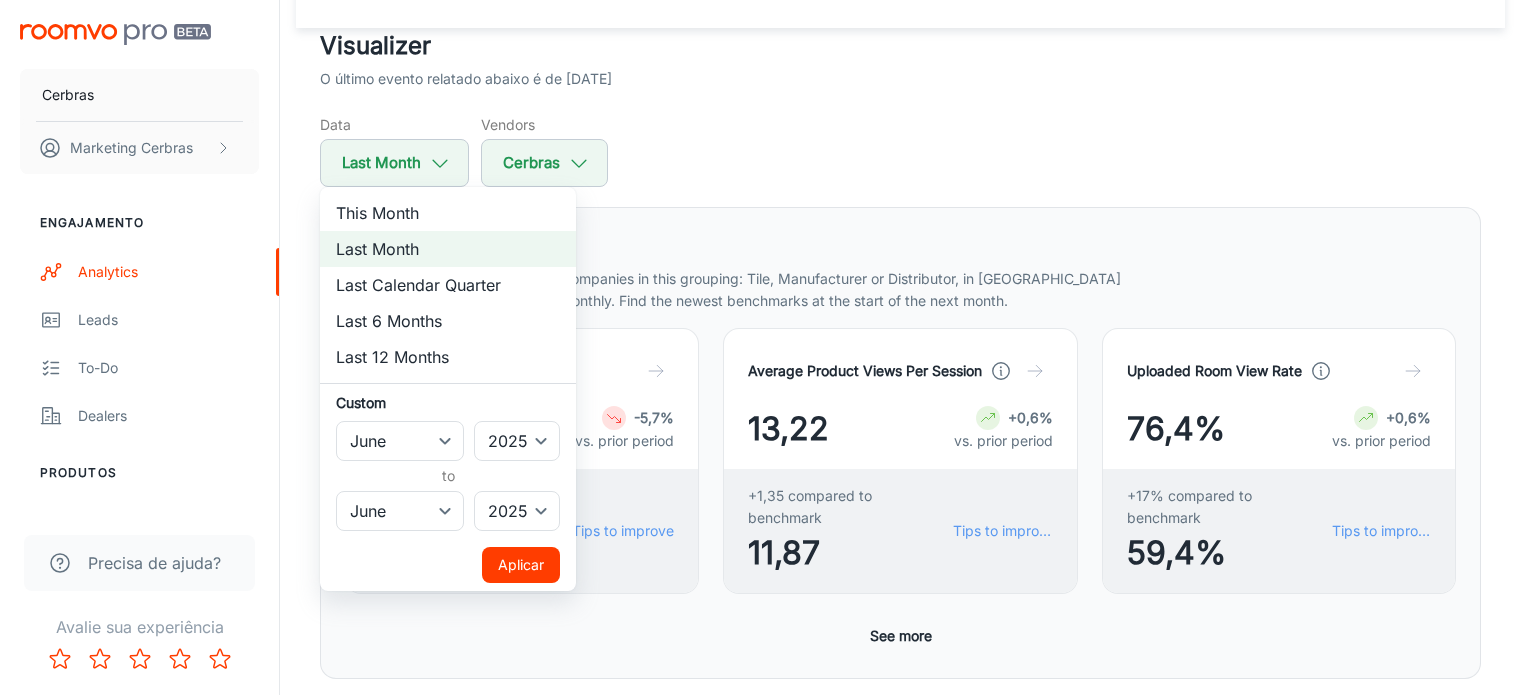 click on "This Month" at bounding box center (448, 213) 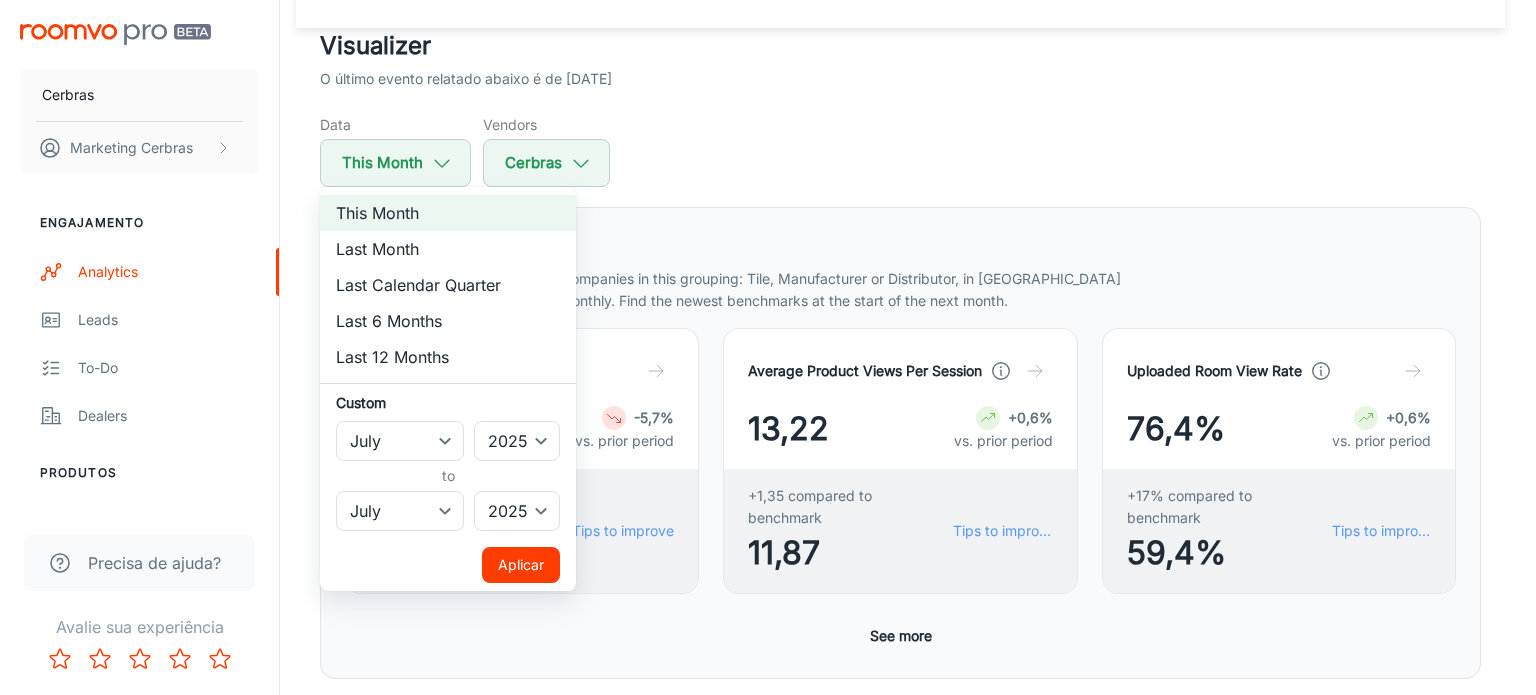 click on "Aplicar" at bounding box center [521, 565] 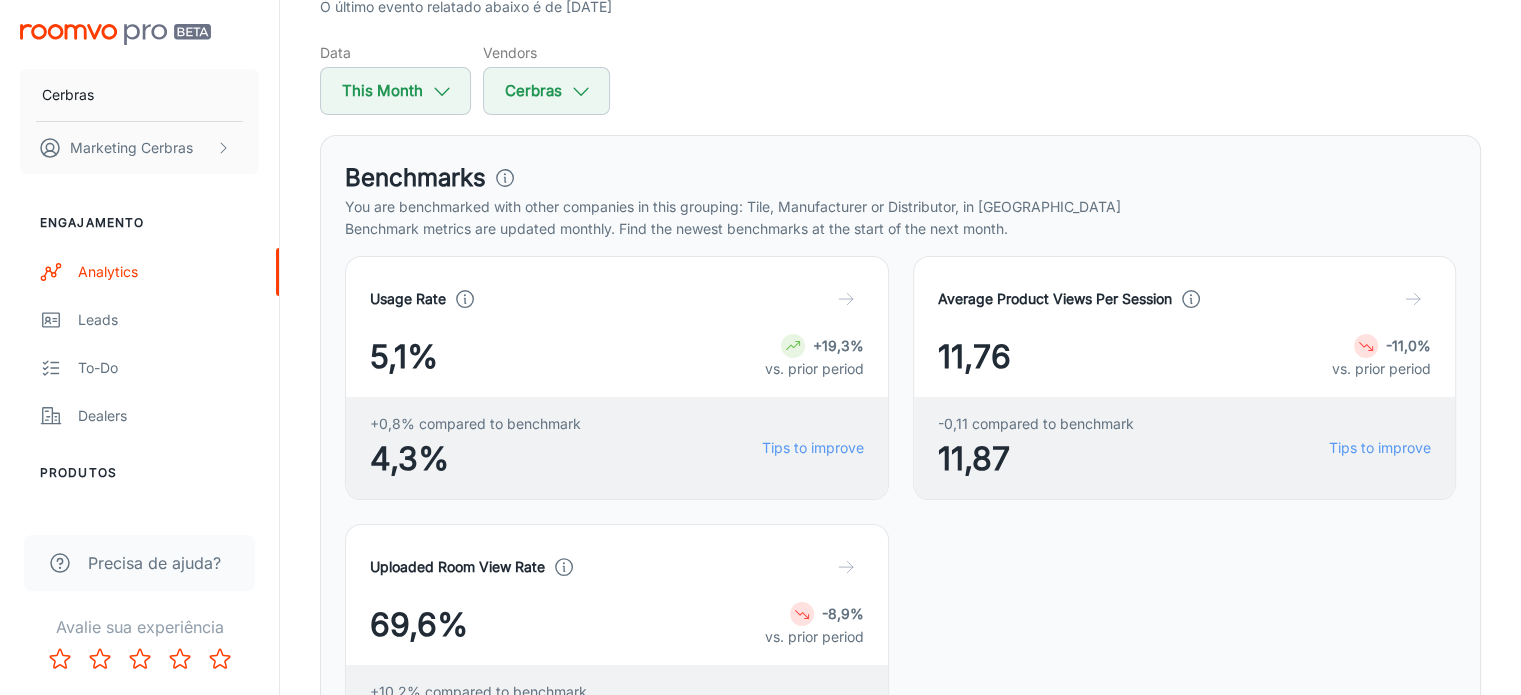 scroll, scrollTop: 100, scrollLeft: 0, axis: vertical 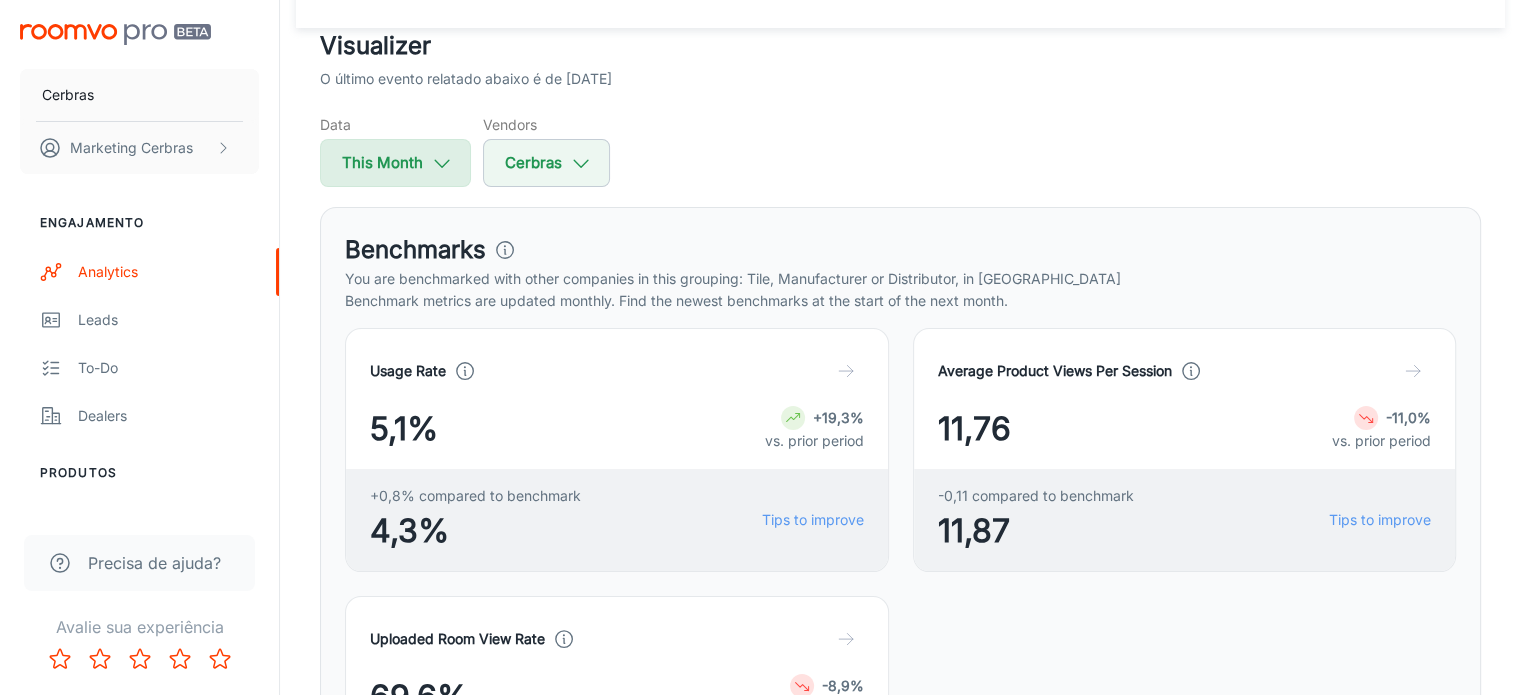 click 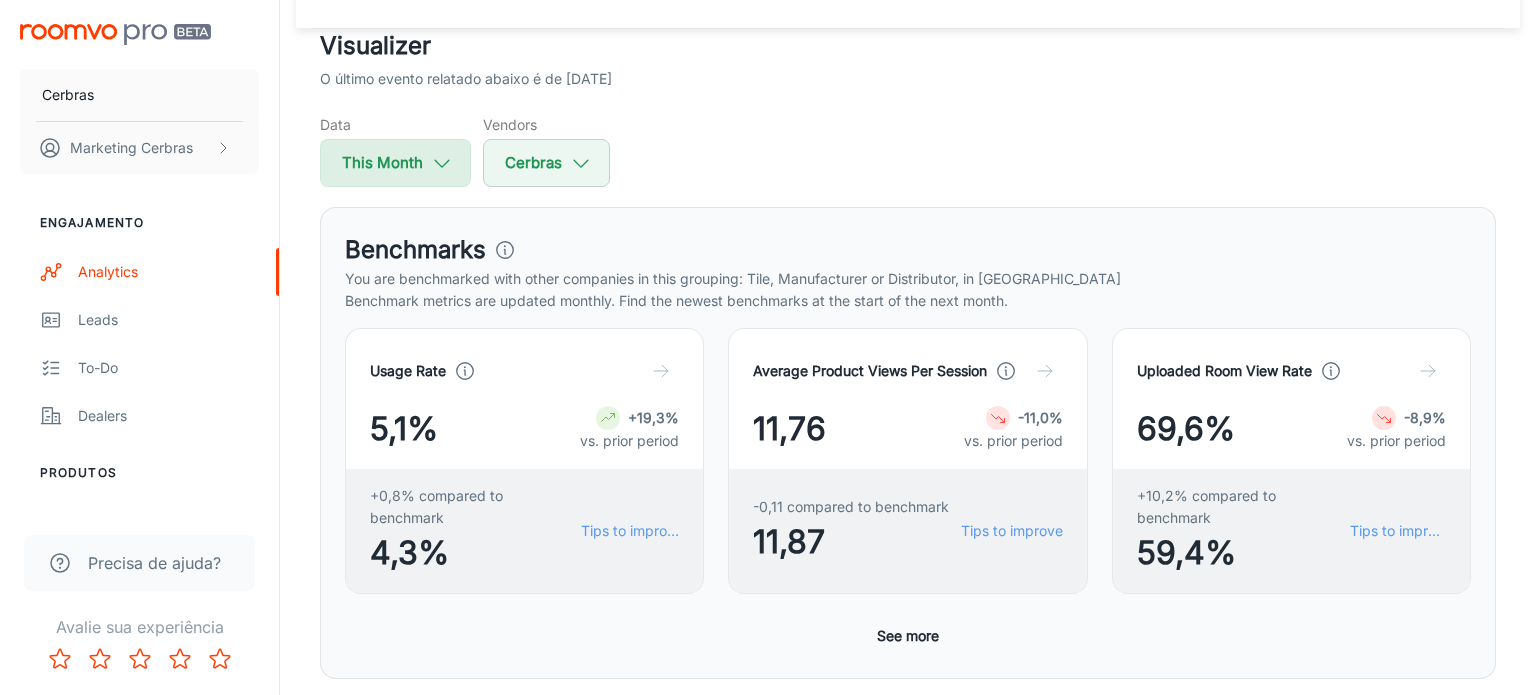 select on "6" 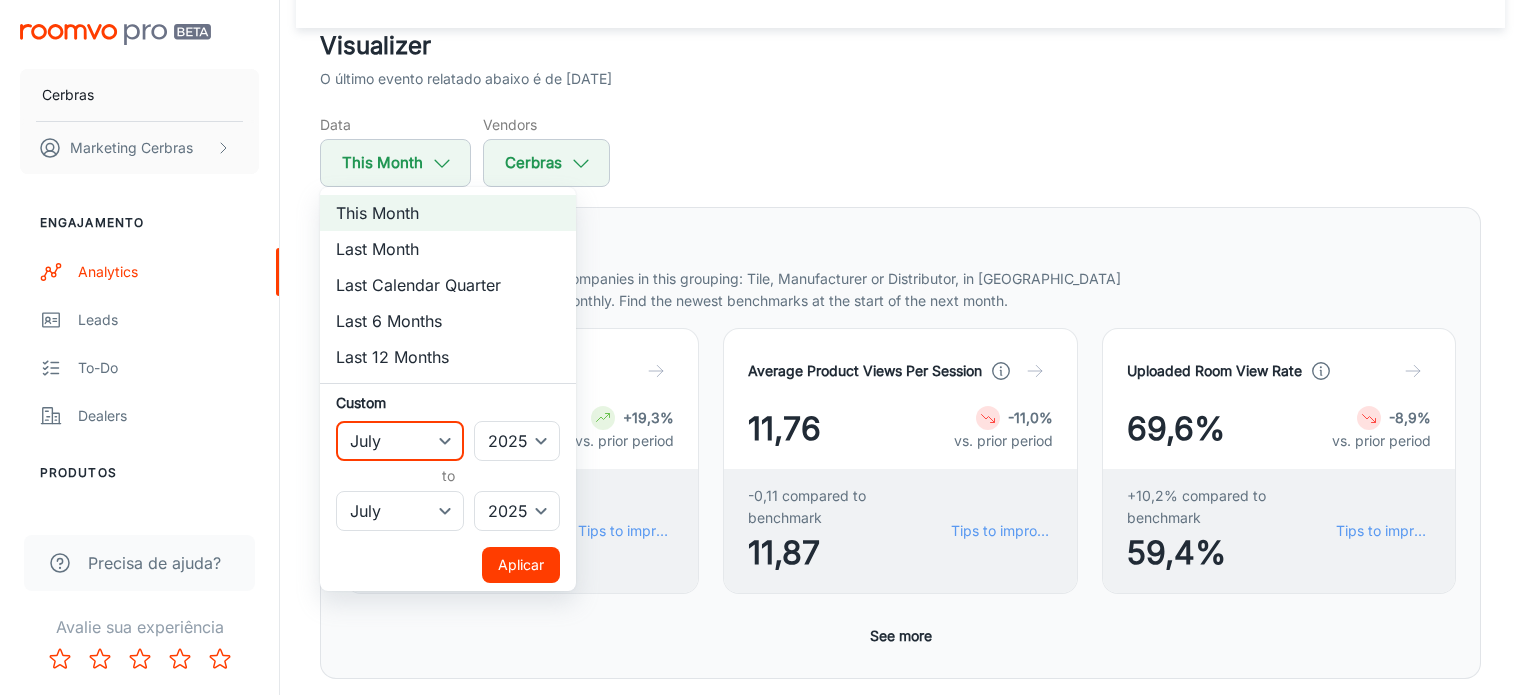 click on "January February March April May June July August September October November December" at bounding box center [400, 441] 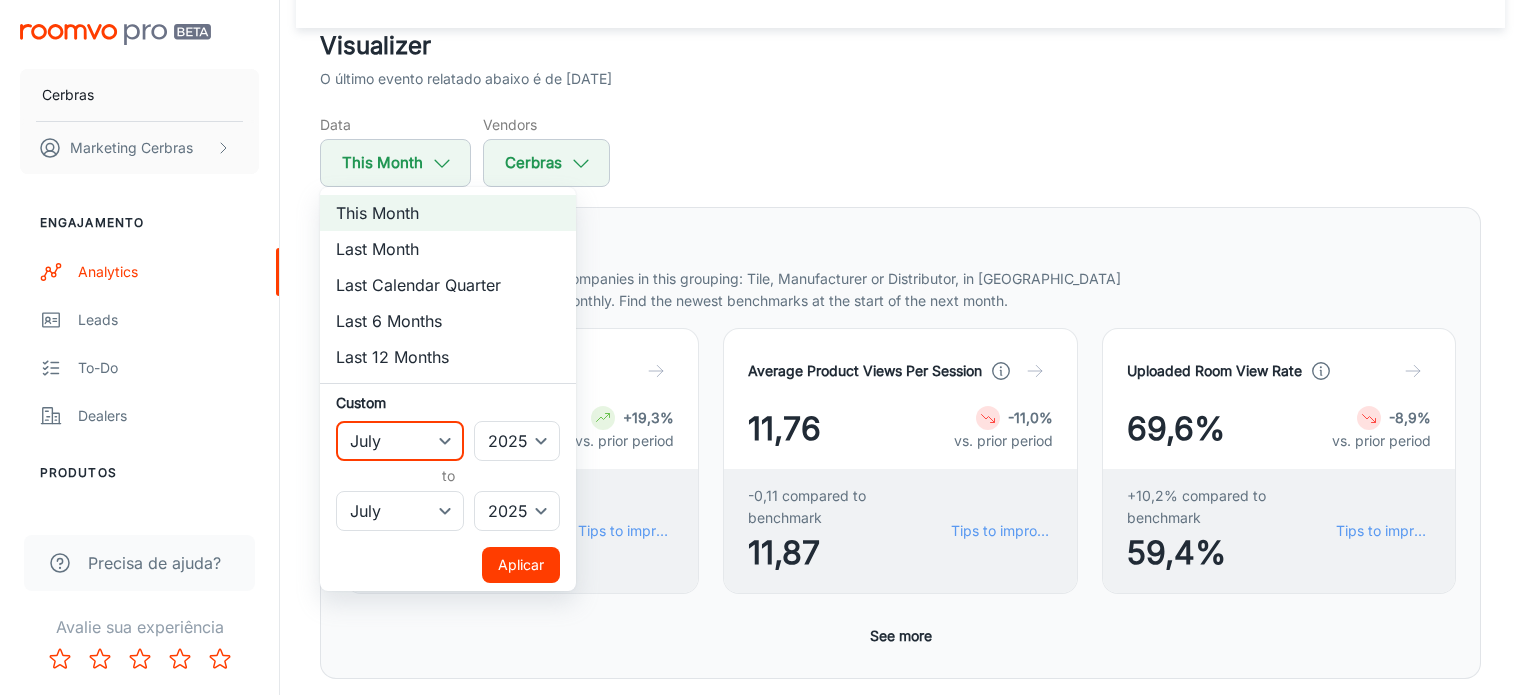 select on "4" 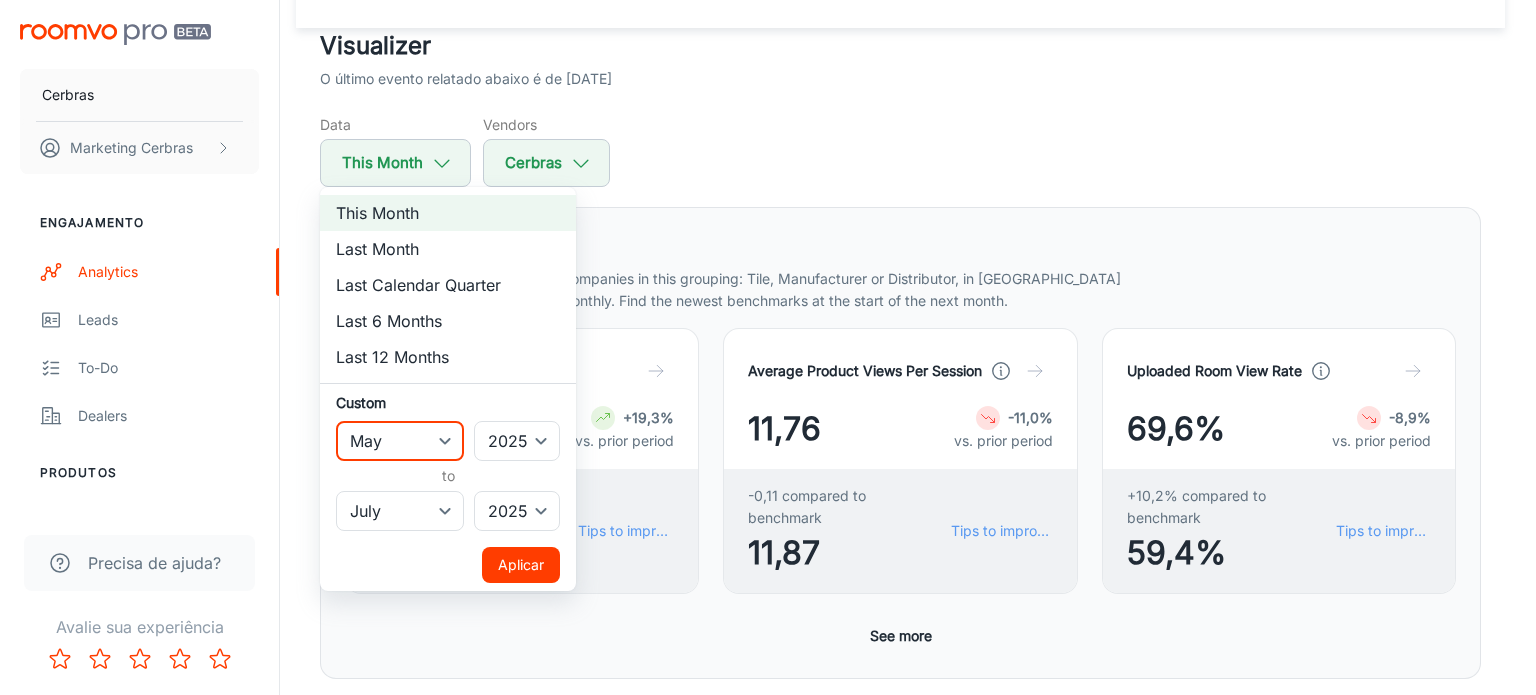 click on "January February March April May June July August September October November December" at bounding box center (400, 441) 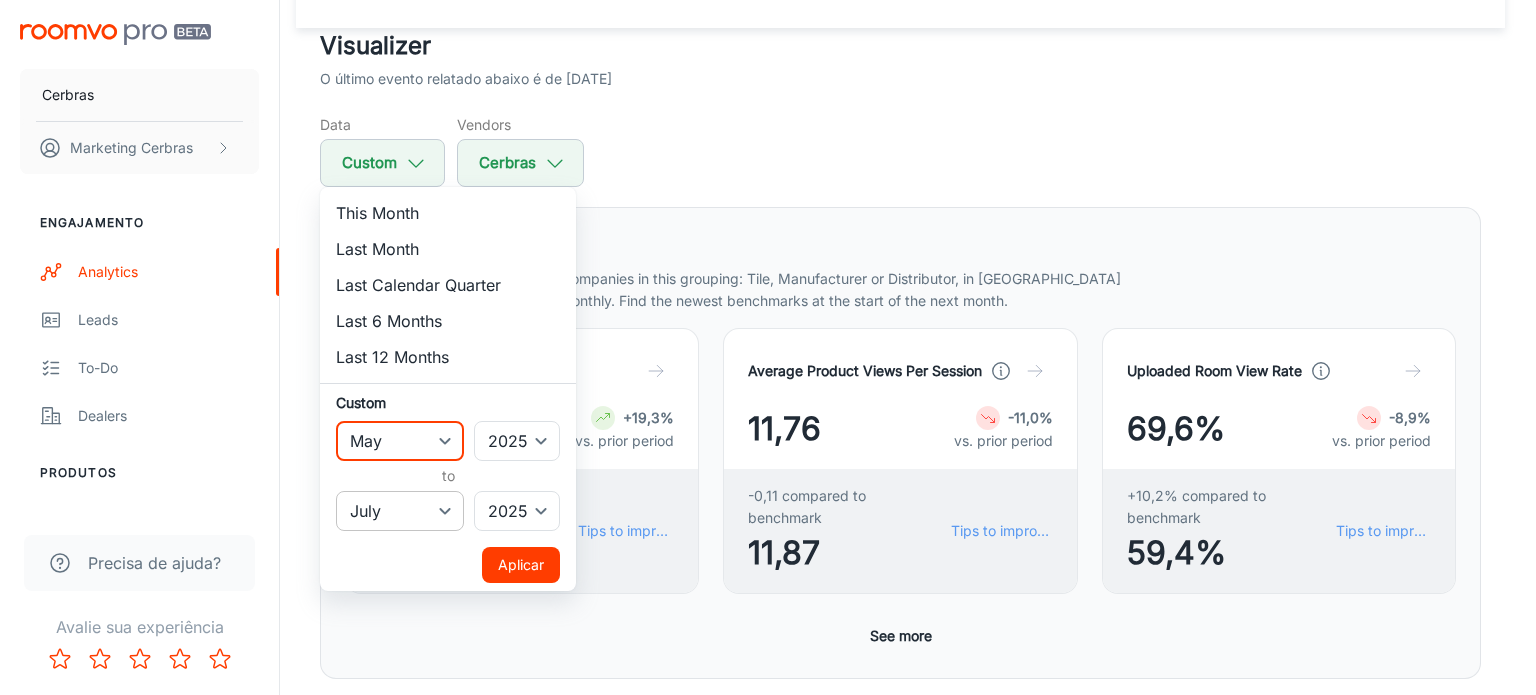 click on "January February March April May June July August September October November December" at bounding box center (400, 511) 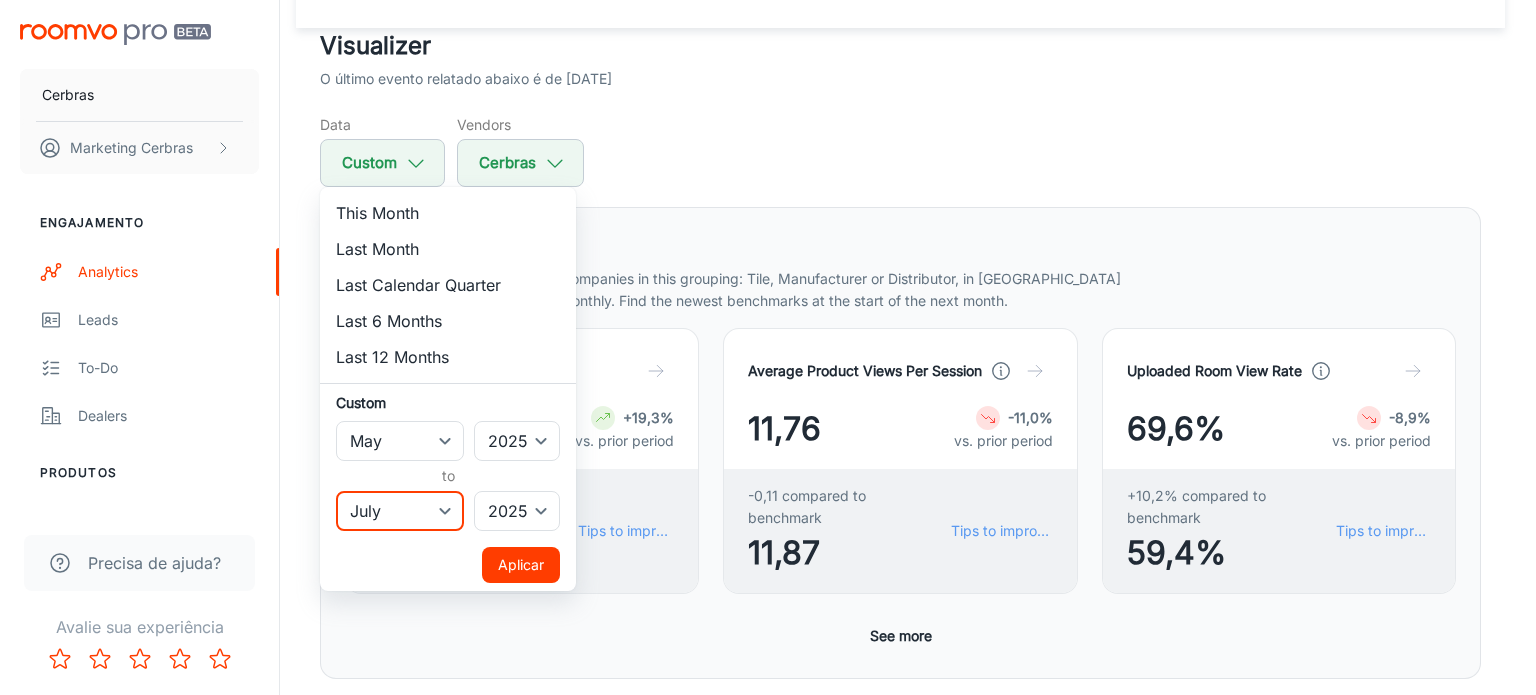 select on "4" 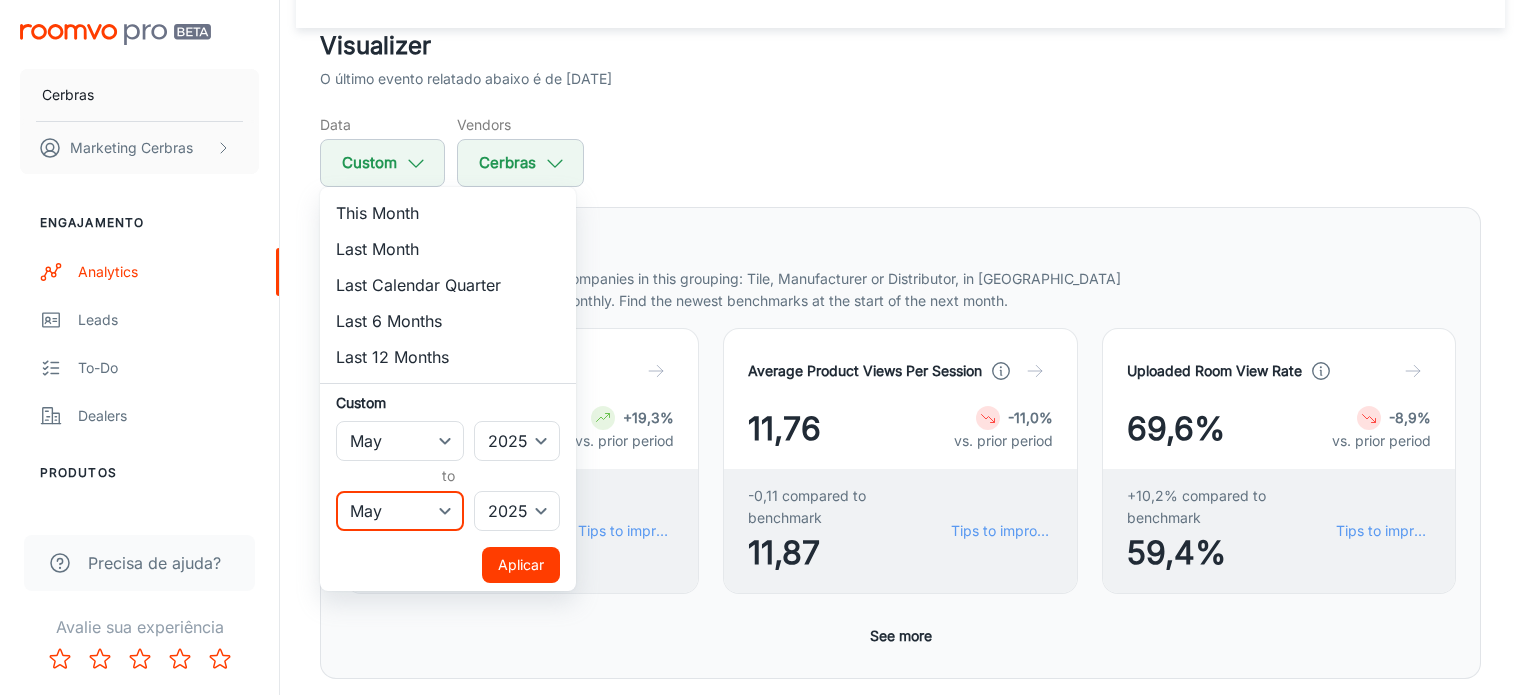 click on "January February March April May June July August September October November December" at bounding box center (400, 511) 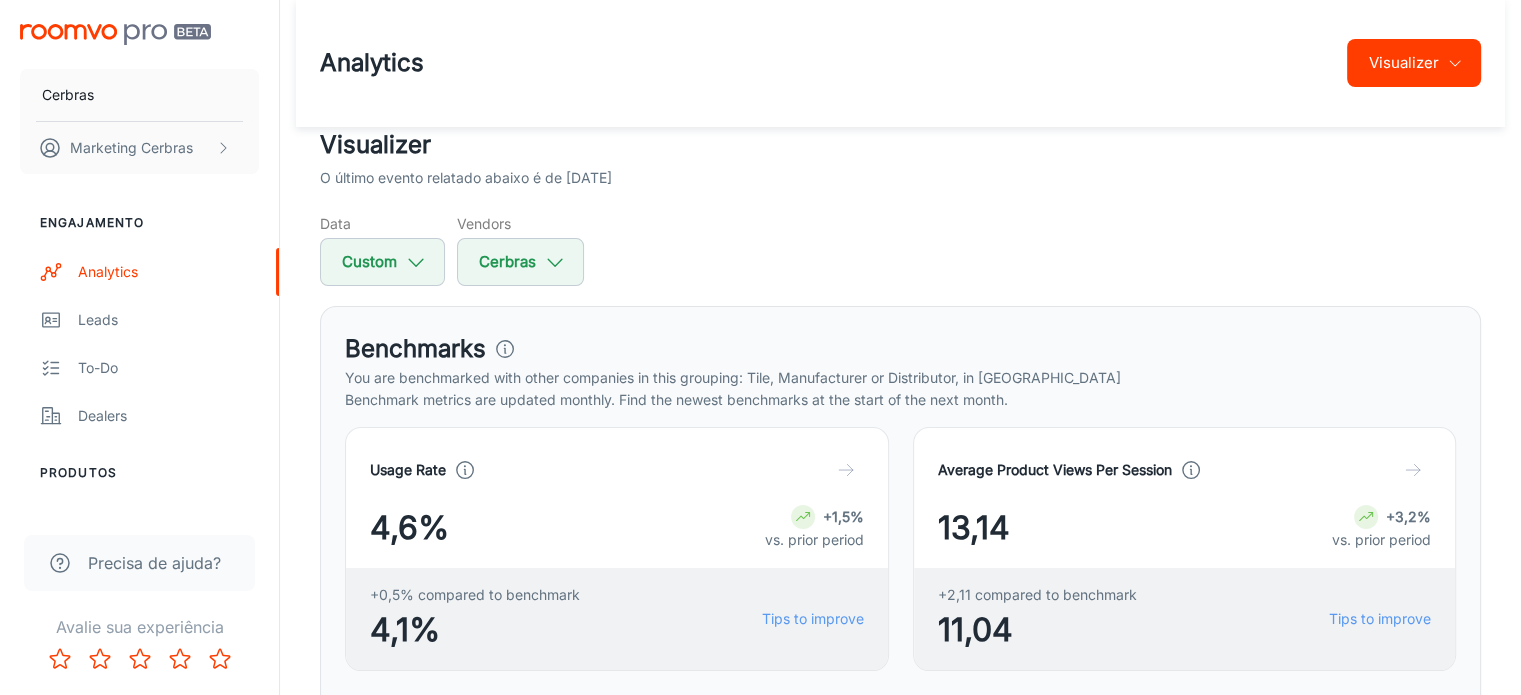 scroll, scrollTop: 0, scrollLeft: 0, axis: both 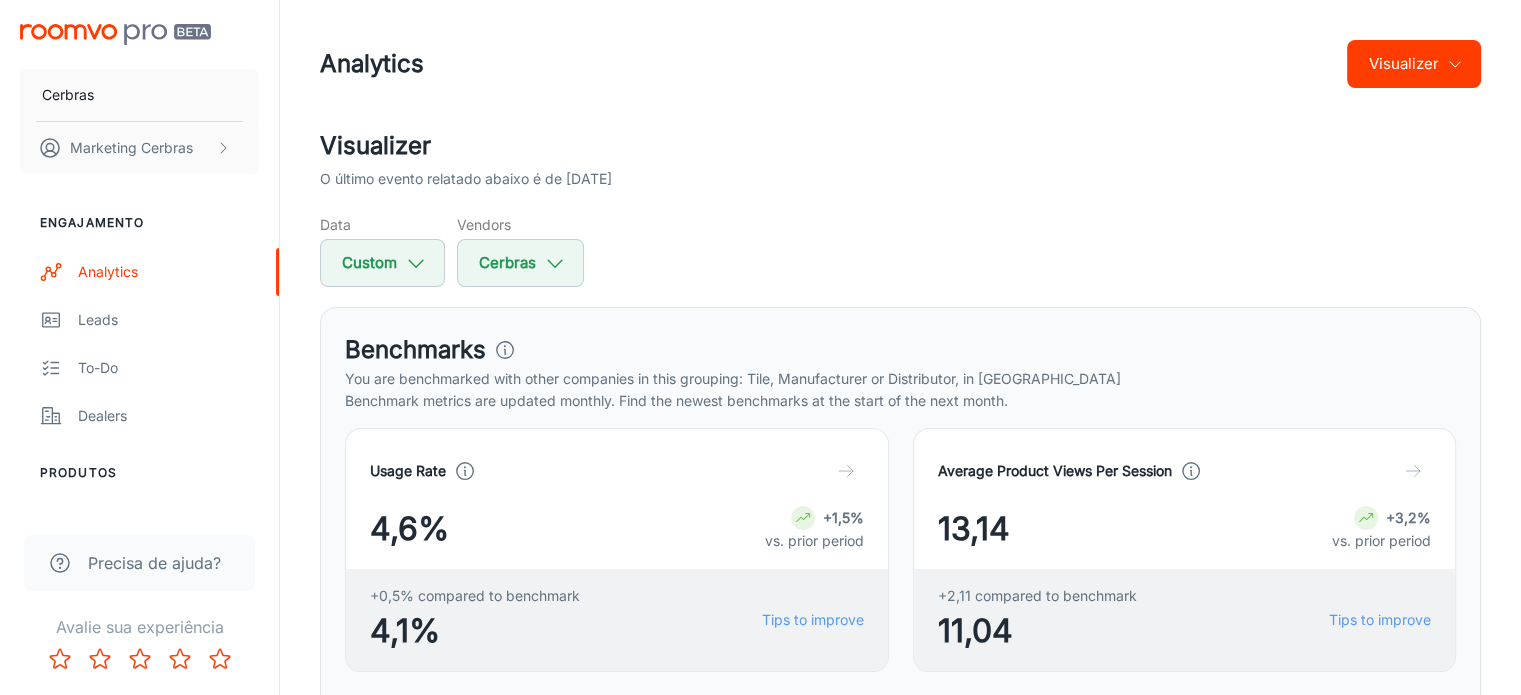 click on "Visualizer" at bounding box center [1414, 64] 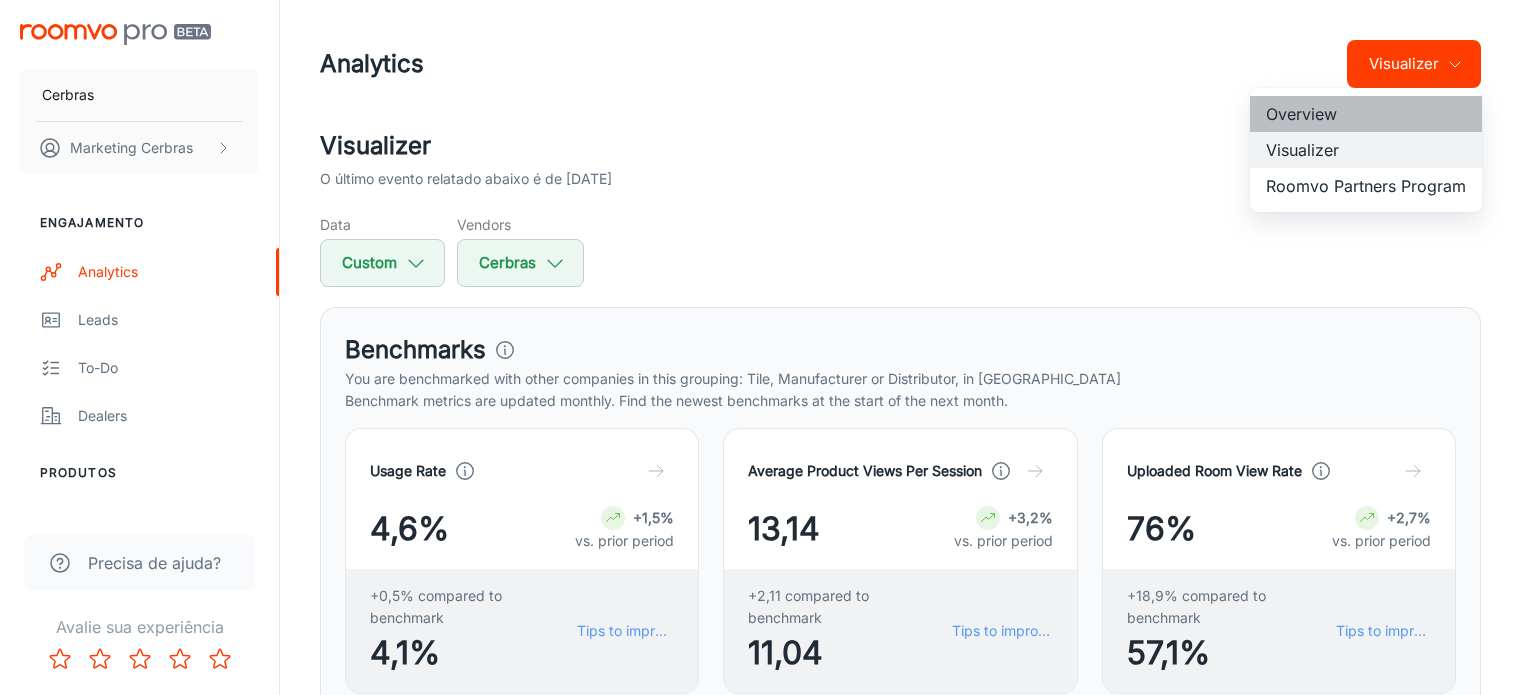 click on "Overview" at bounding box center (1366, 114) 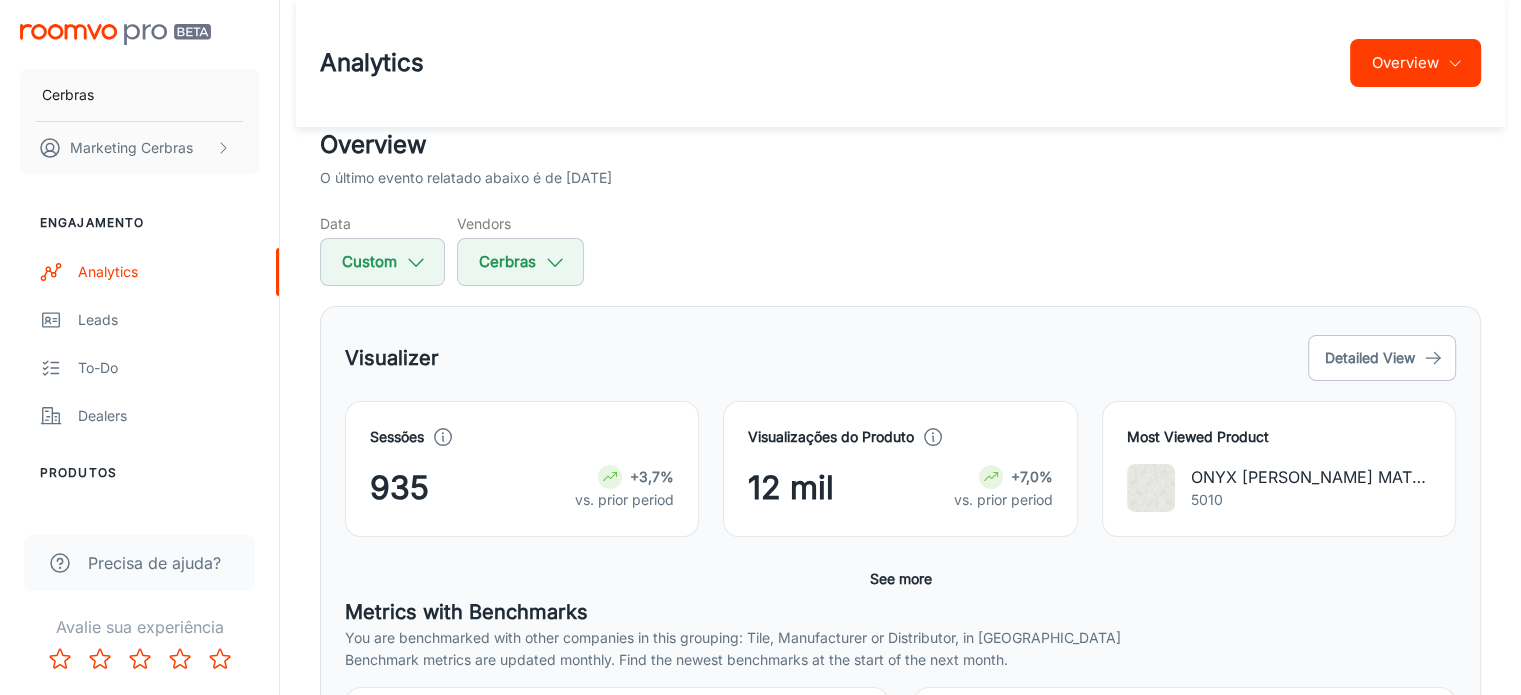 scroll, scrollTop: 0, scrollLeft: 0, axis: both 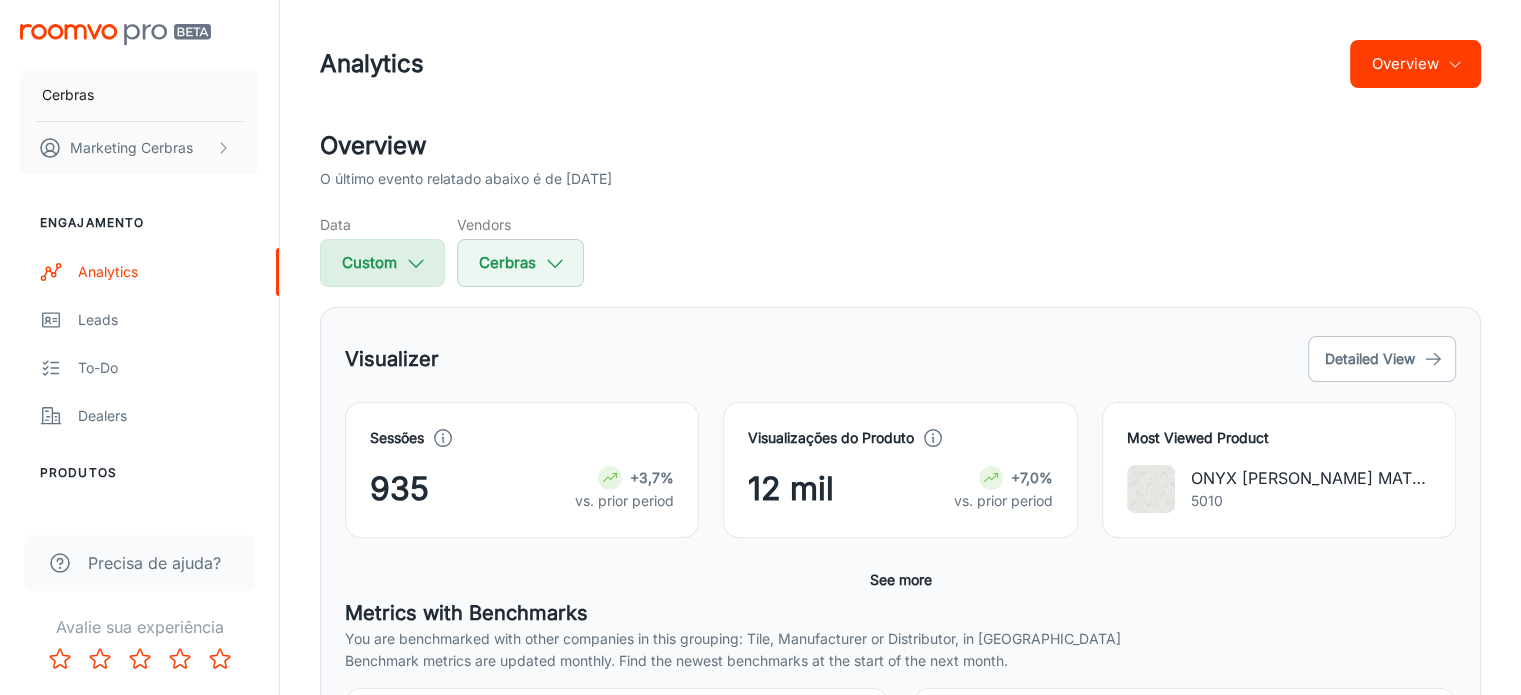 click 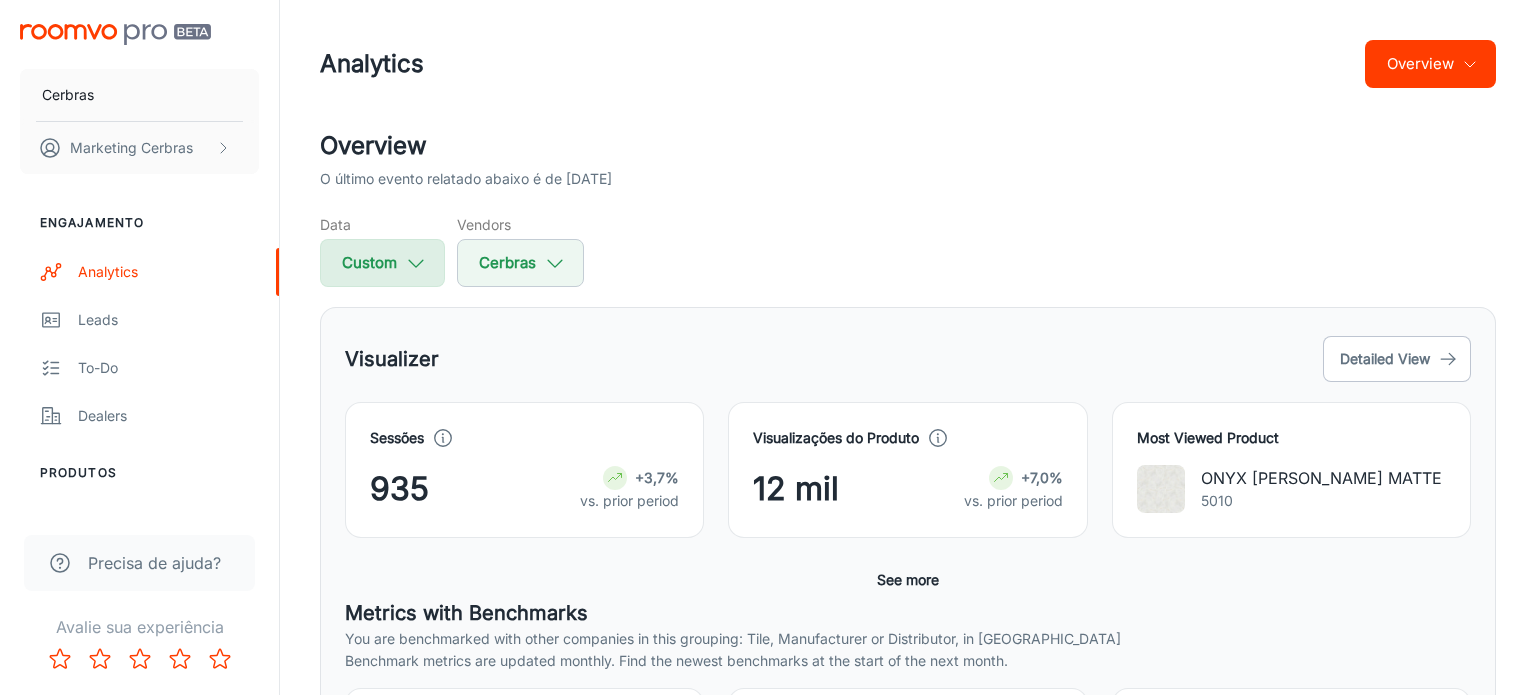 select on "4" 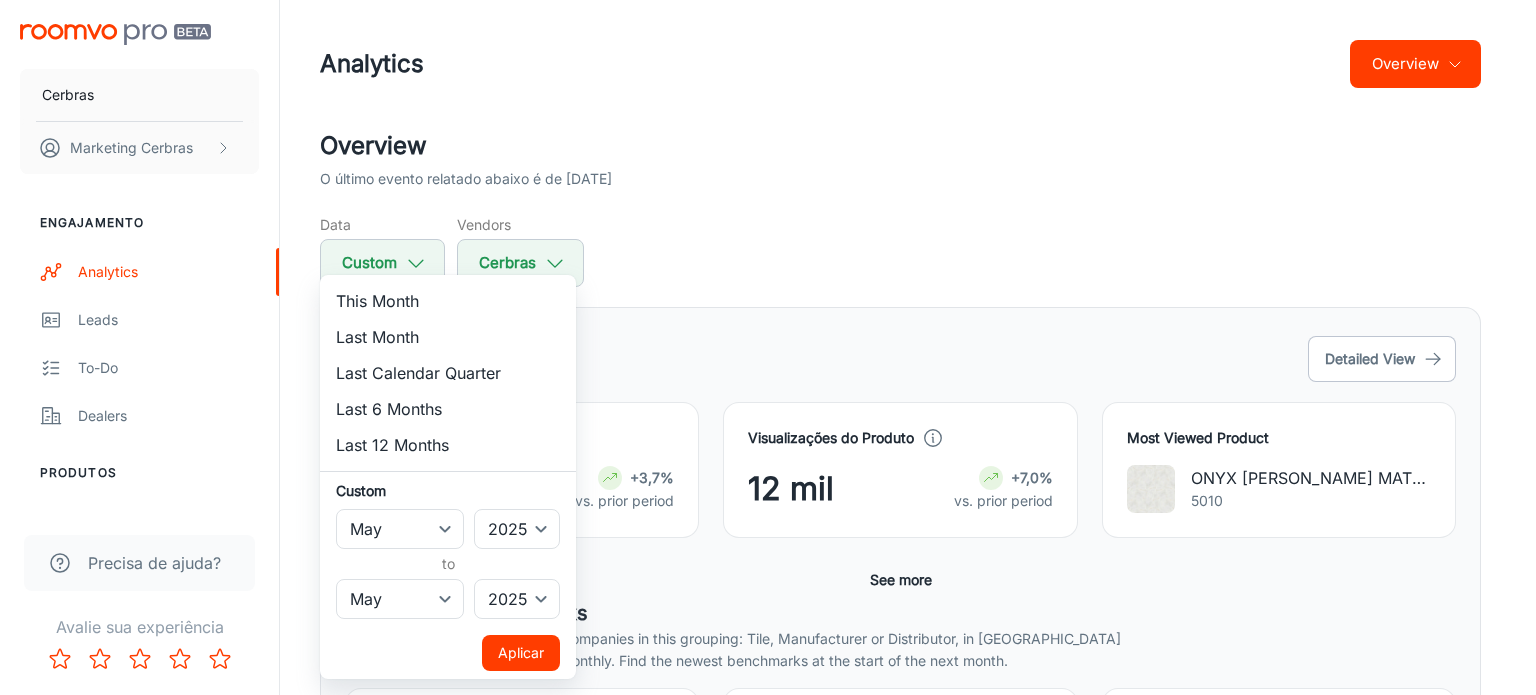 click on "This Month" at bounding box center [448, 301] 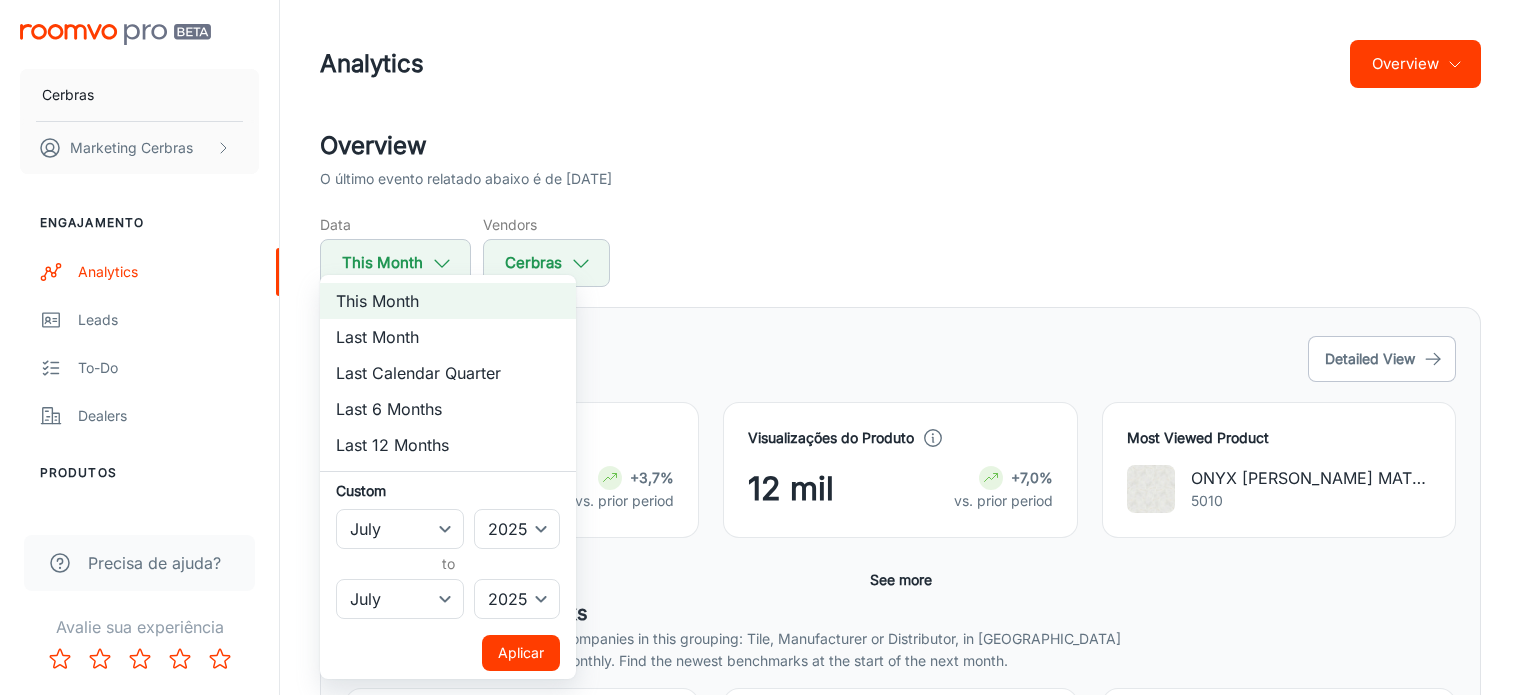 click on "Aplicar" at bounding box center (521, 653) 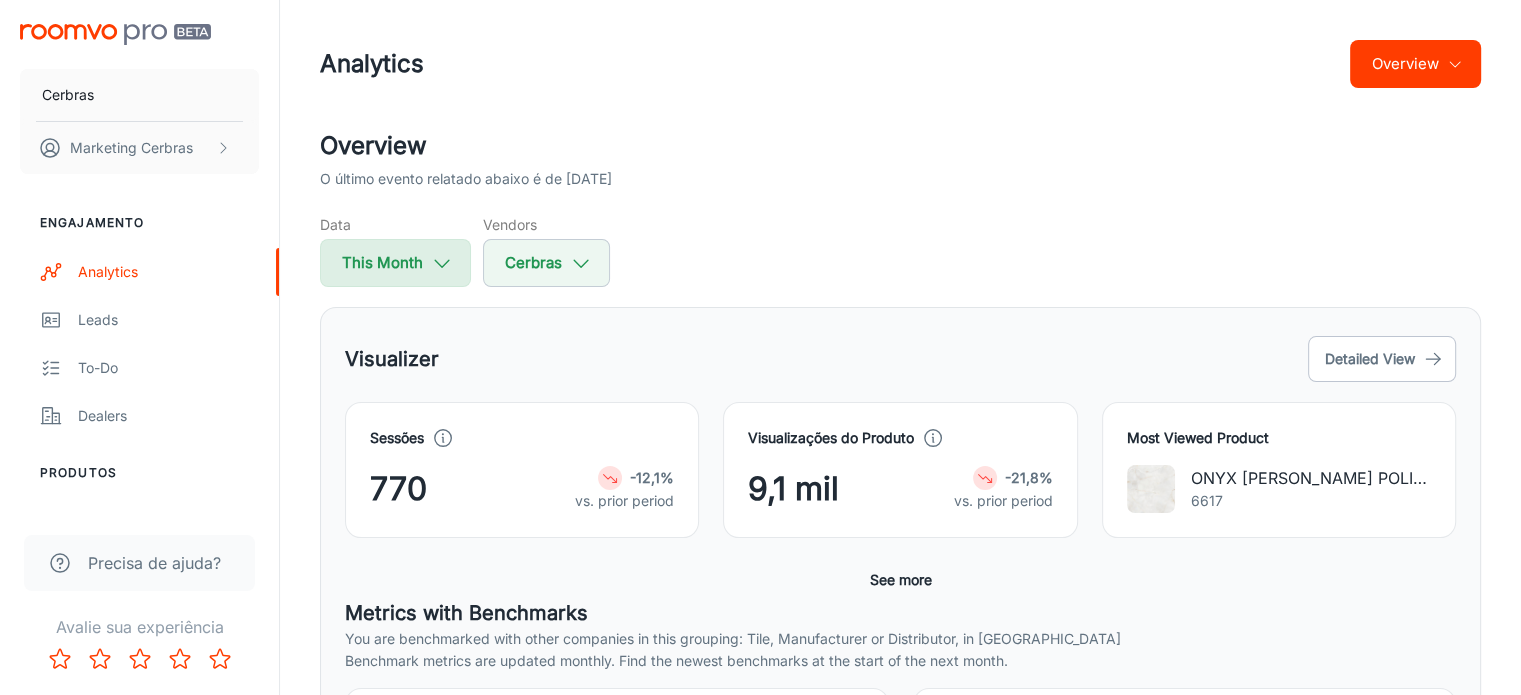 click on "This Month" at bounding box center (395, 263) 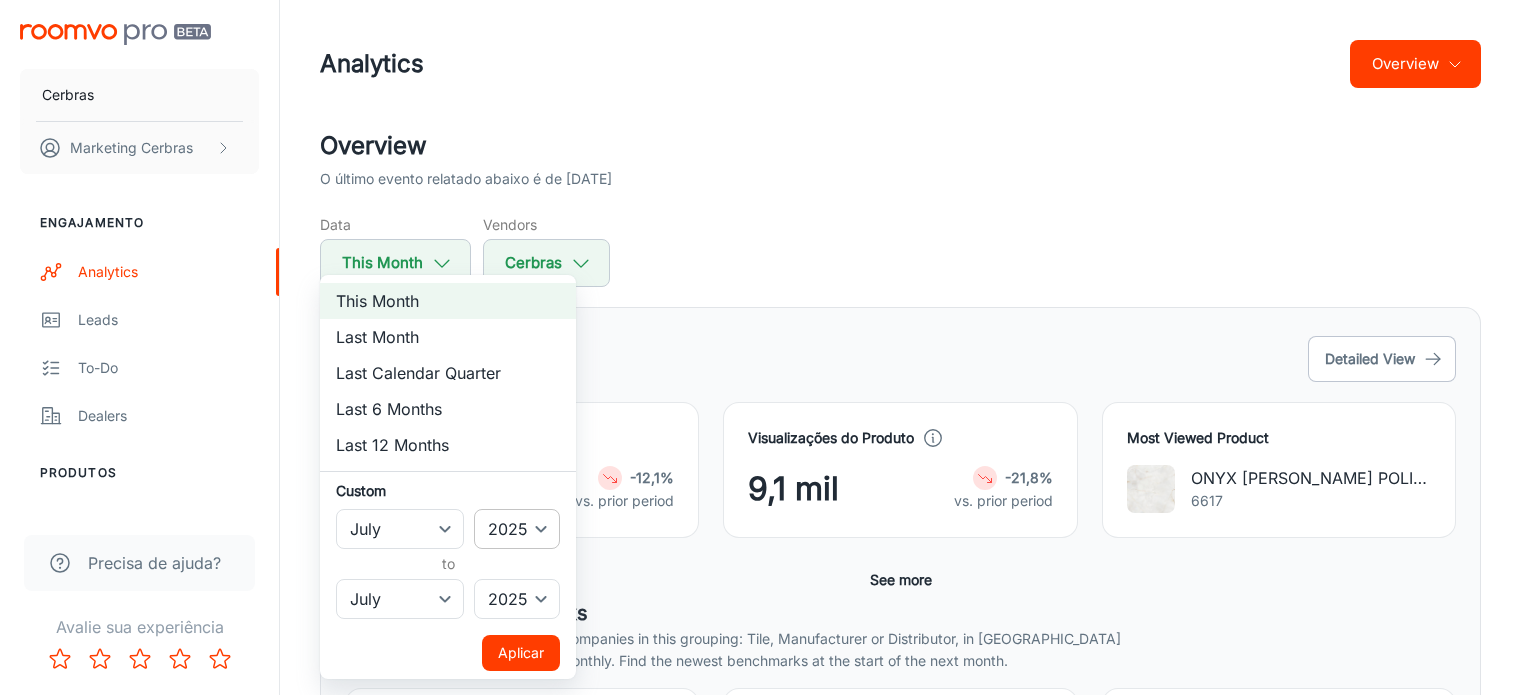 click on "2022 2023 2024 2025" at bounding box center (517, 529) 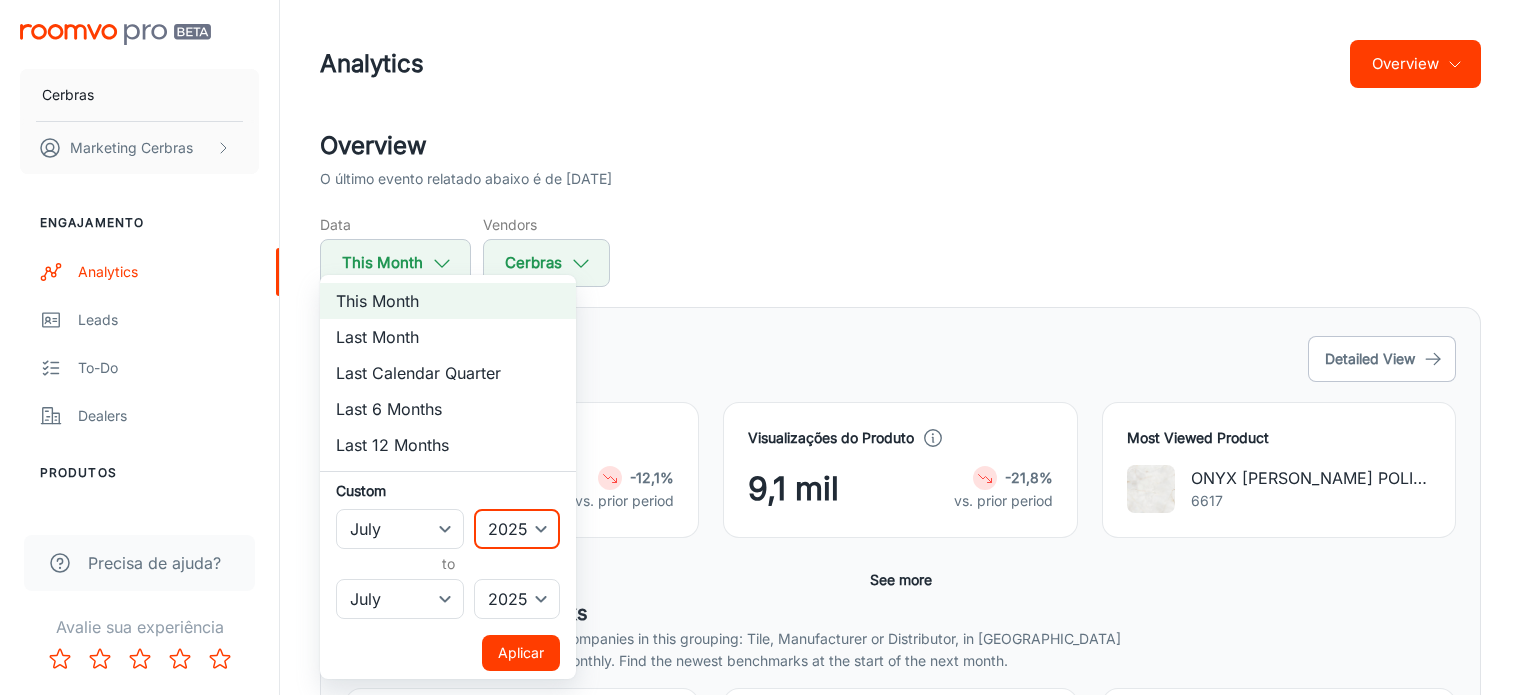 select on "2024" 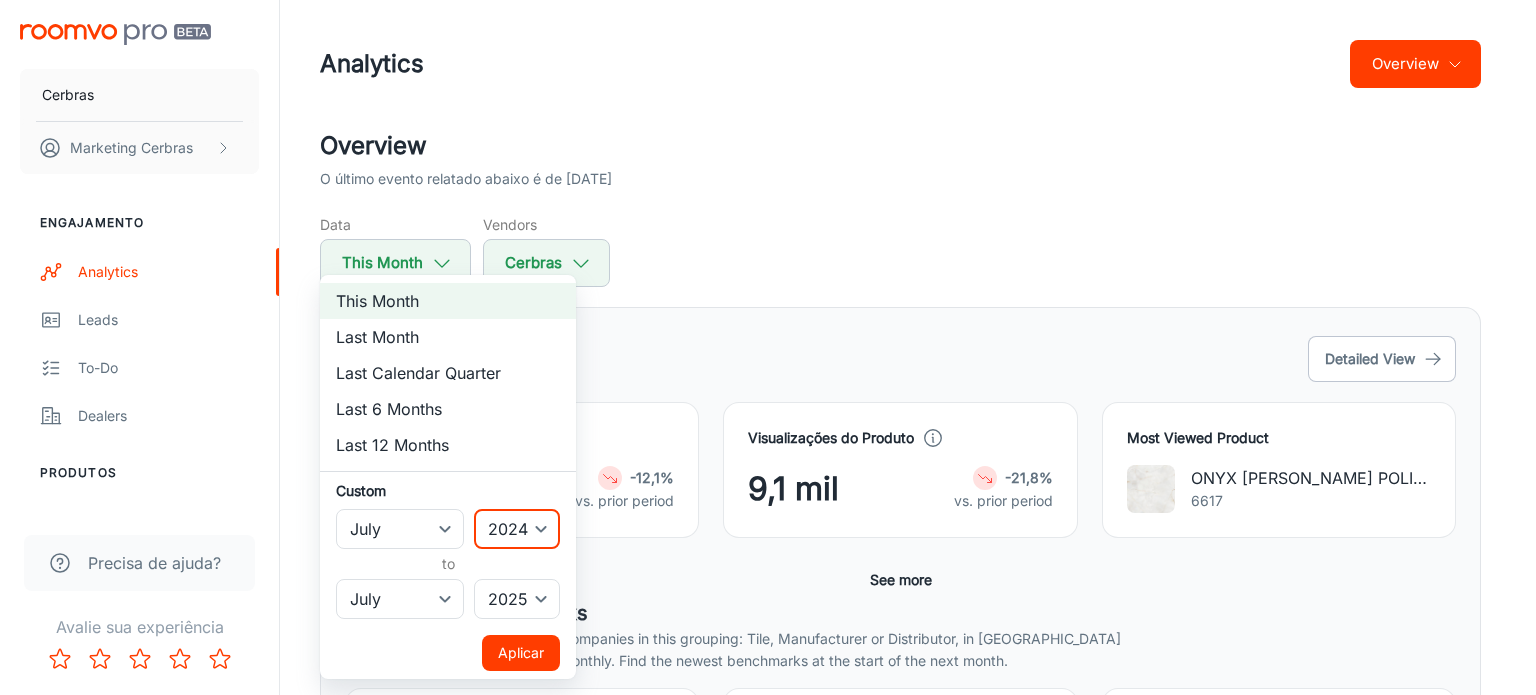 click on "2022 2023 2024 2025" at bounding box center (517, 529) 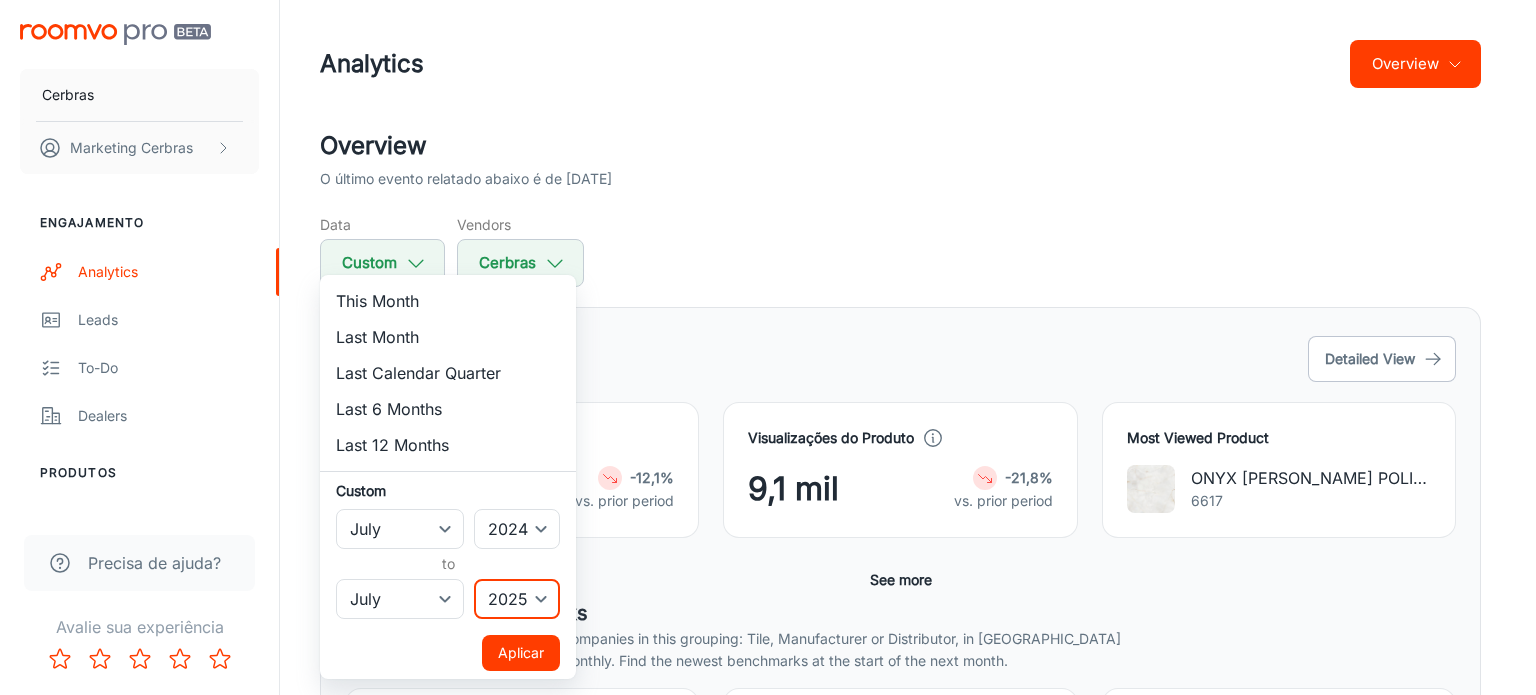 click on "2022 2023 2024 2025" at bounding box center (517, 599) 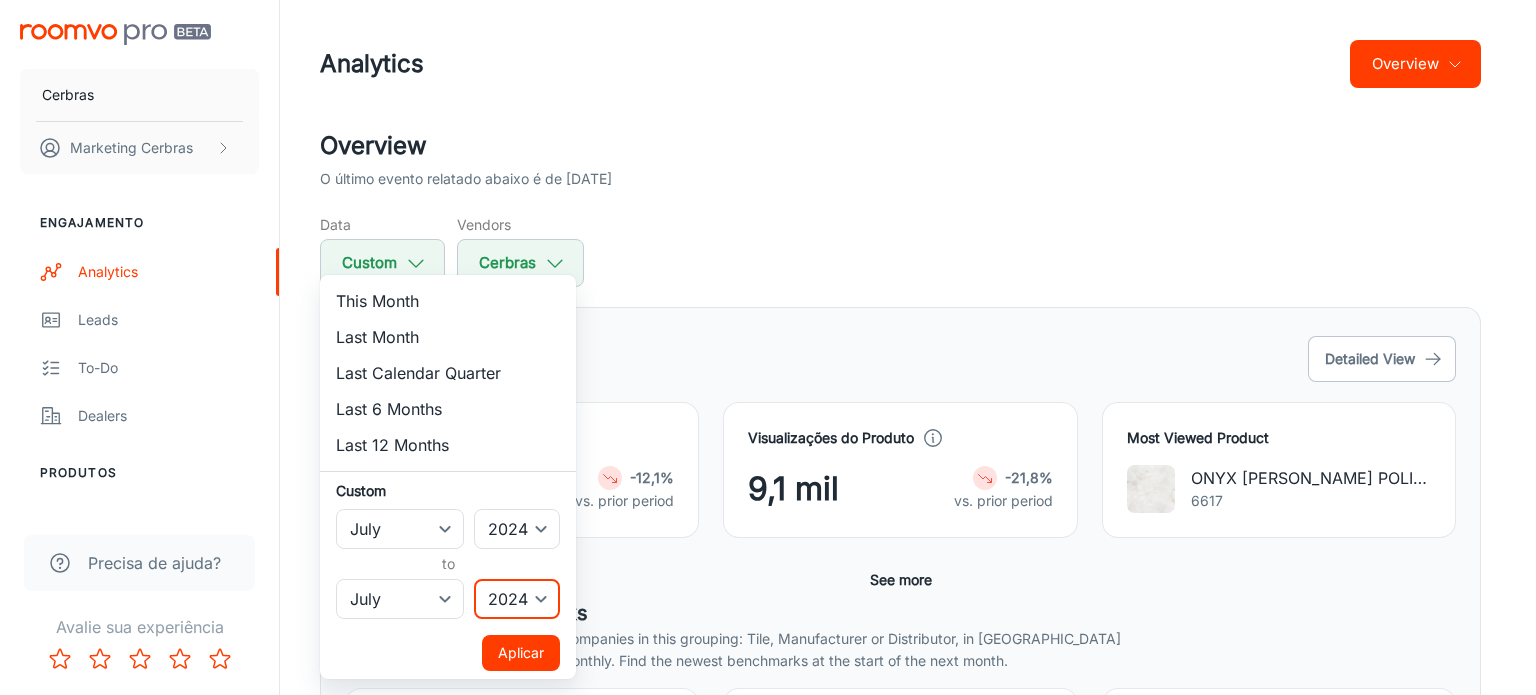 click on "2022 2023 2024 2025" at bounding box center [517, 599] 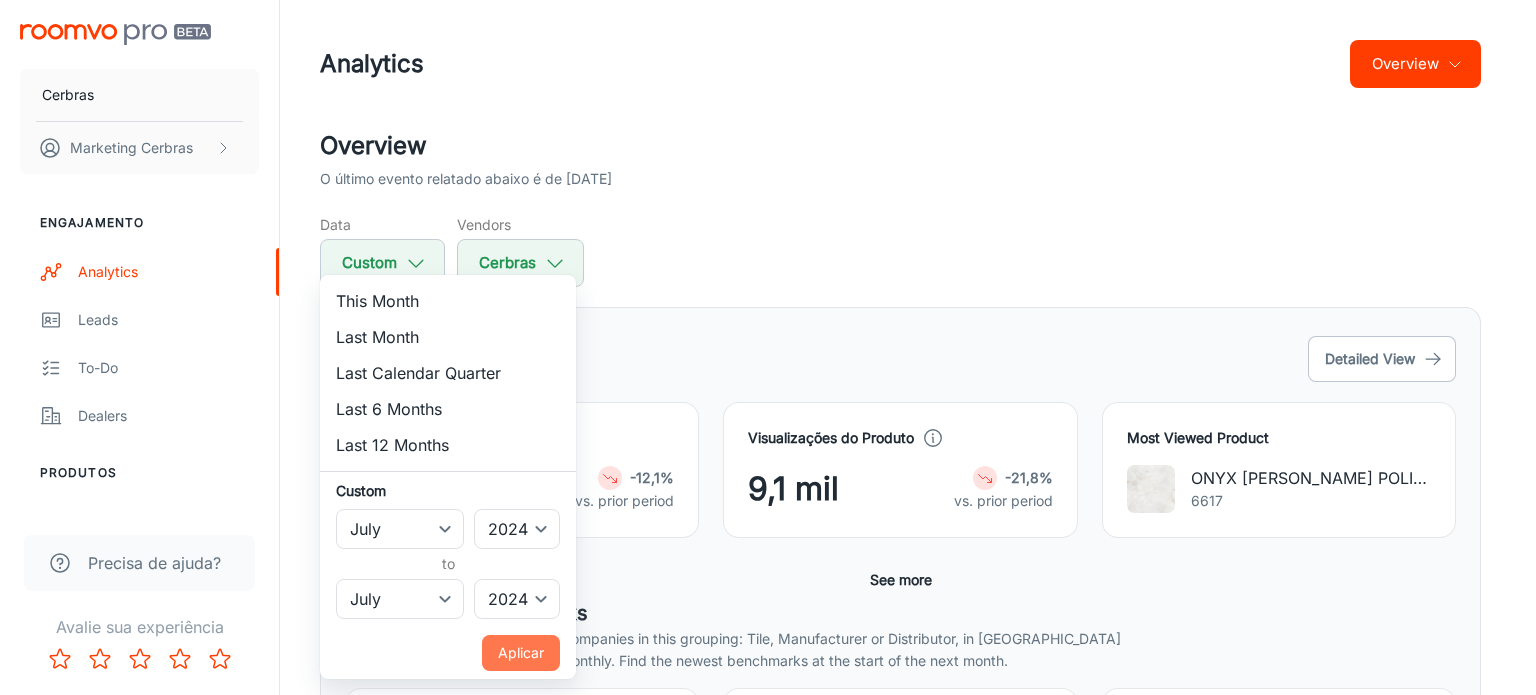 click on "Aplicar" at bounding box center [521, 653] 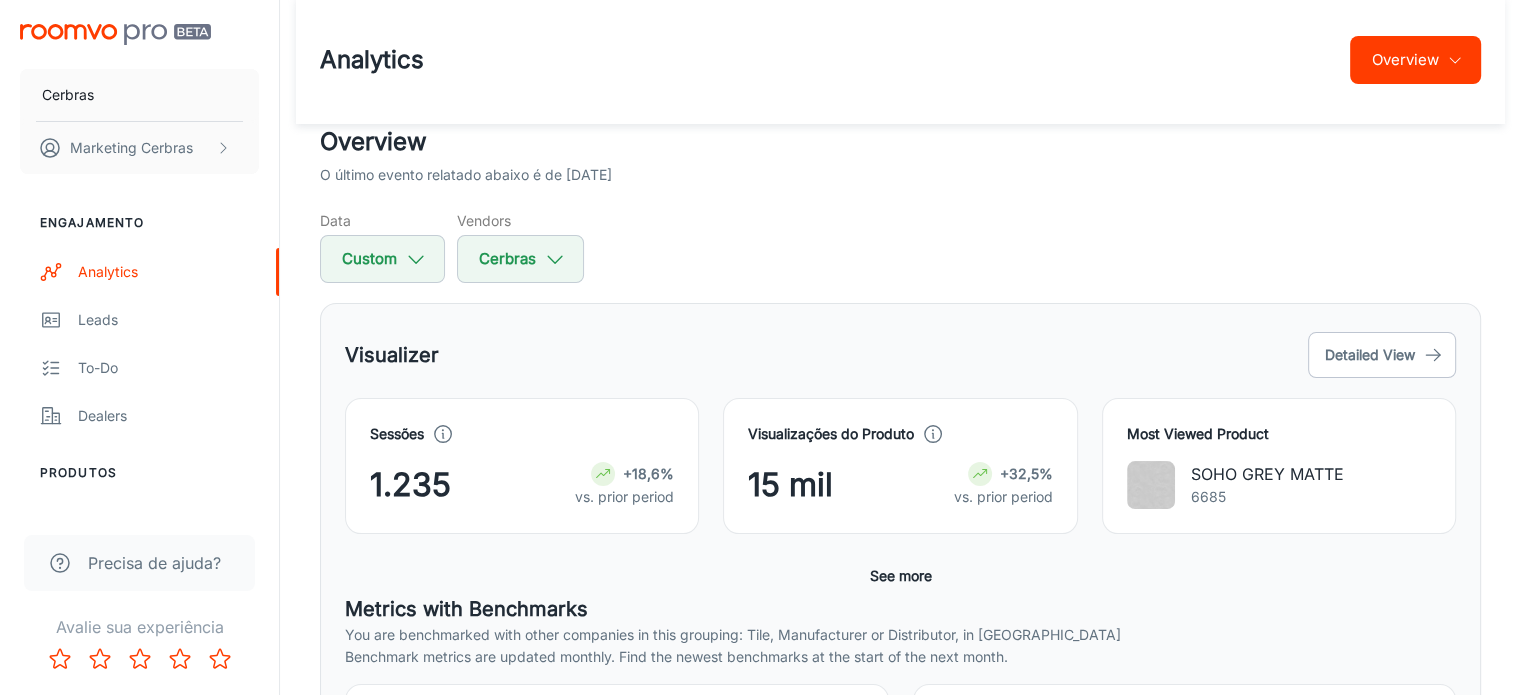 scroll, scrollTop: 0, scrollLeft: 0, axis: both 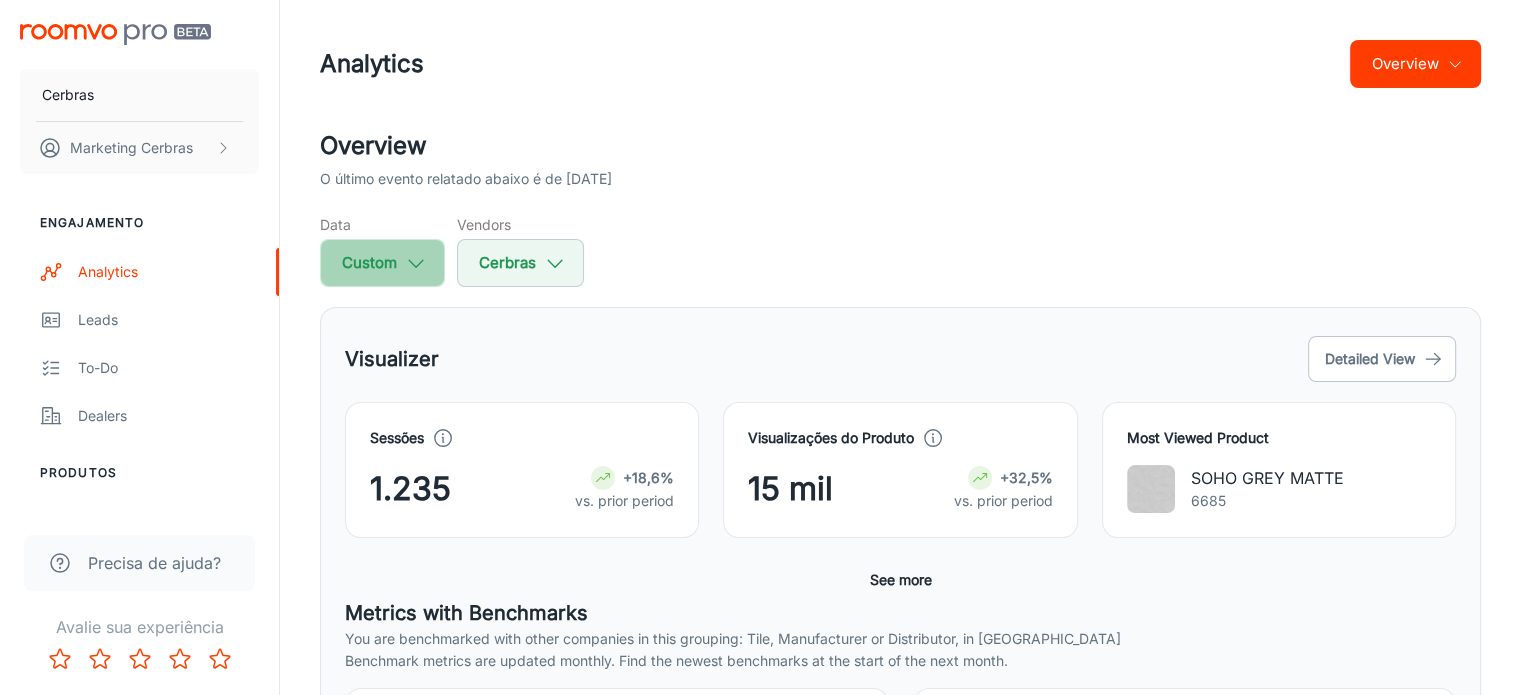click on "Custom" at bounding box center (382, 263) 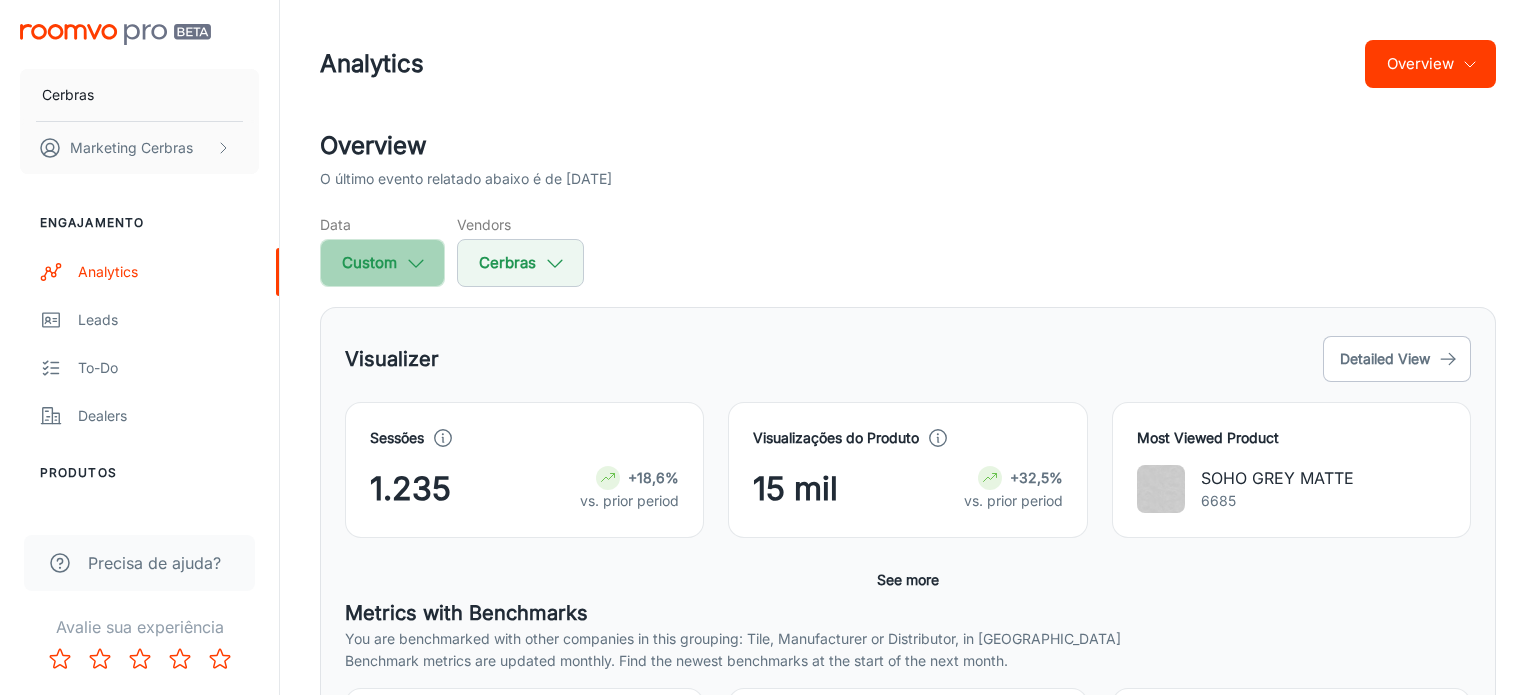 select on "6" 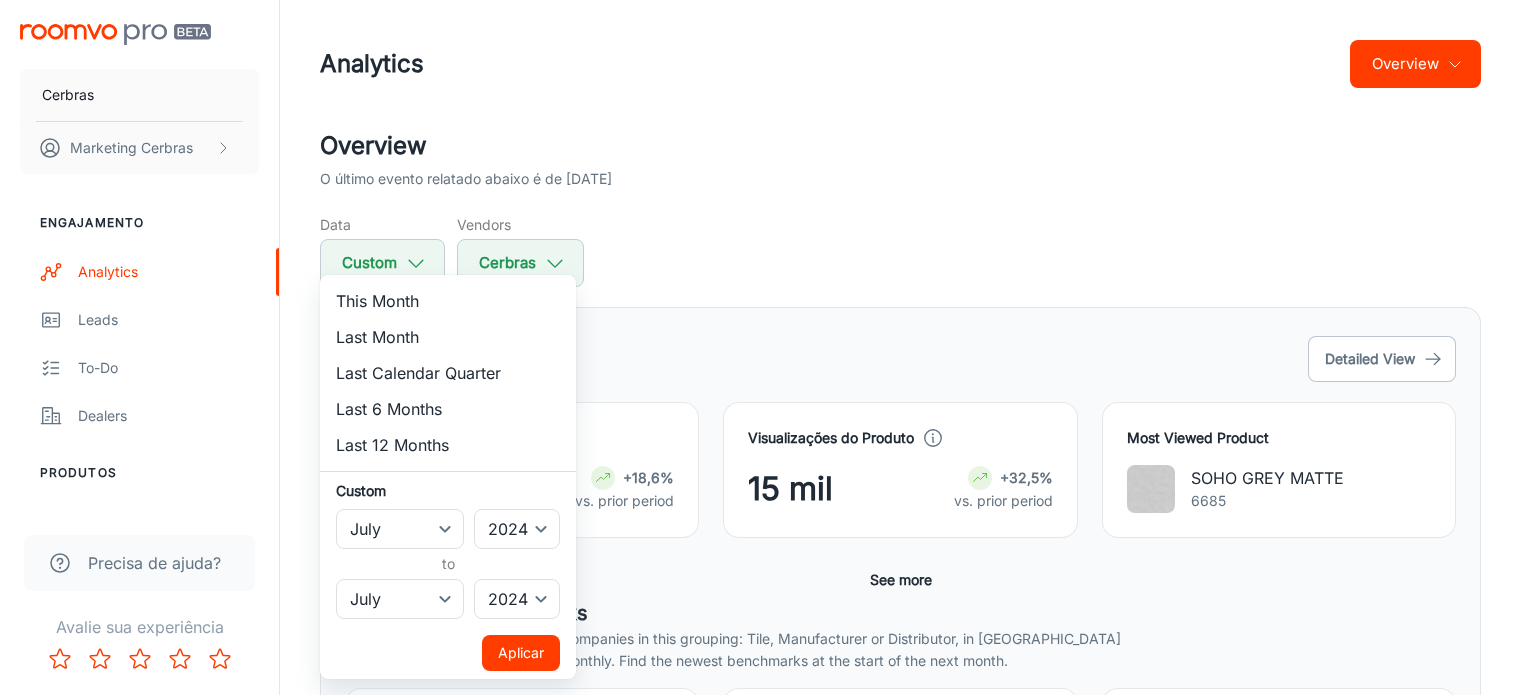 click at bounding box center (768, 347) 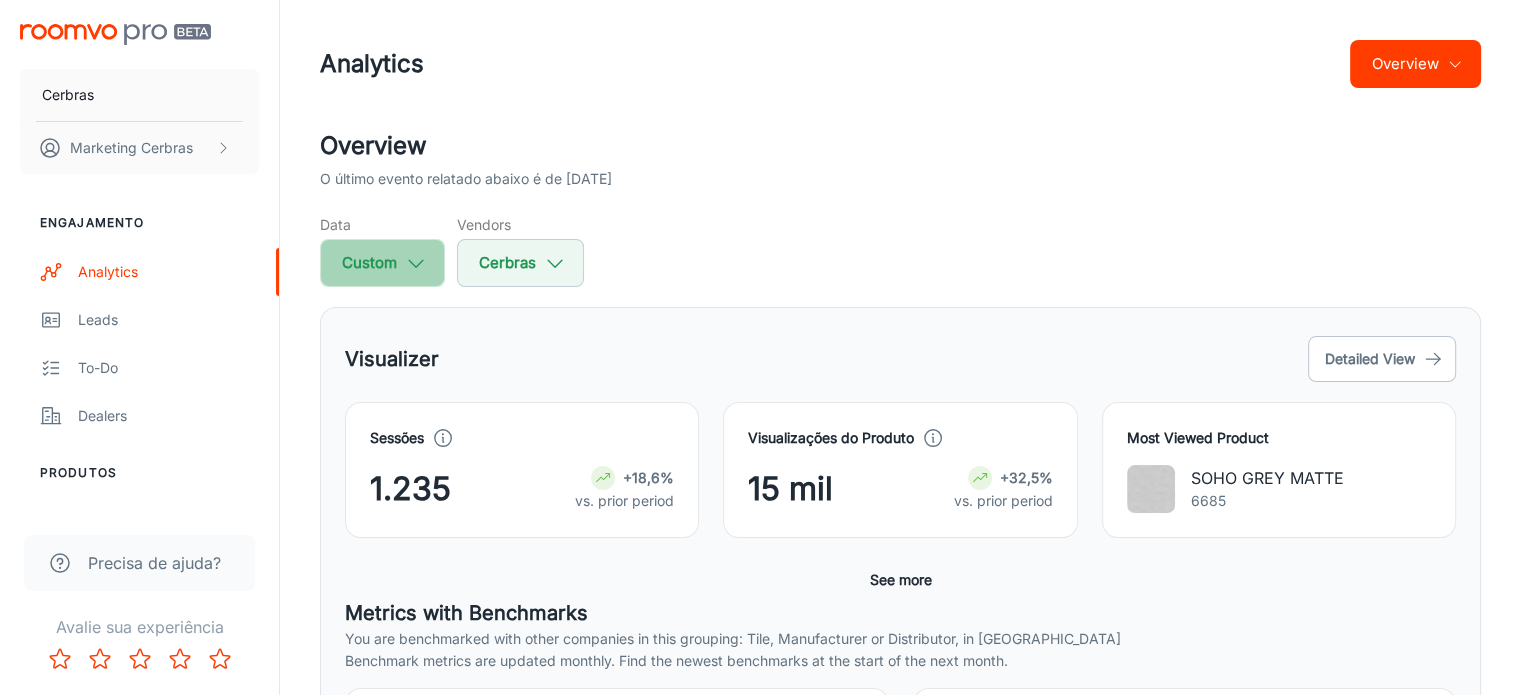 click 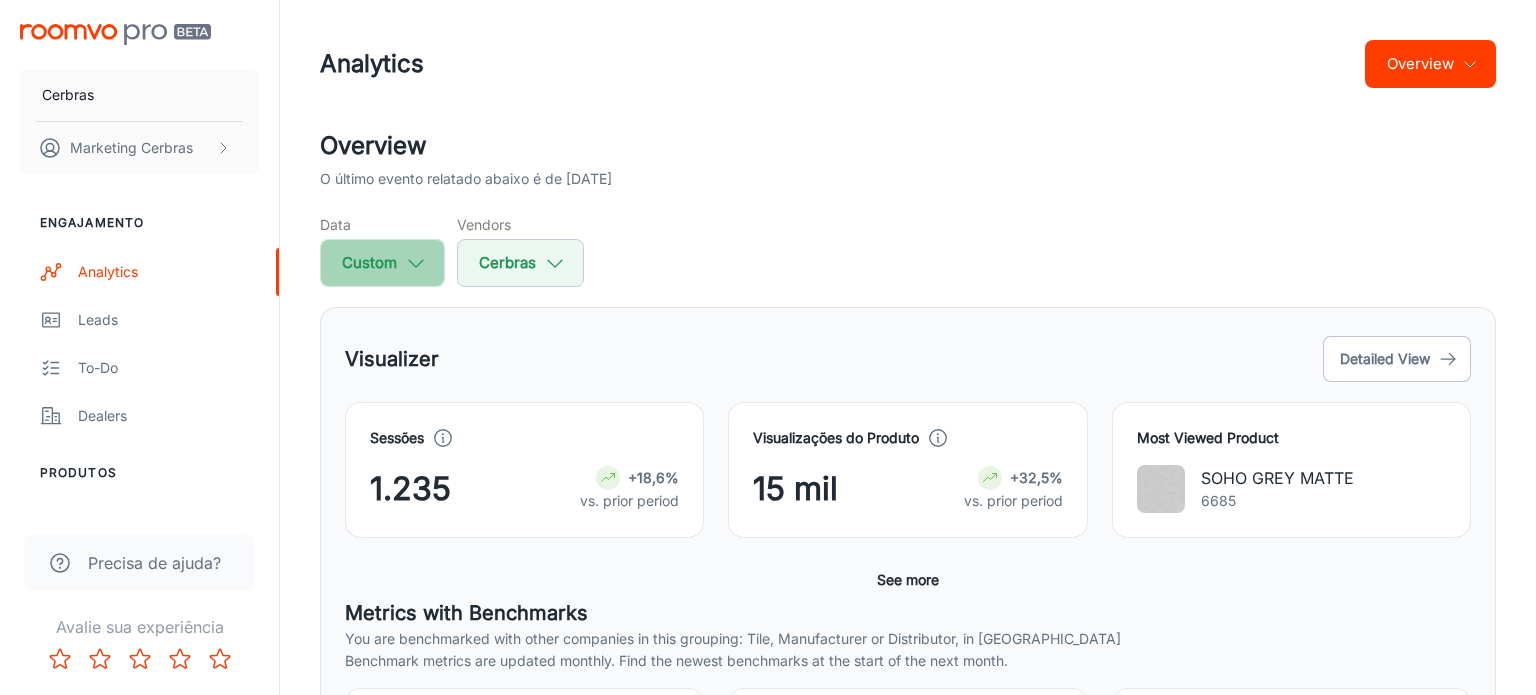 select on "6" 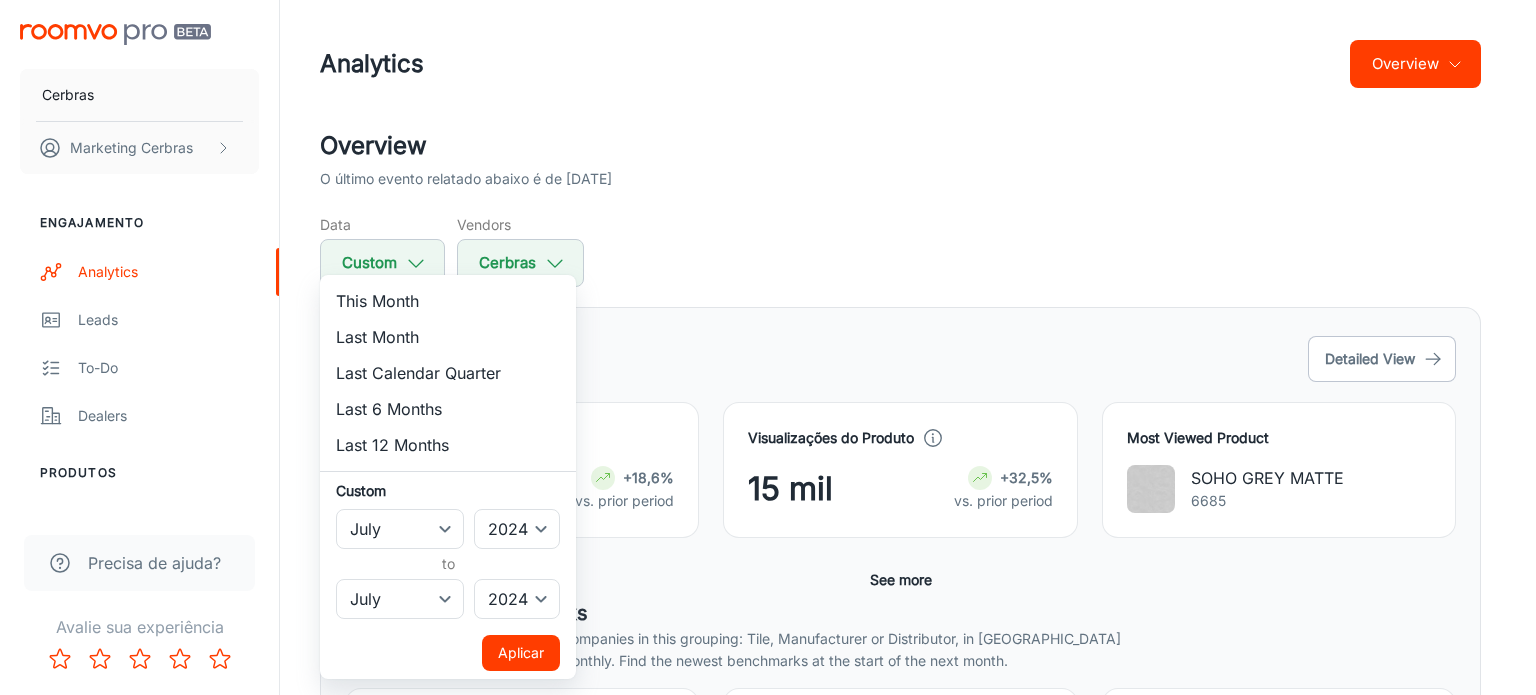click on "This Month" at bounding box center [448, 301] 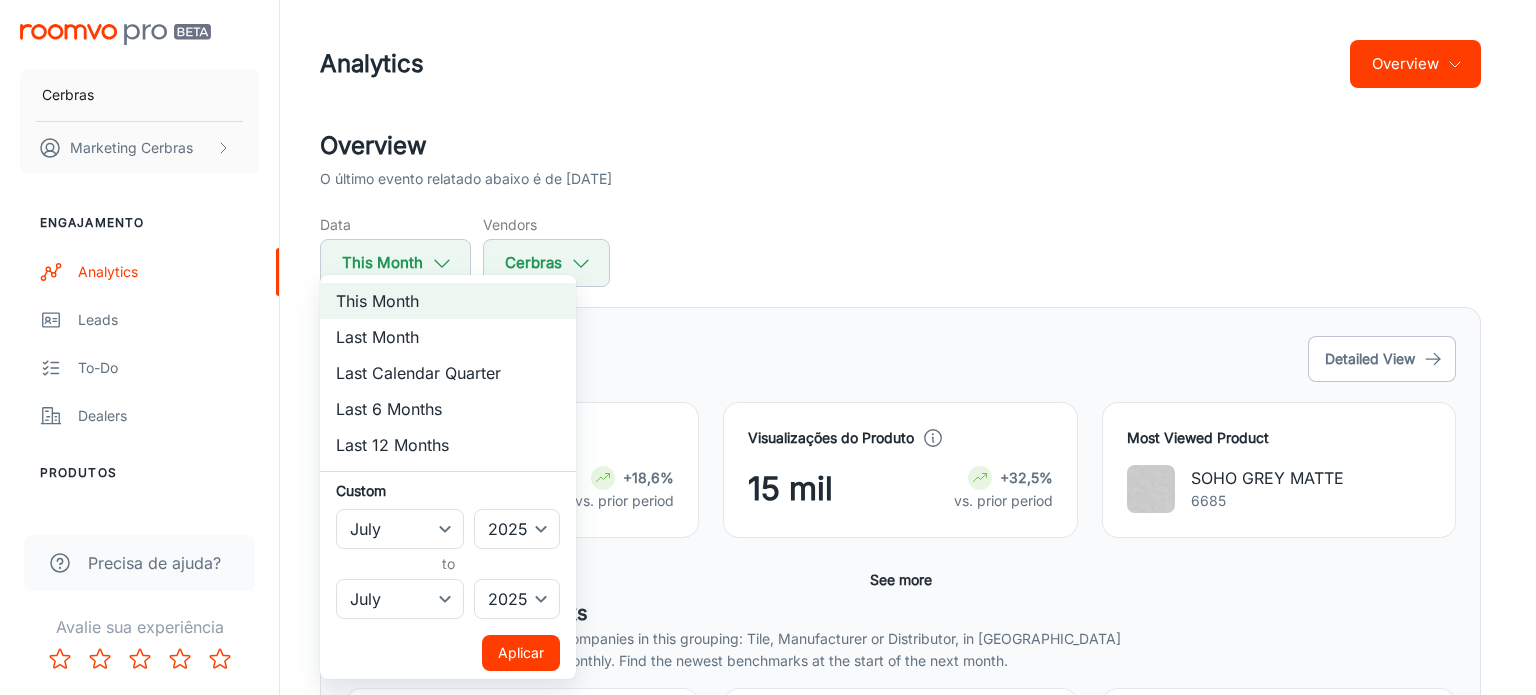 click on "Aplicar" at bounding box center (521, 653) 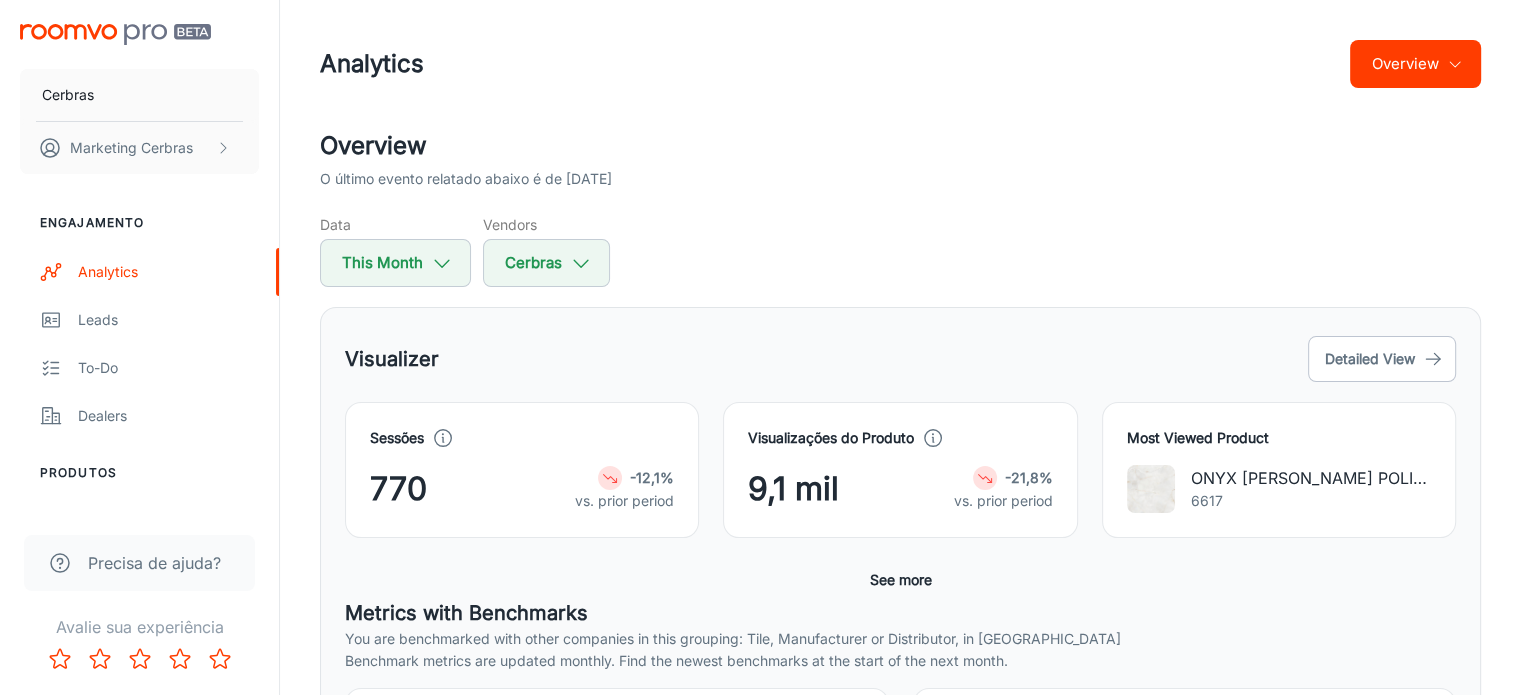 drag, startPoint x: 807, startPoint y: 228, endPoint x: 739, endPoint y: 227, distance: 68.007355 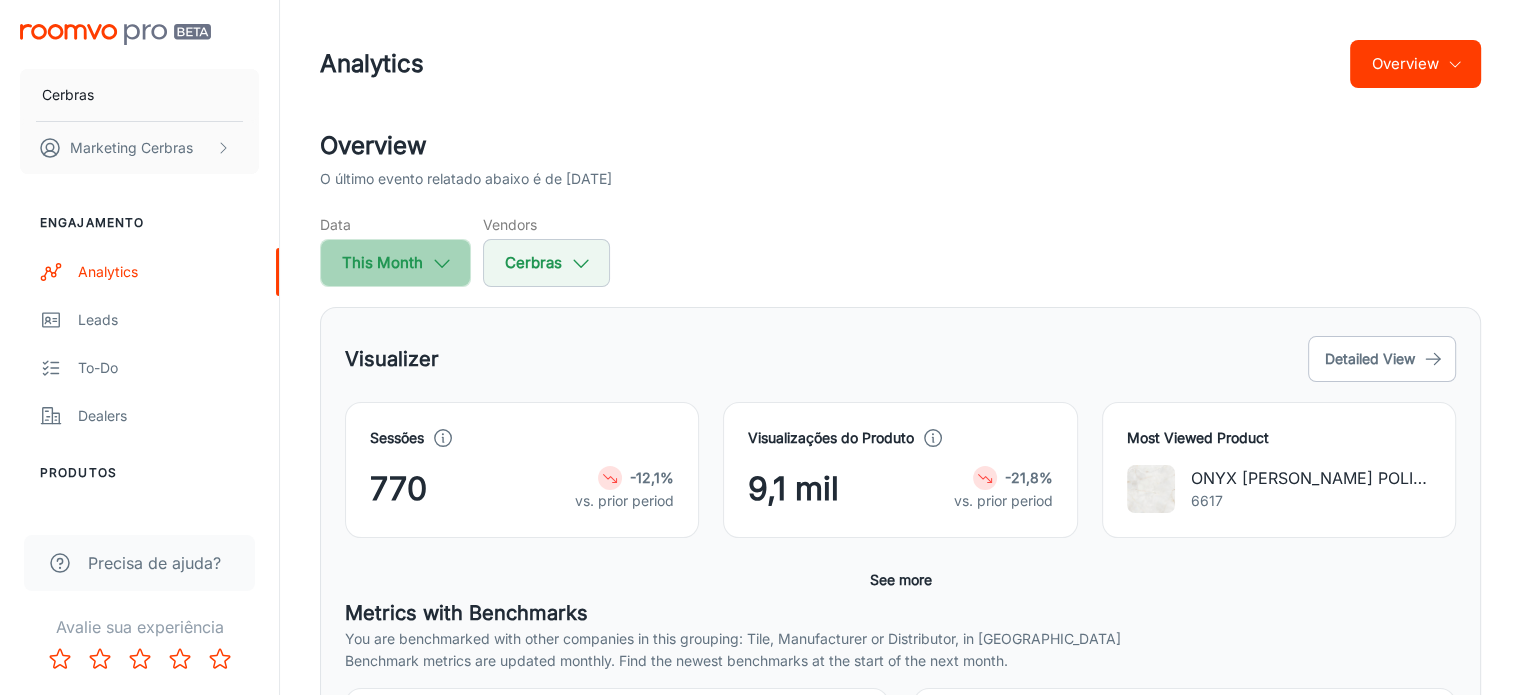 click on "This Month" at bounding box center (395, 263) 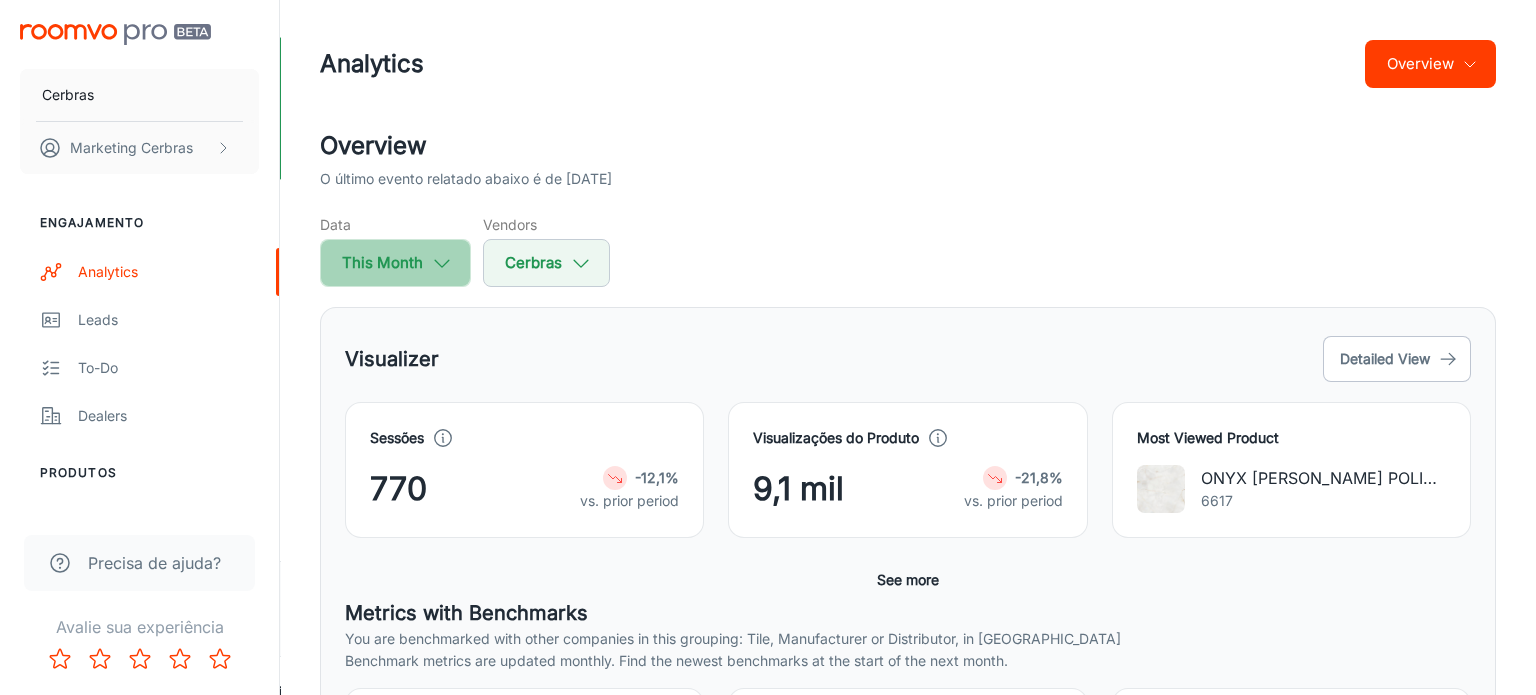 select on "6" 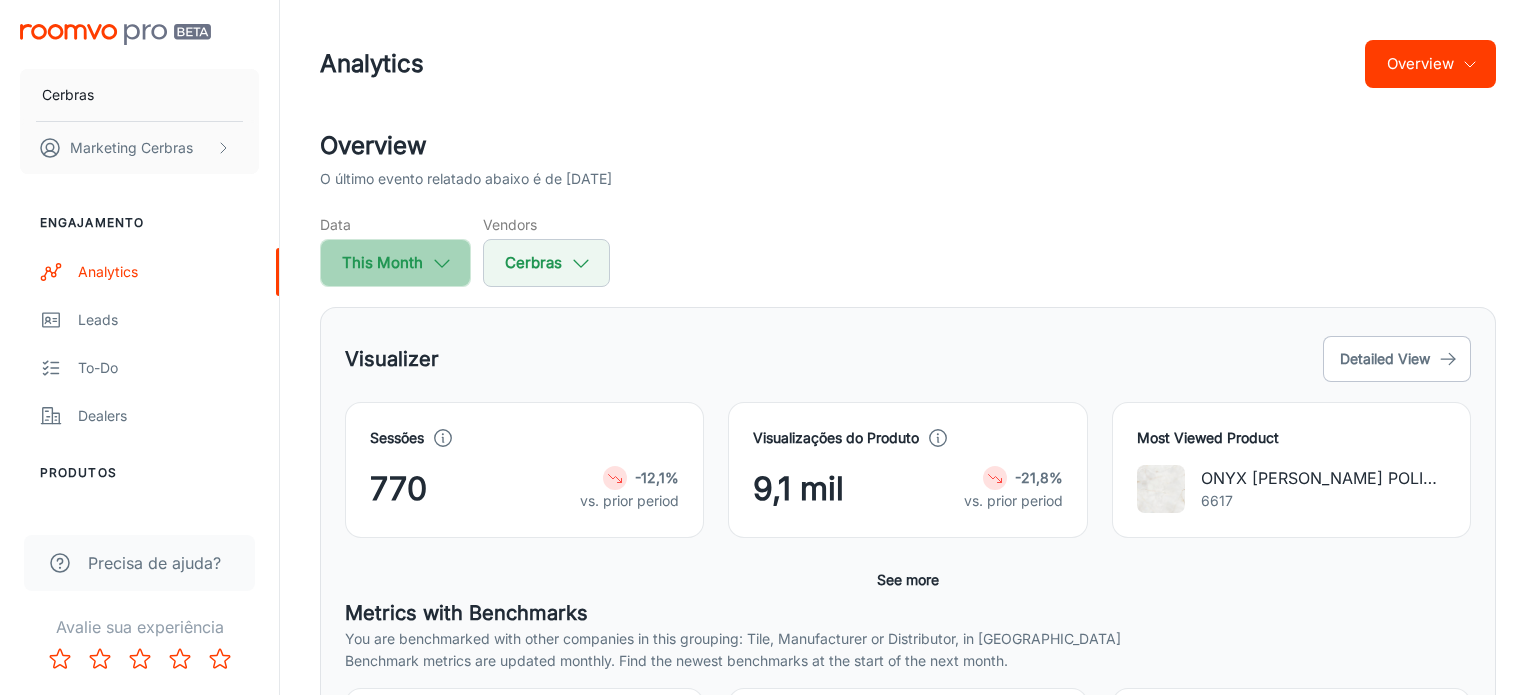 select on "2025" 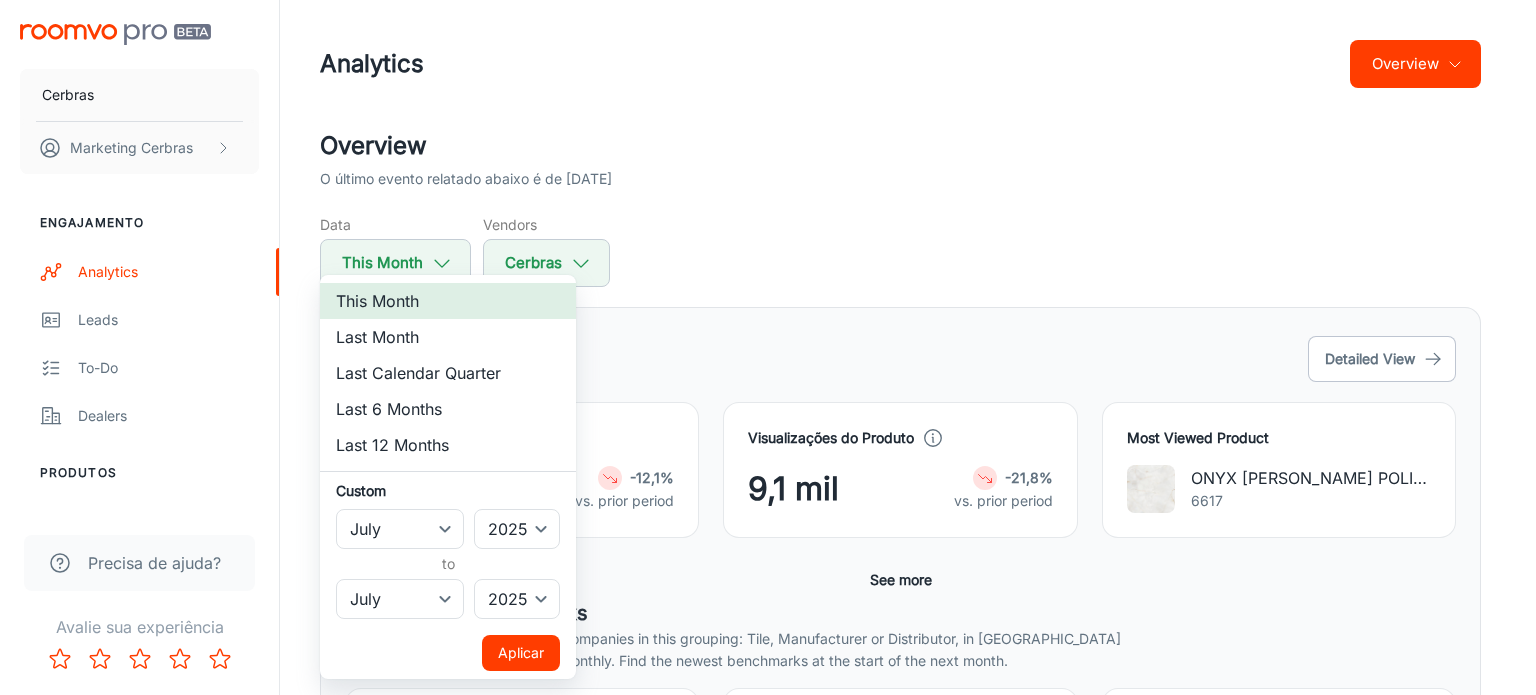 drag, startPoint x: 399, startPoint y: 345, endPoint x: 400, endPoint y: 316, distance: 29.017237 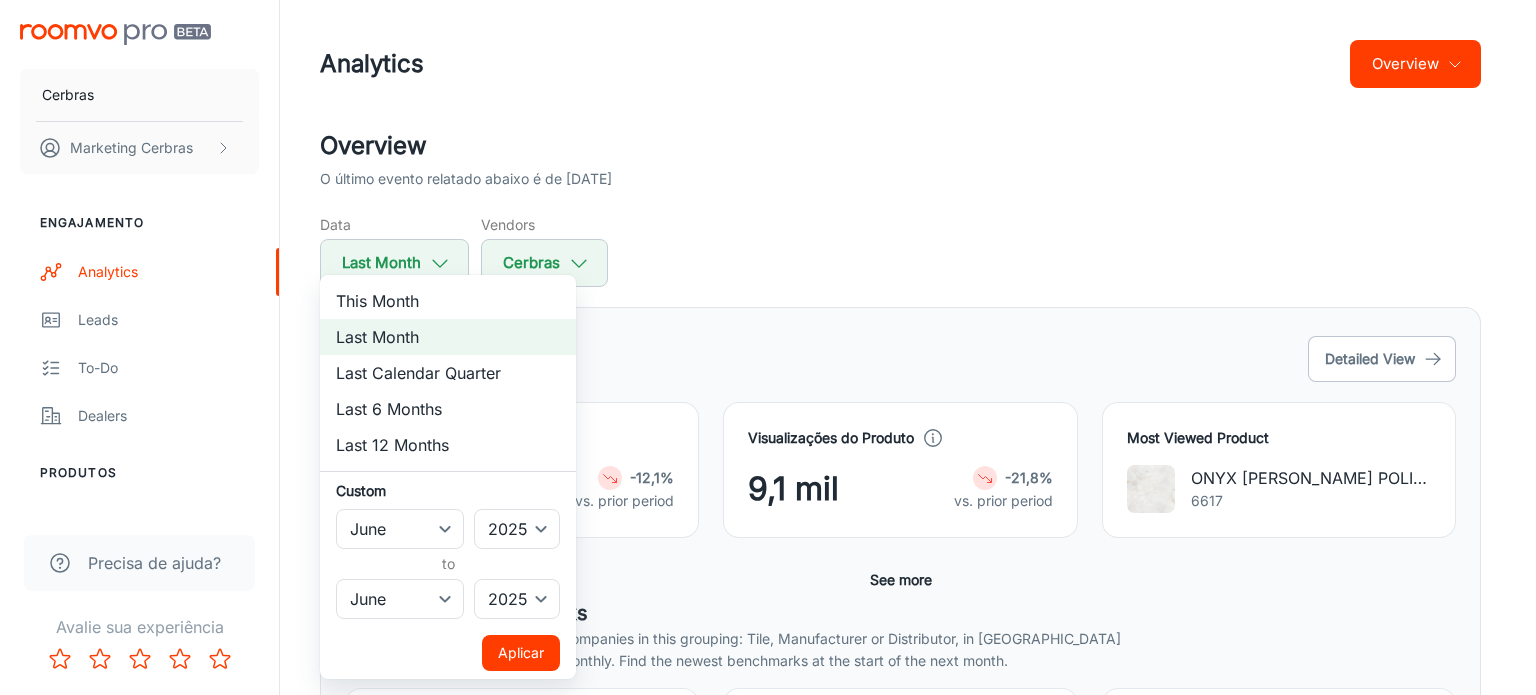 click on "This Month Last Month Last Calendar Quarter Last 6 Months Last 12 Months Custom January February March April May June July August September October November December ​ 2022 2023 2024 2025 ​ to January February March April May June July August September October November December ​ 2022 2023 2024 2025 ​ Aplicar" at bounding box center [448, 477] 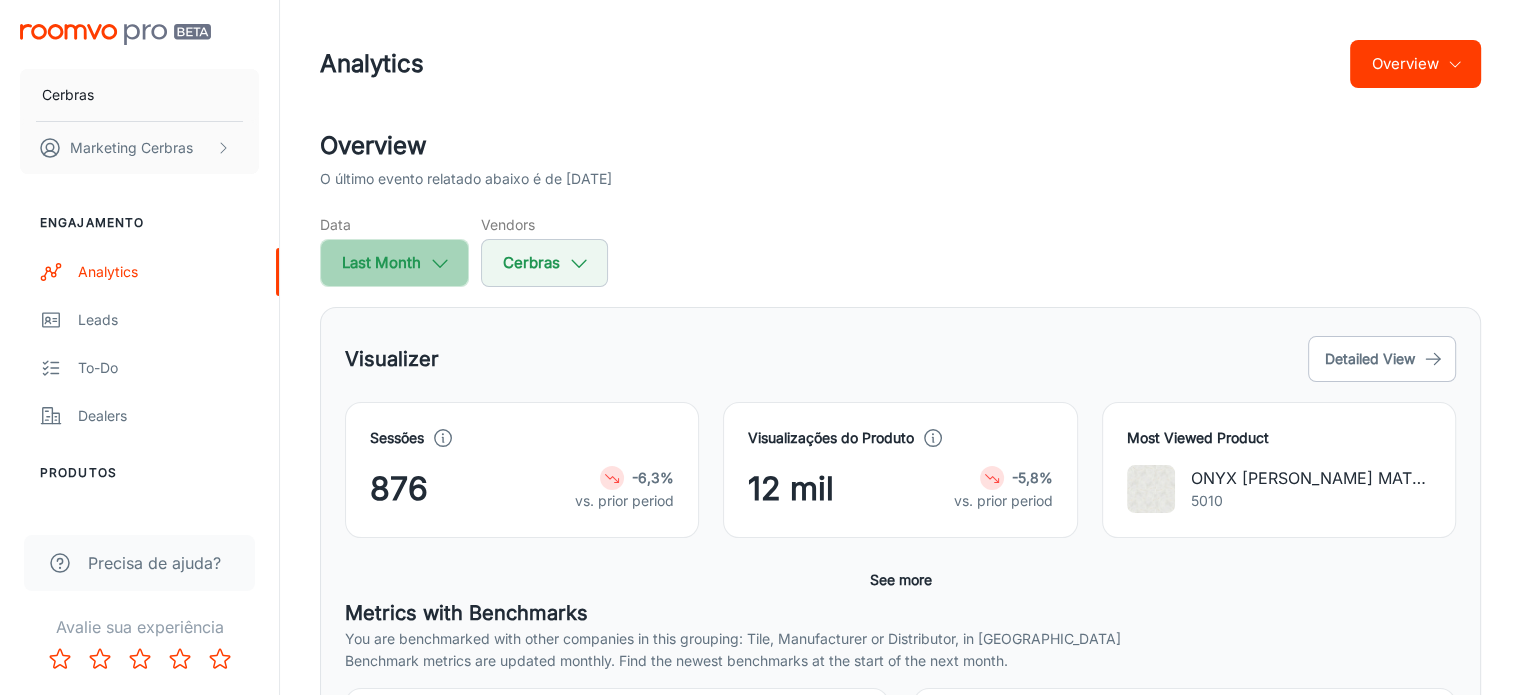 click on "Last Month" at bounding box center (394, 263) 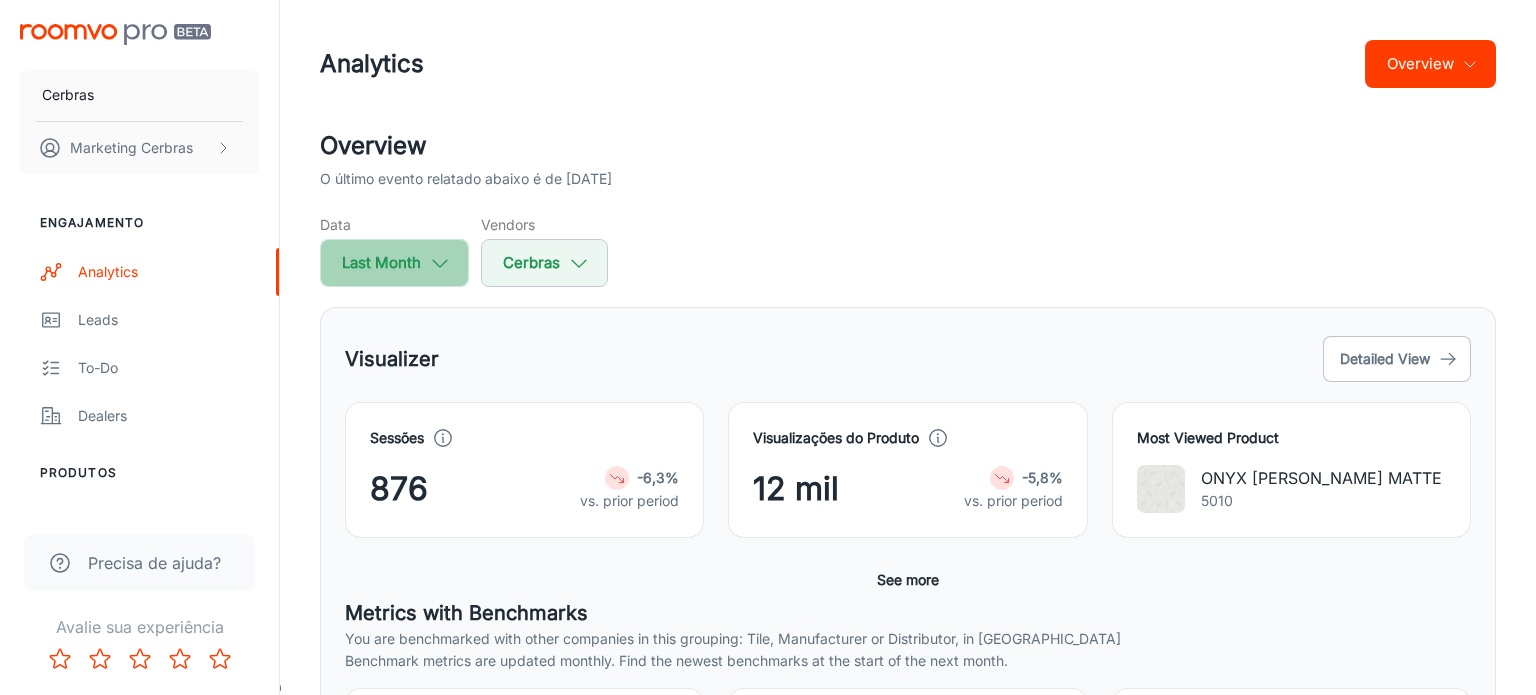 select on "5" 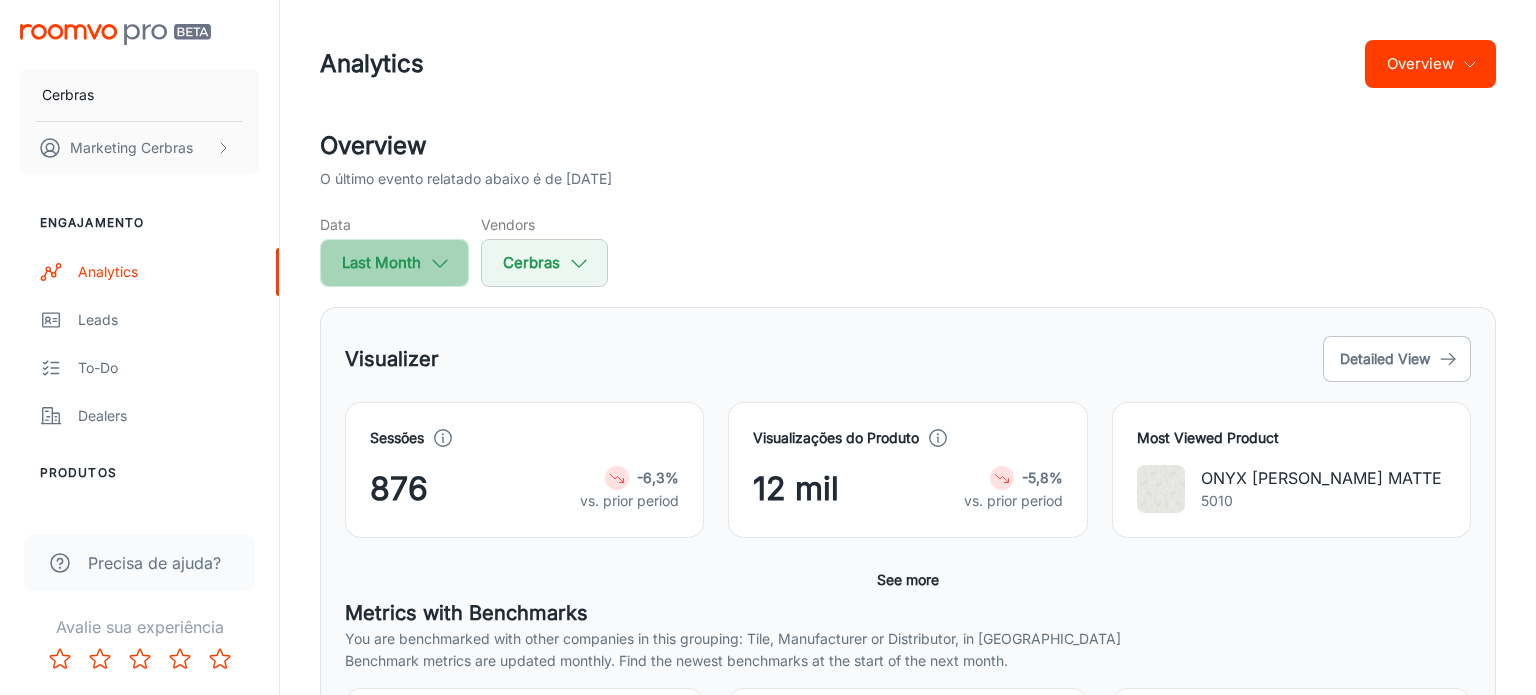 select on "2025" 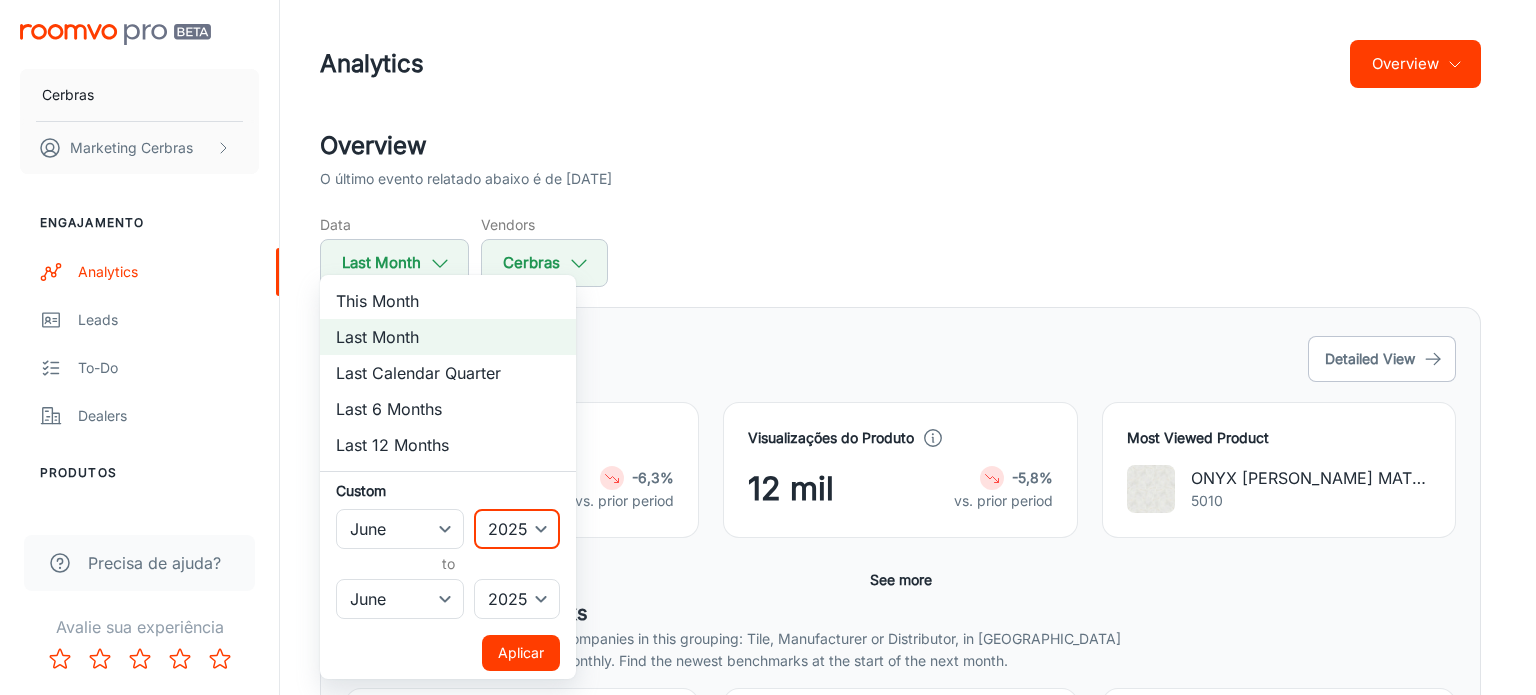 click on "2022 2023 2024 2025" at bounding box center [517, 529] 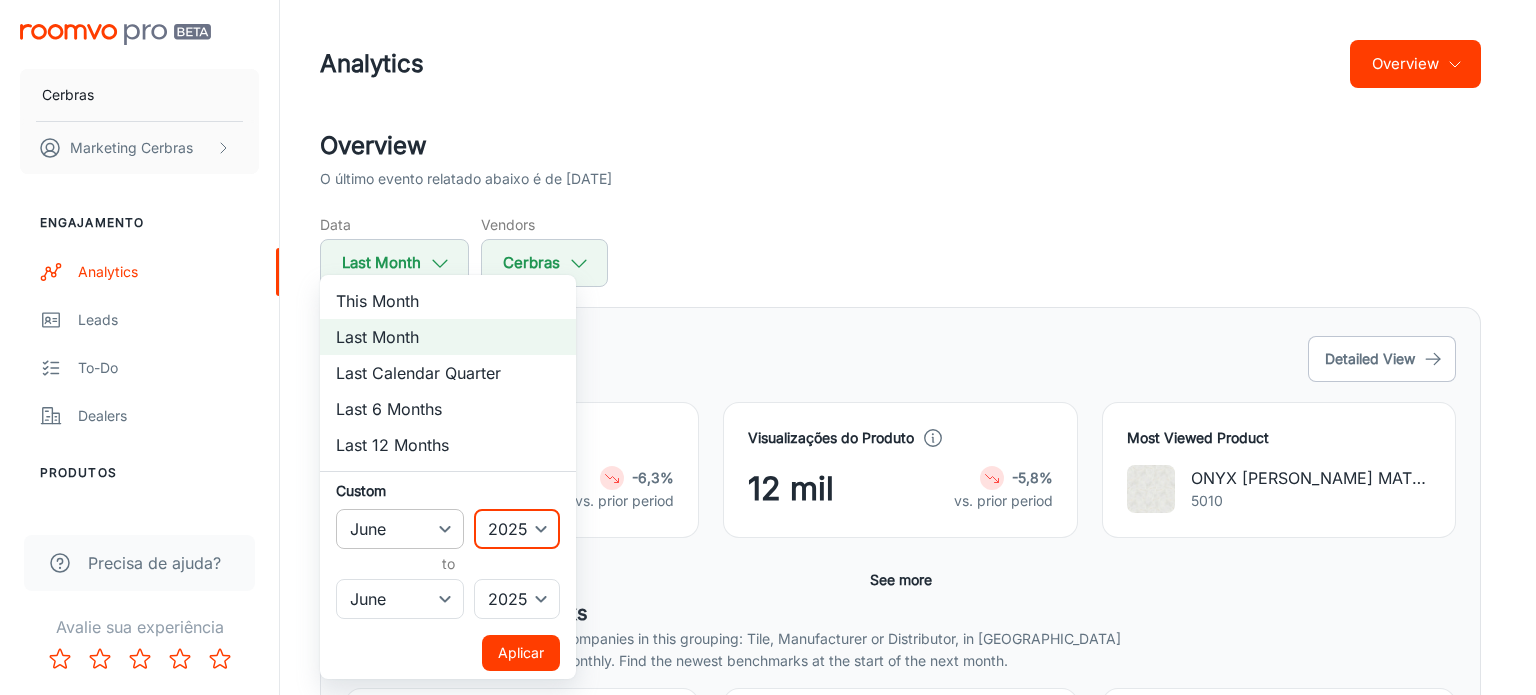 click on "January February March April May June July August September October November December" at bounding box center [400, 529] 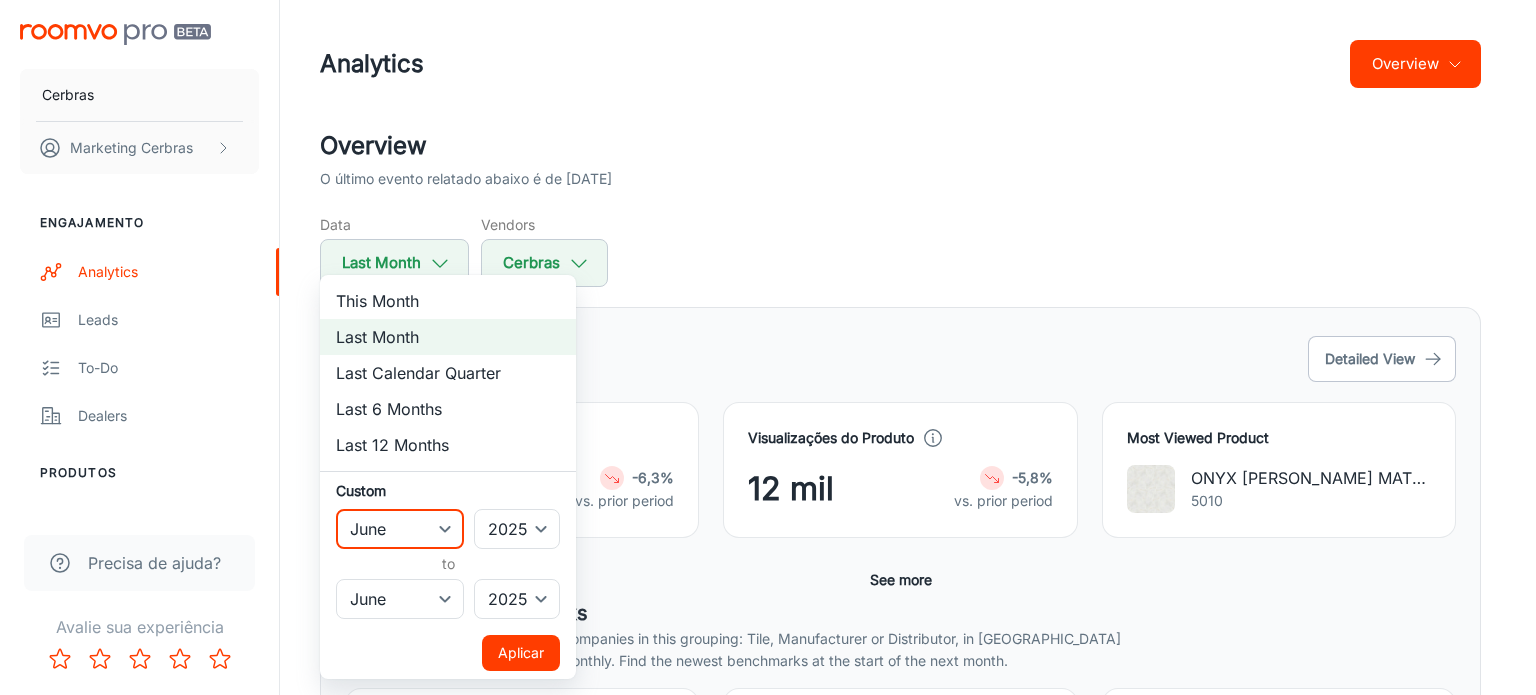select on "3" 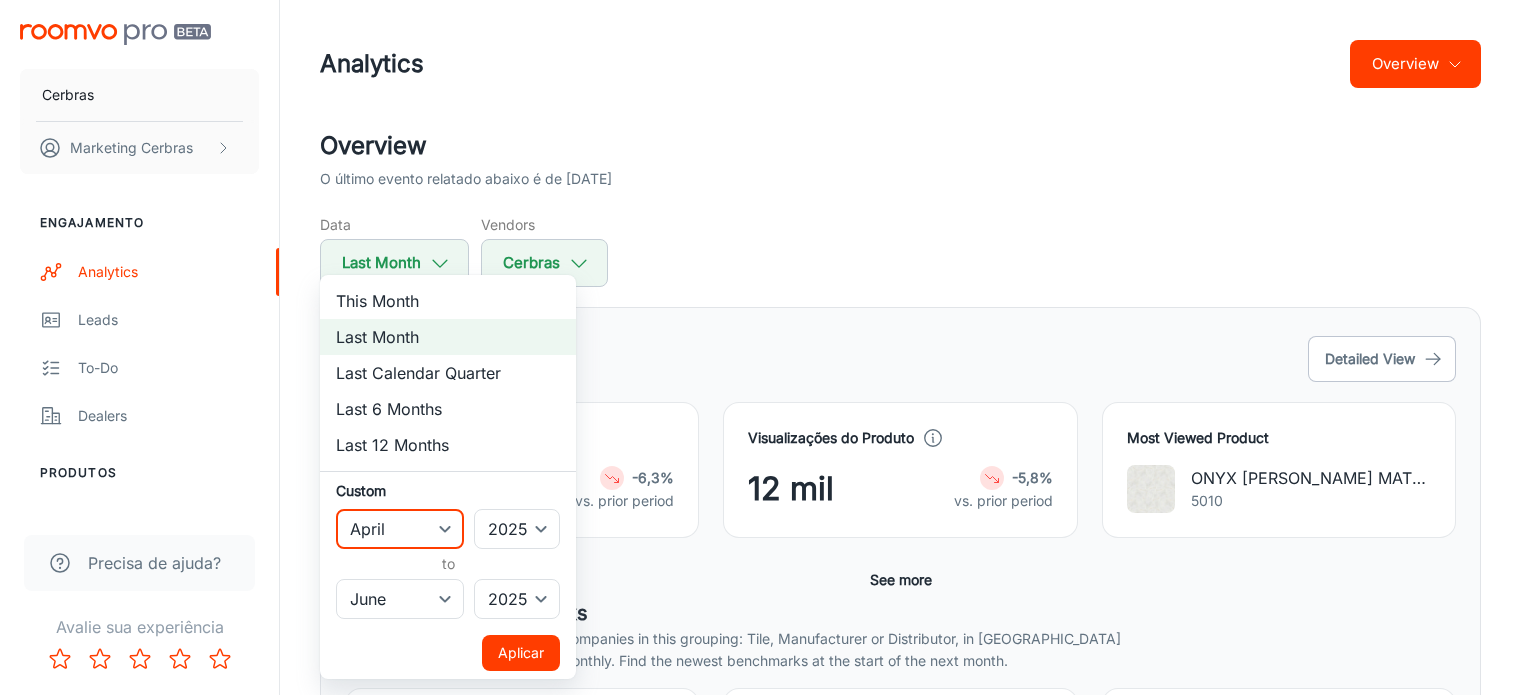 click on "January February March April May June July August September October November December" at bounding box center (400, 529) 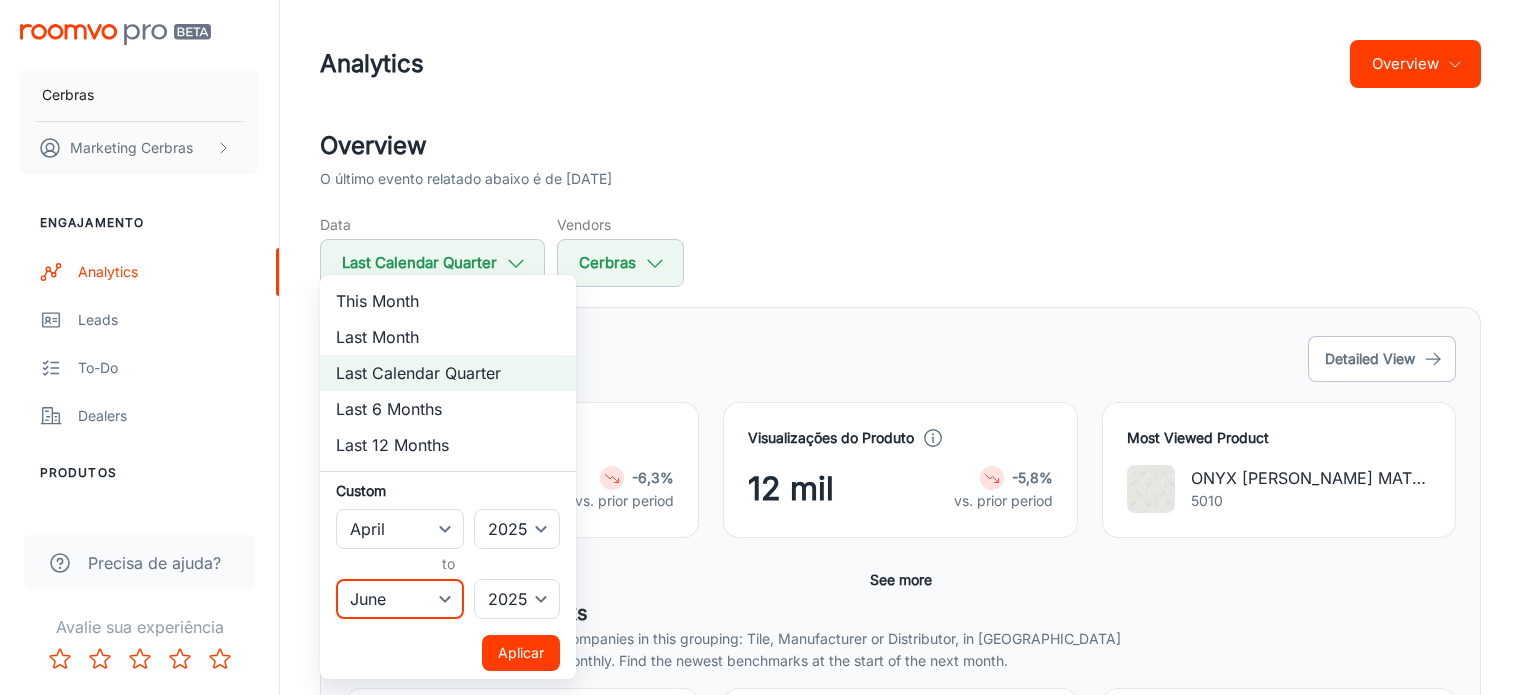 click on "January February March April May June July August September October November December" at bounding box center [400, 599] 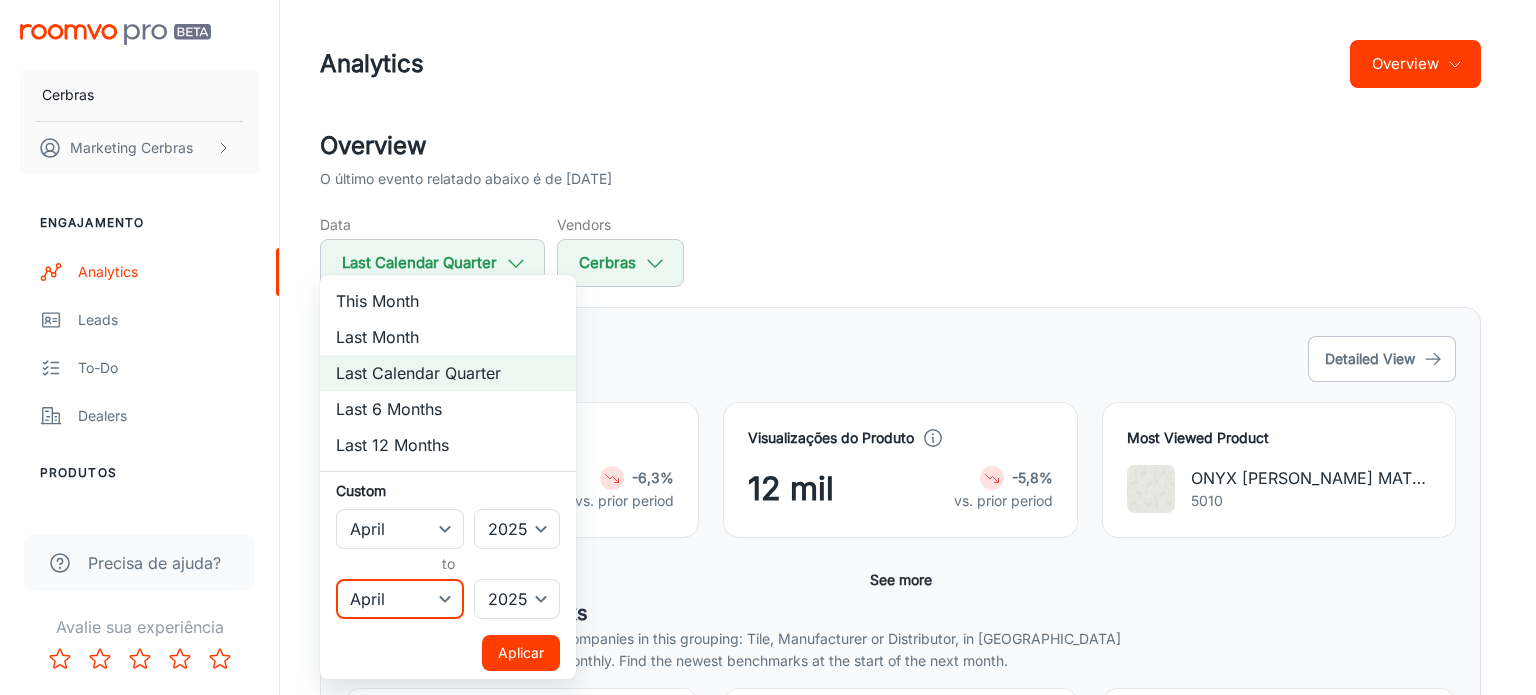 click on "January February March April May June July August September October November December" at bounding box center (400, 599) 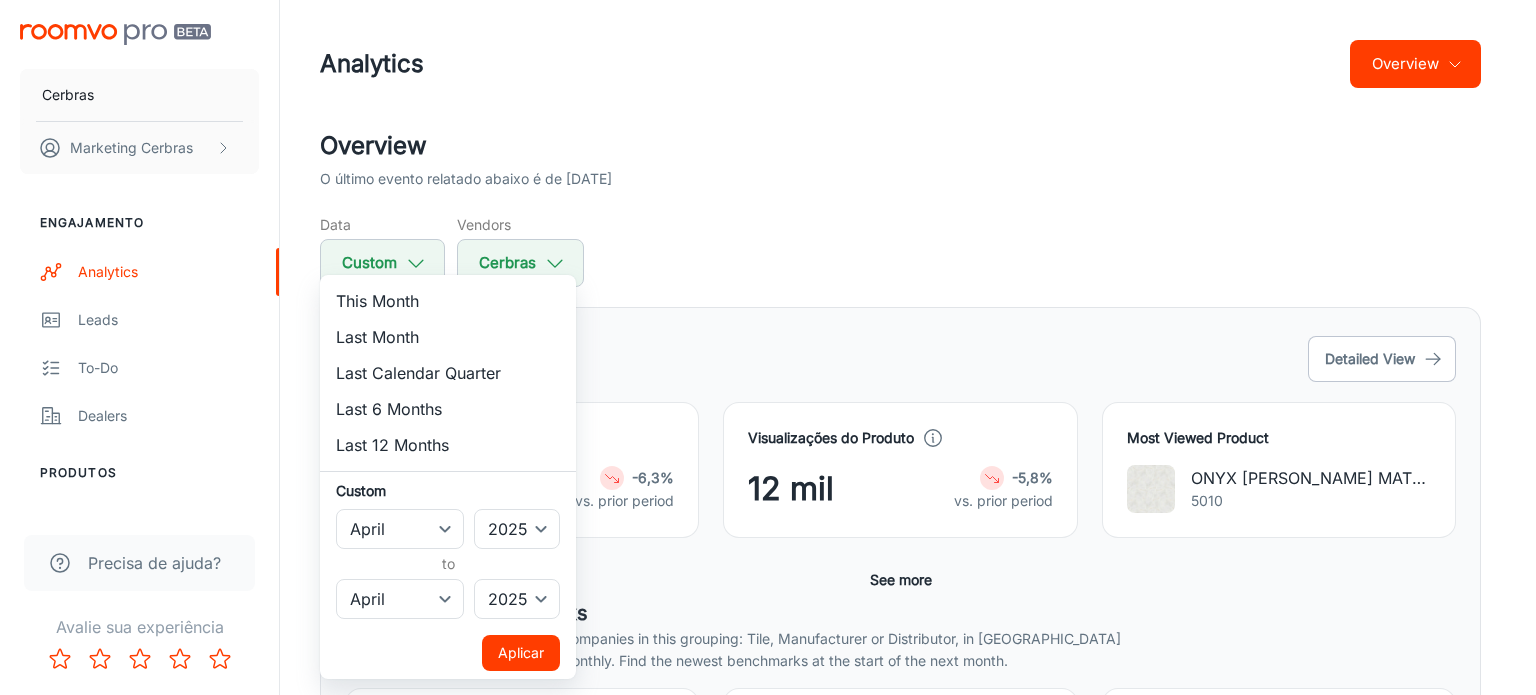 click on "Aplicar" at bounding box center (521, 653) 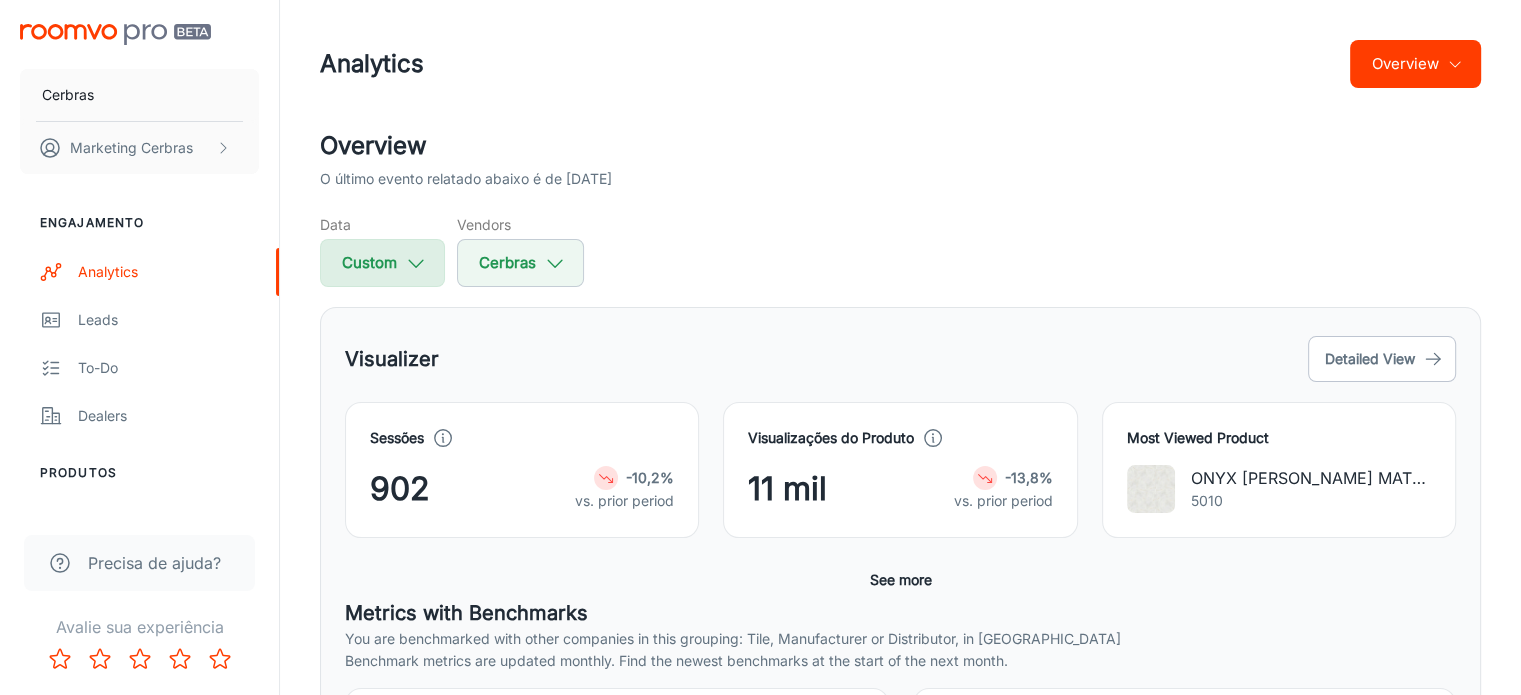 click on "Custom" at bounding box center [382, 263] 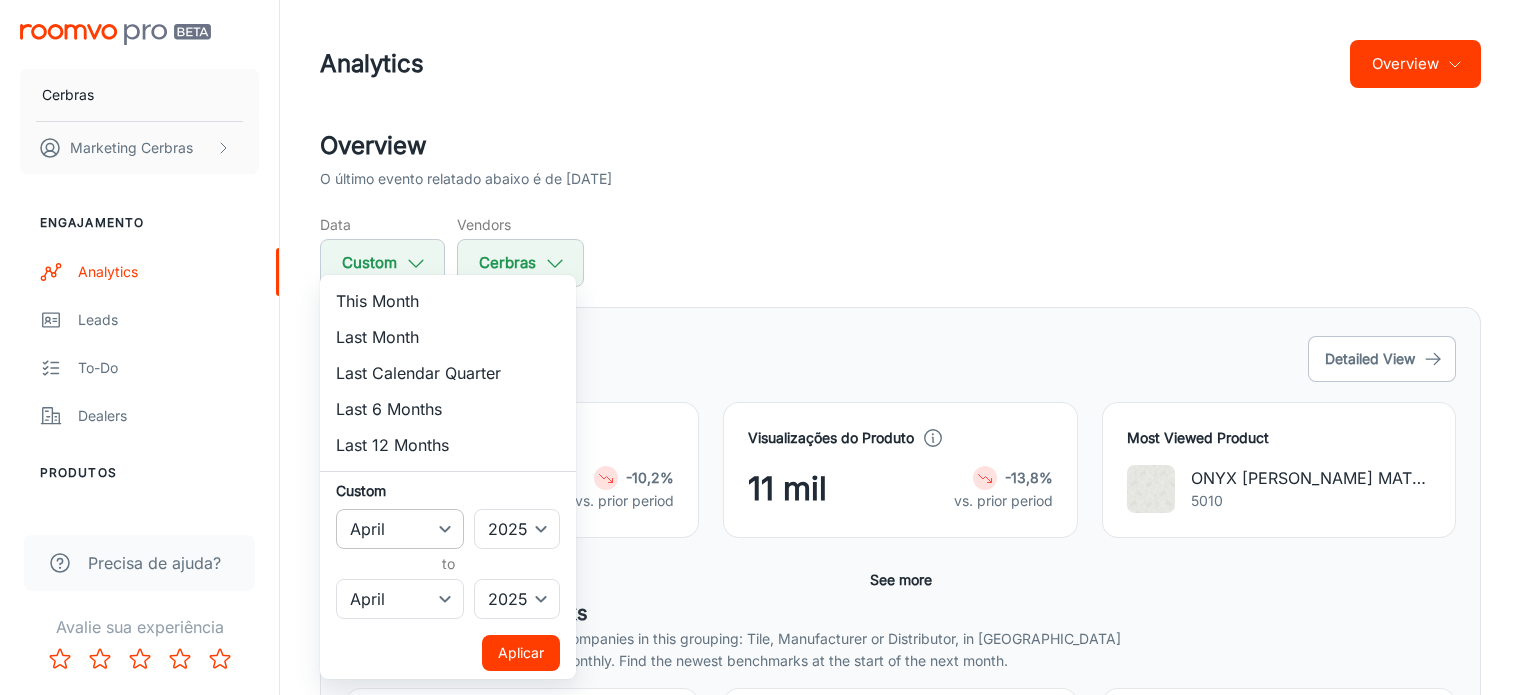 click on "January February March April May June July August September October November December" at bounding box center (400, 529) 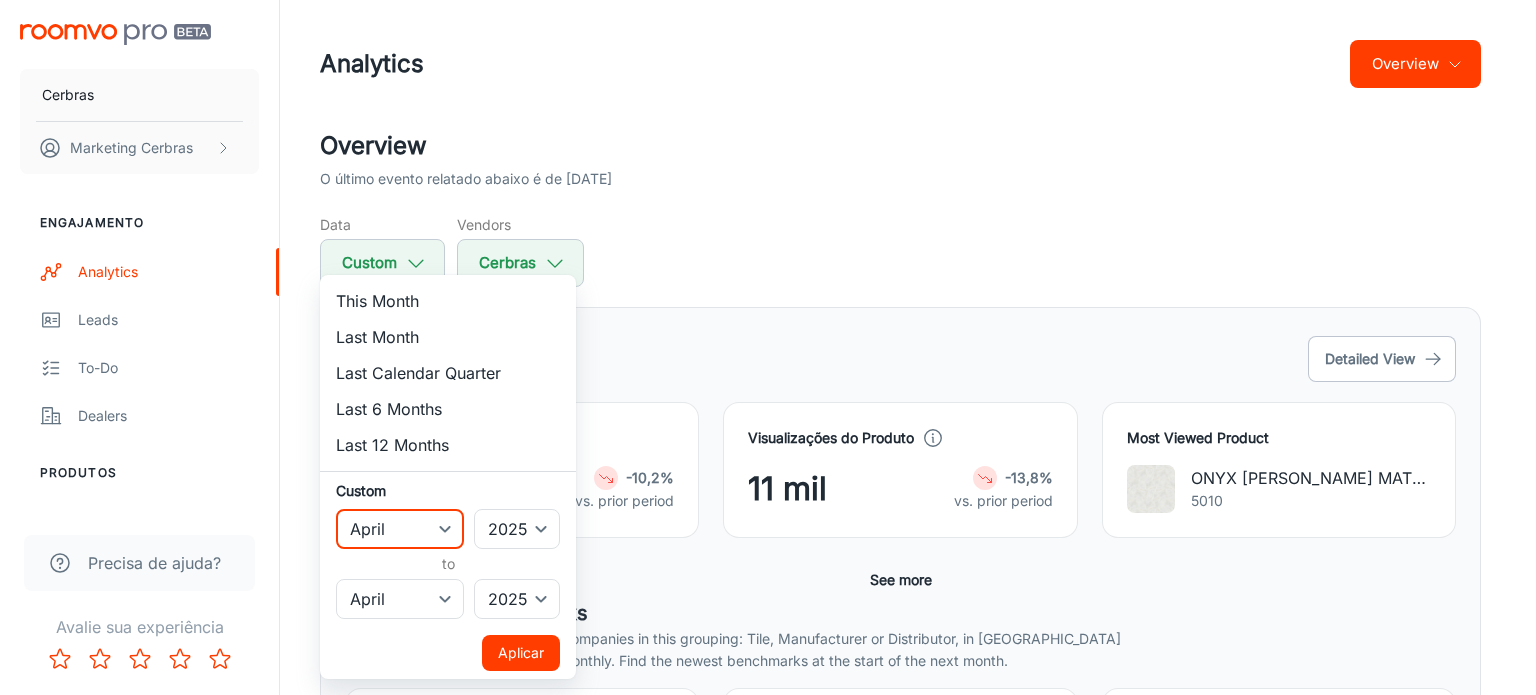 select on "2" 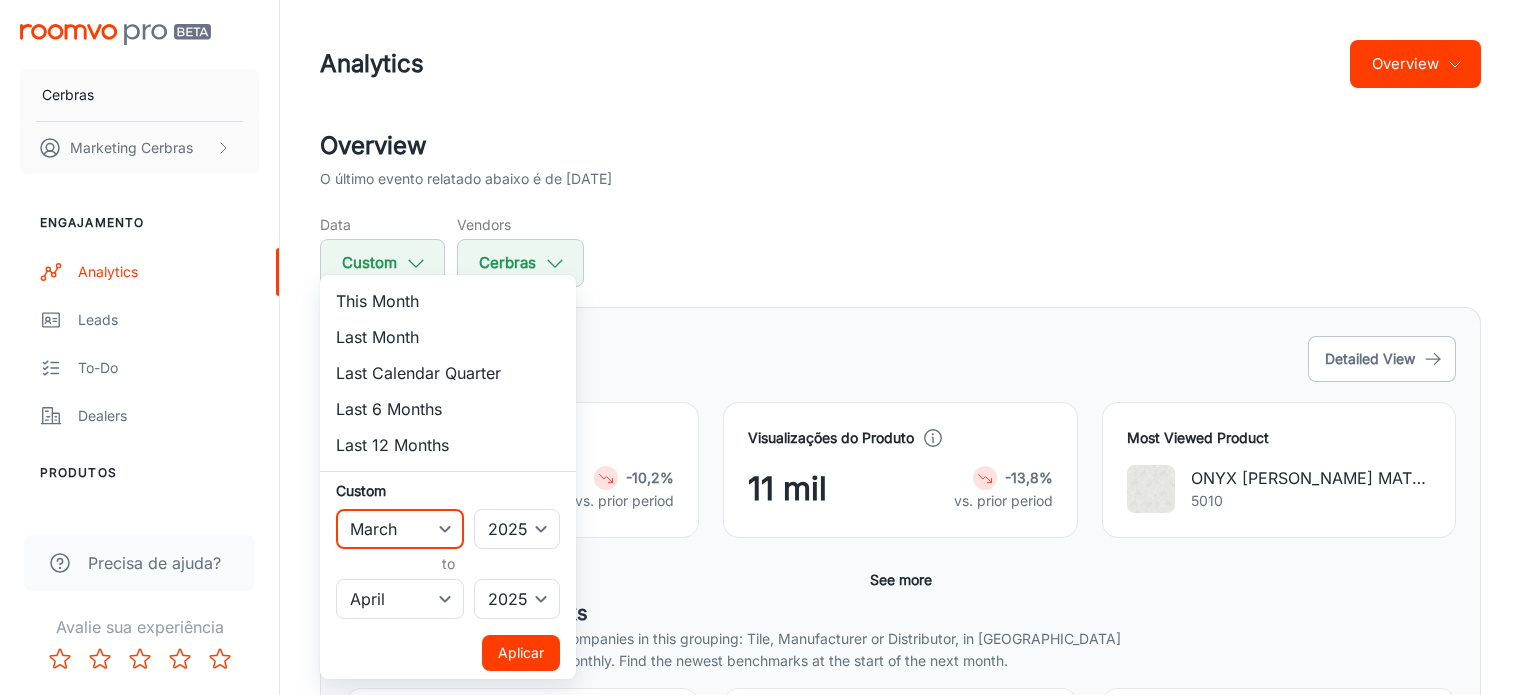click on "January February March April May June July August September October November December" at bounding box center [400, 529] 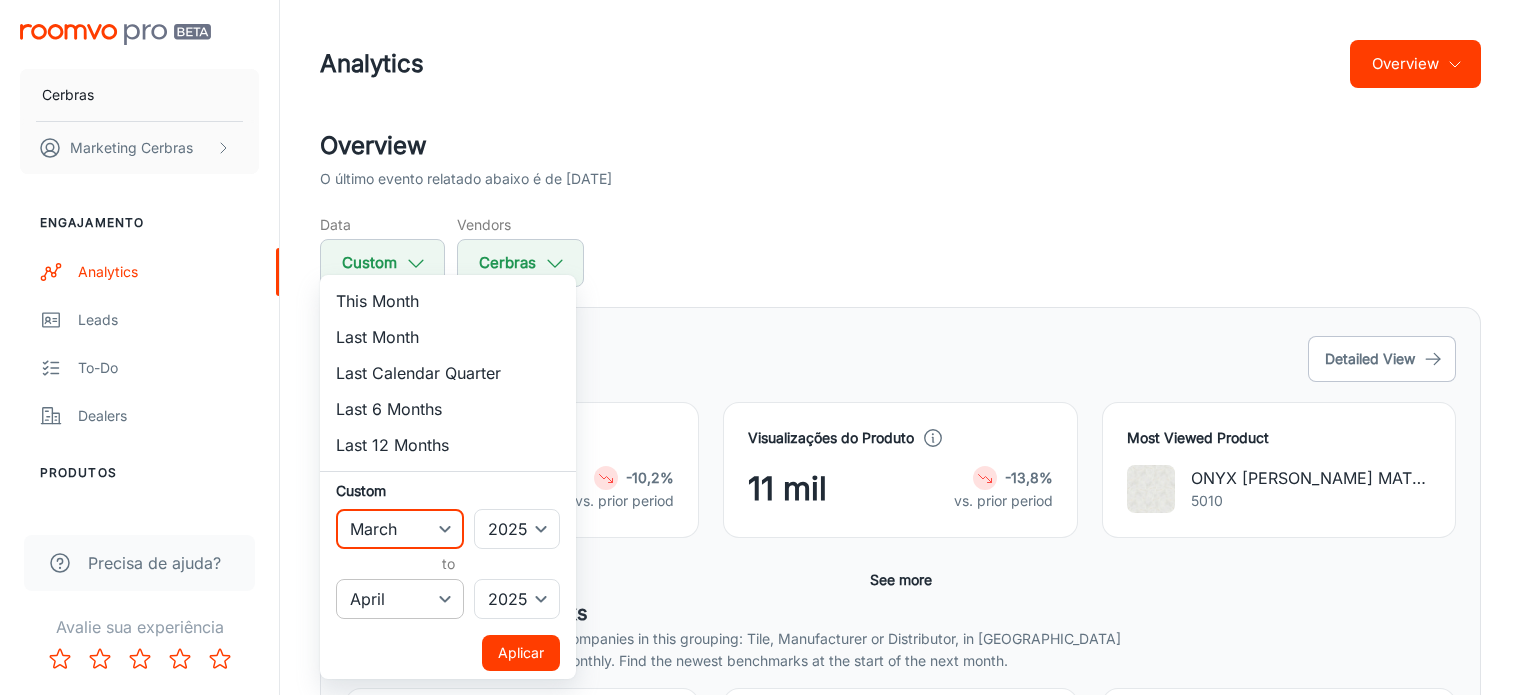 click on "January February March April May June July August September October November December" at bounding box center (400, 599) 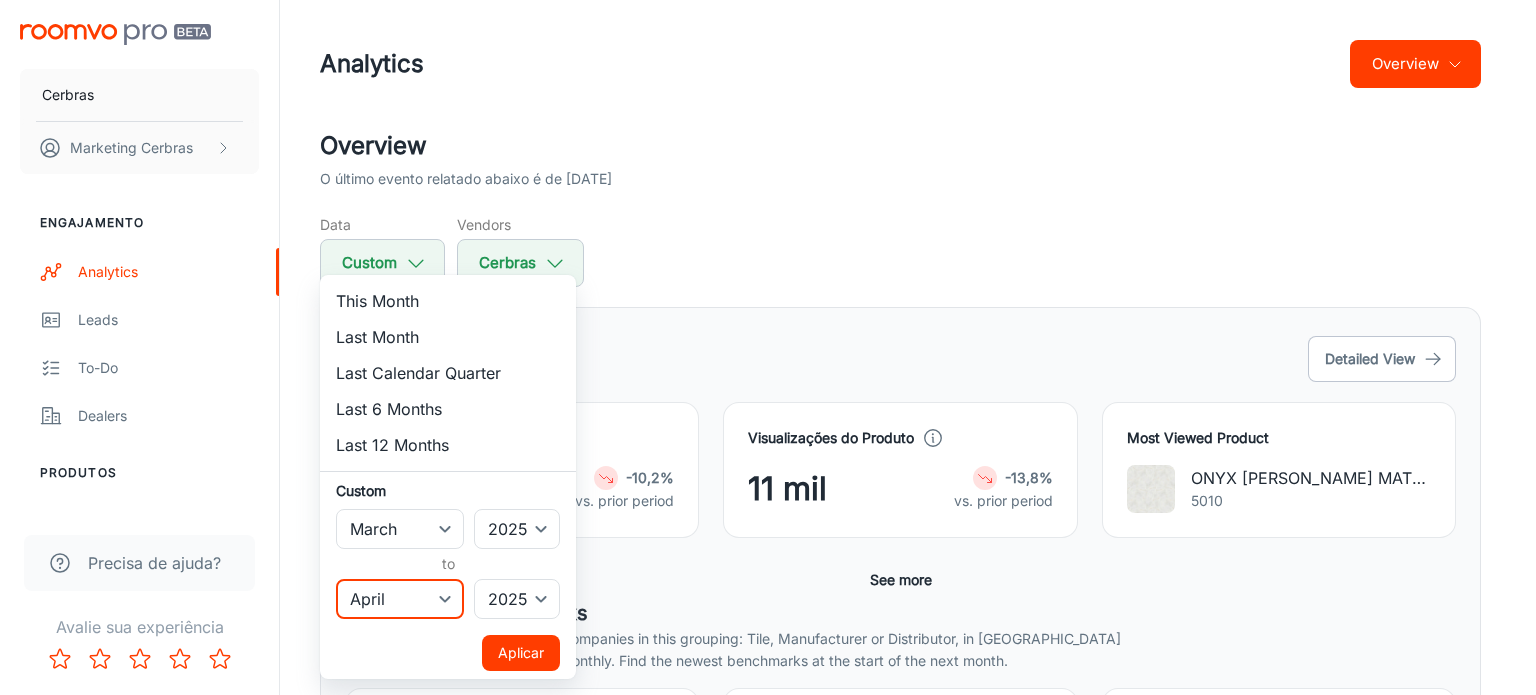 select on "2" 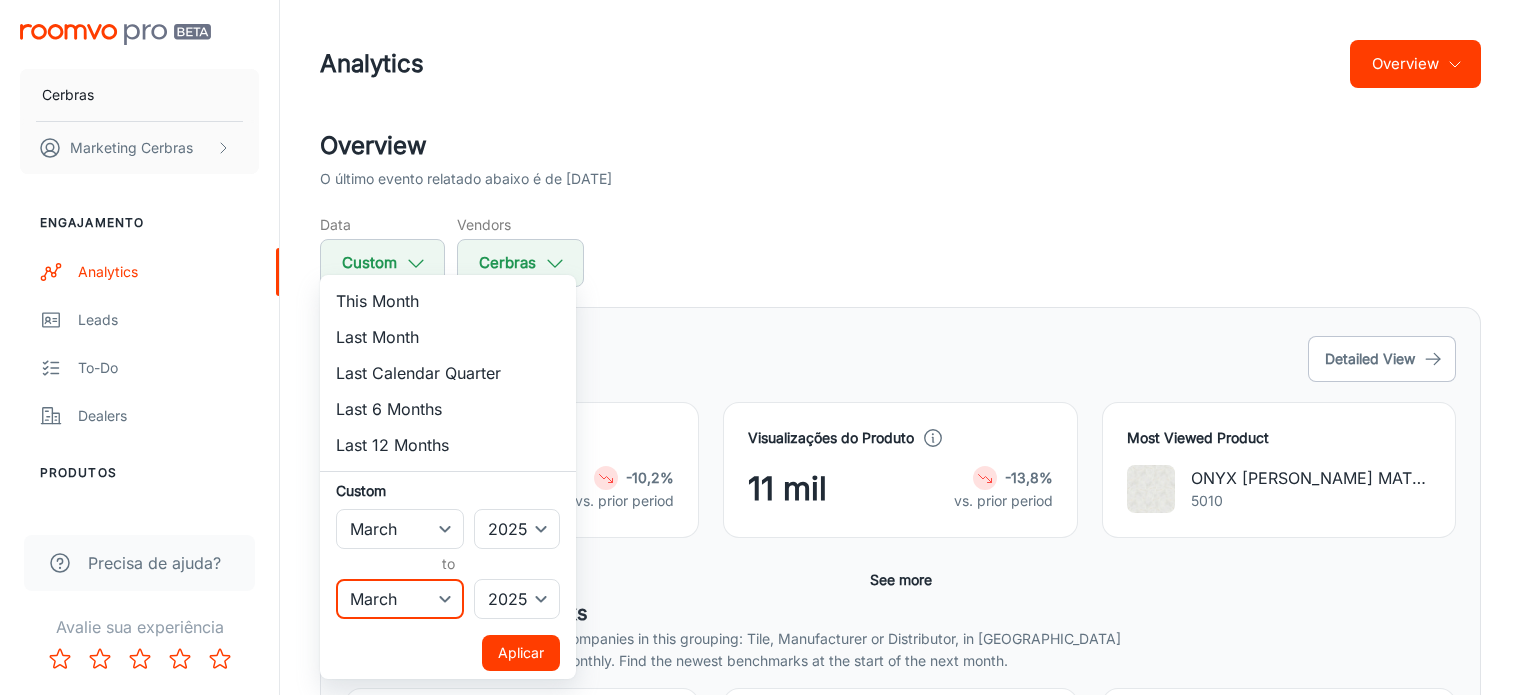 click on "January February March April May June July August September October November December" at bounding box center [400, 599] 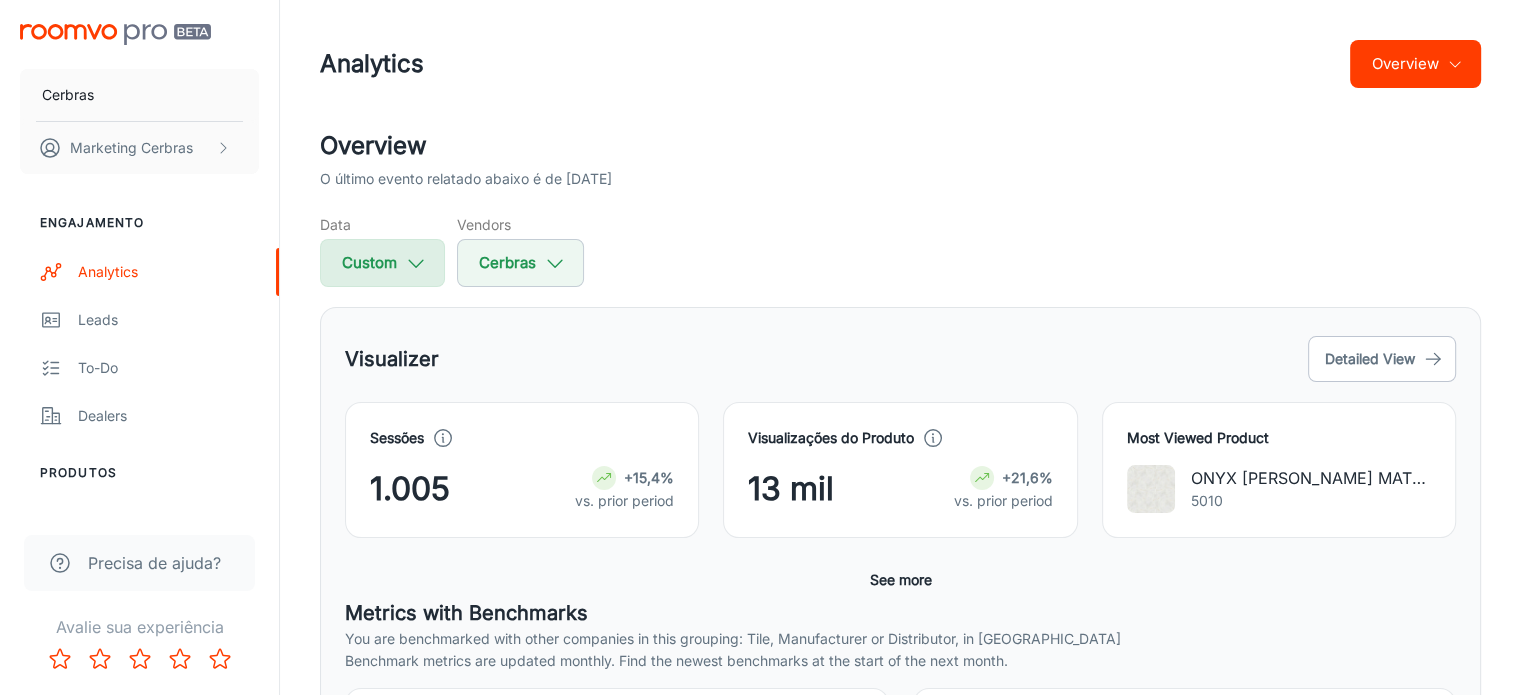 click on "Custom" at bounding box center [382, 263] 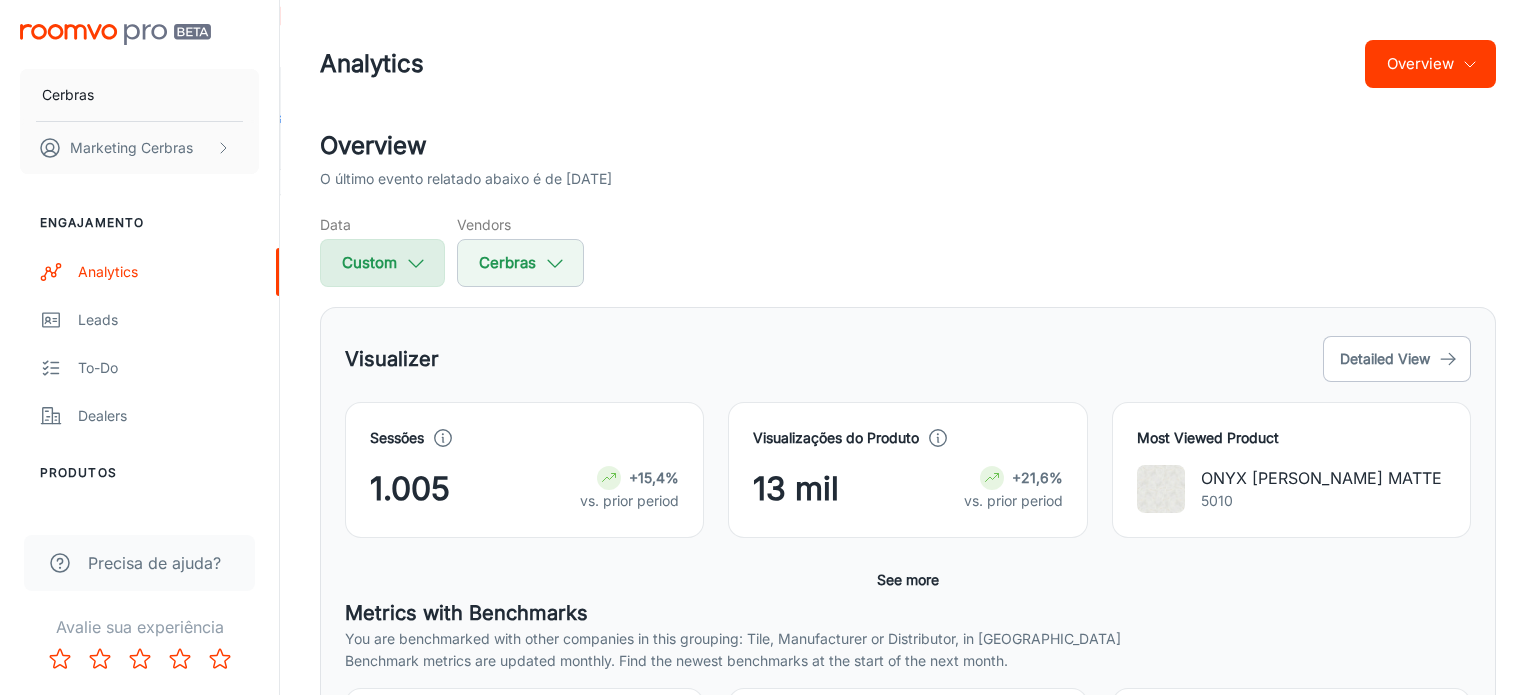 select on "2" 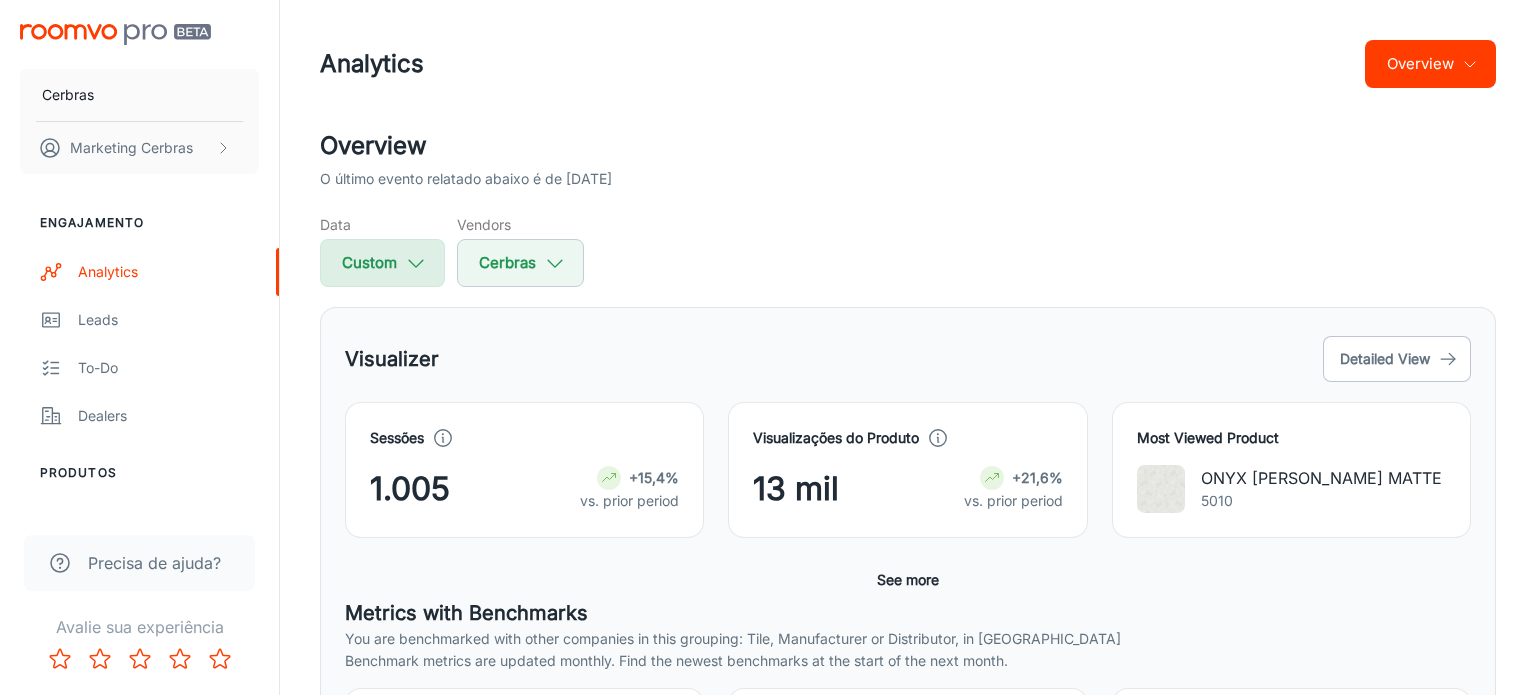 select on "2025" 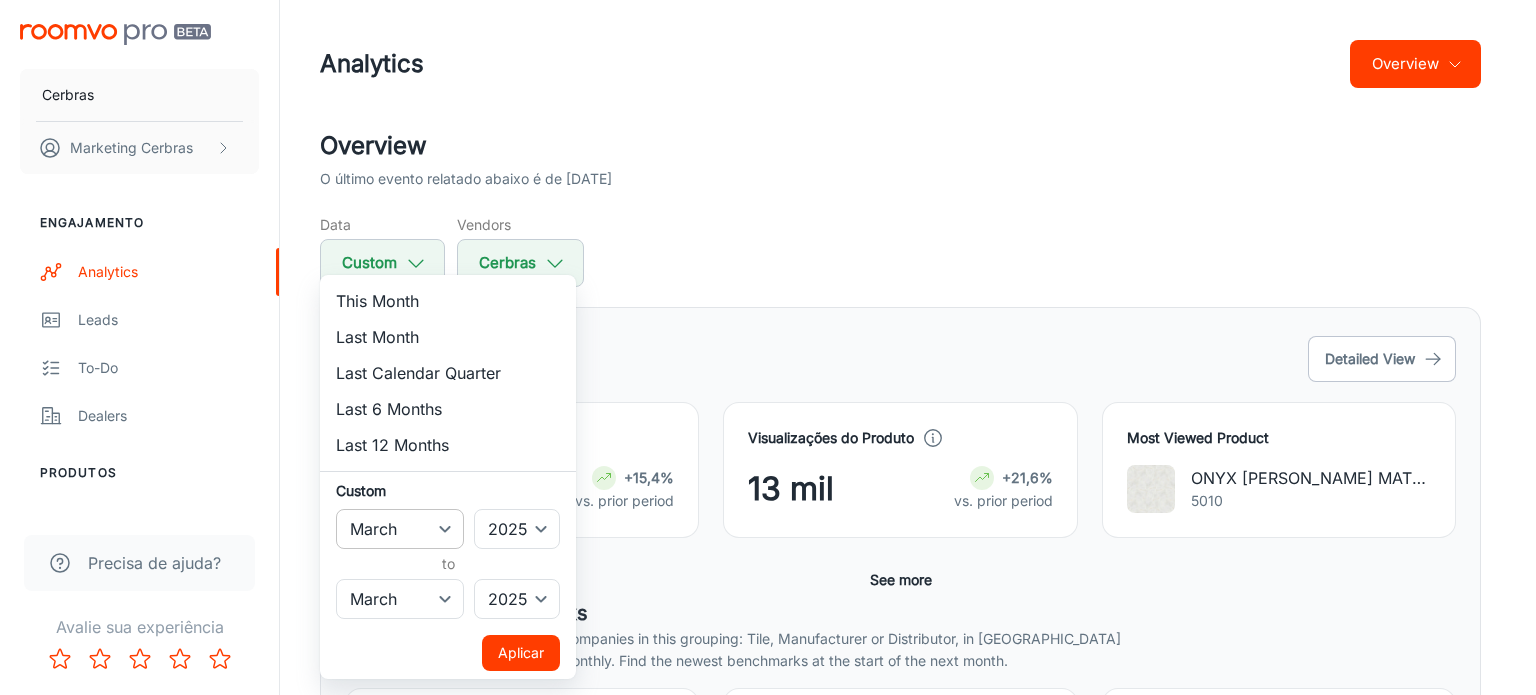 click on "January February March April May June July August September October November December" at bounding box center [400, 529] 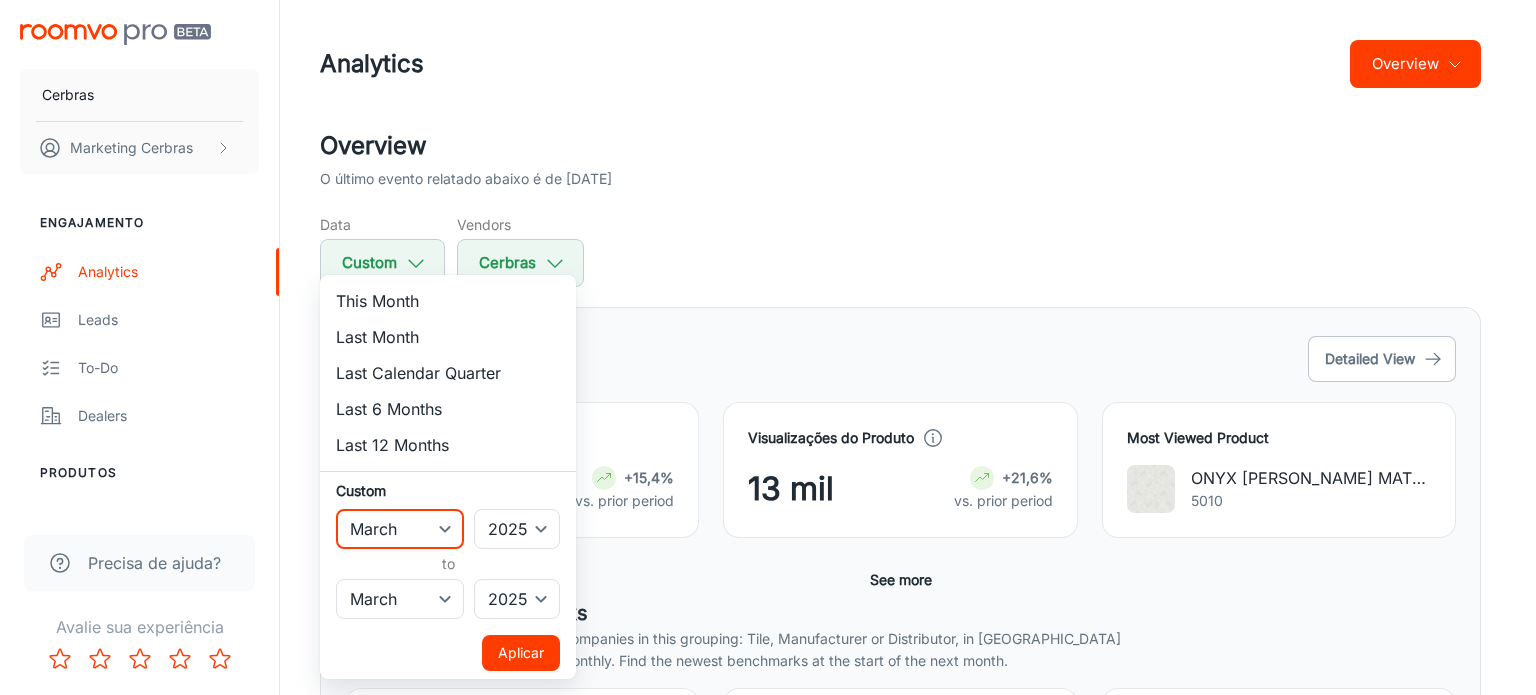 select on "1" 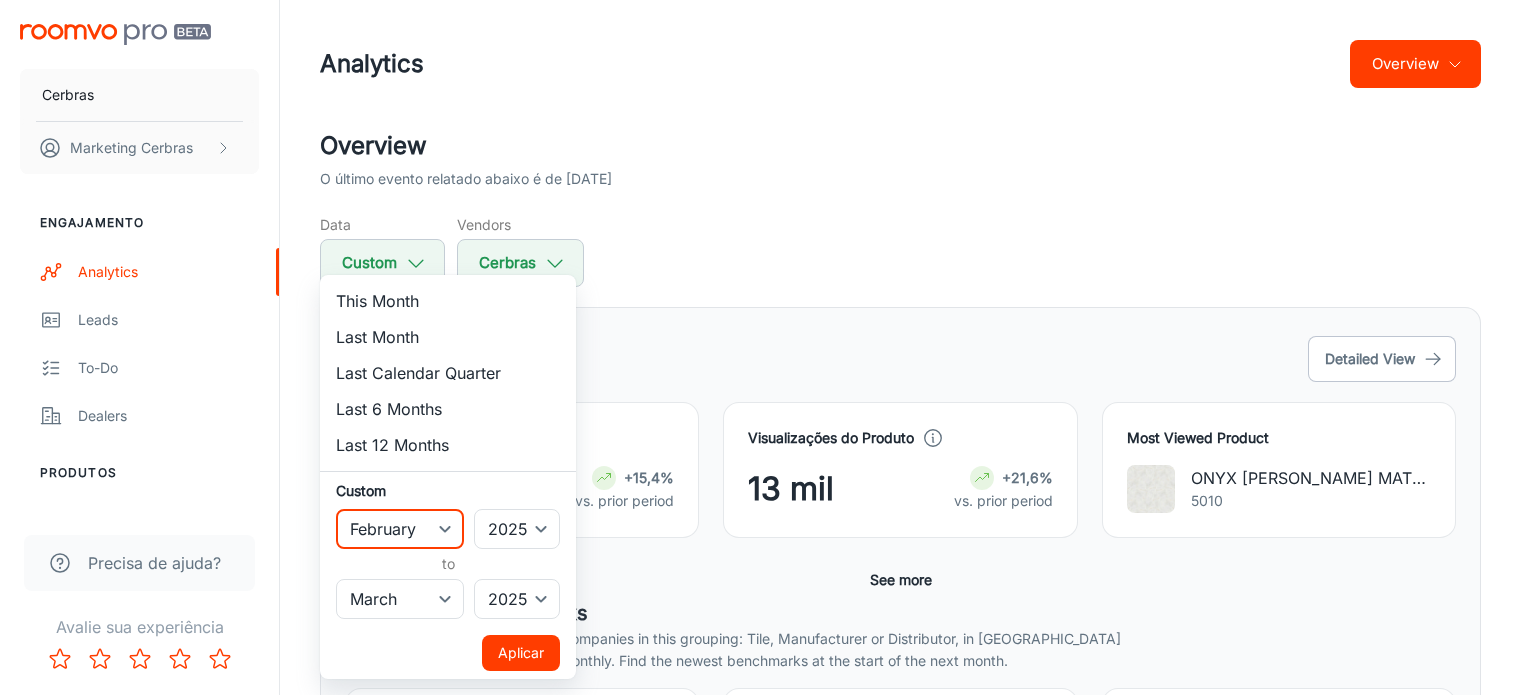 click on "January February March April May June July August September October November December" at bounding box center [400, 529] 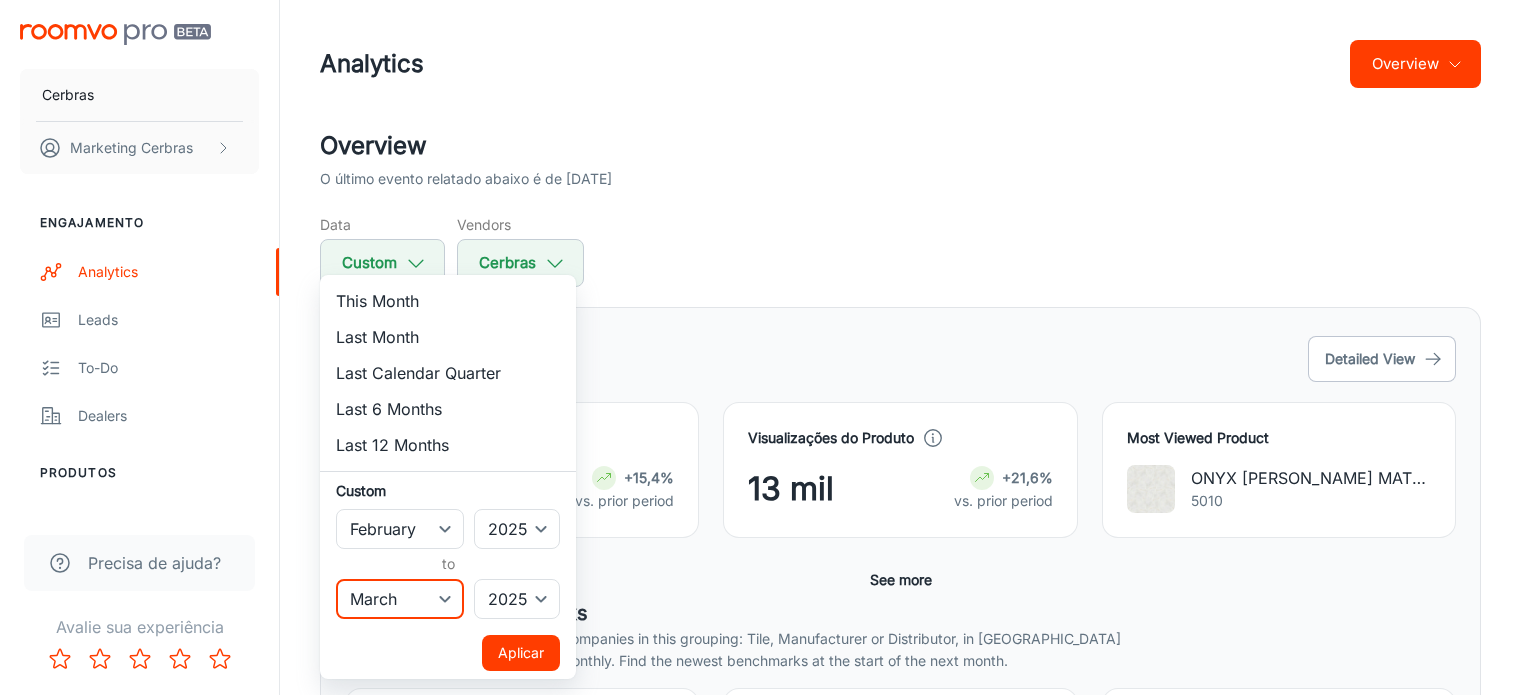 click on "January February March April May June July August September October November December" at bounding box center (400, 599) 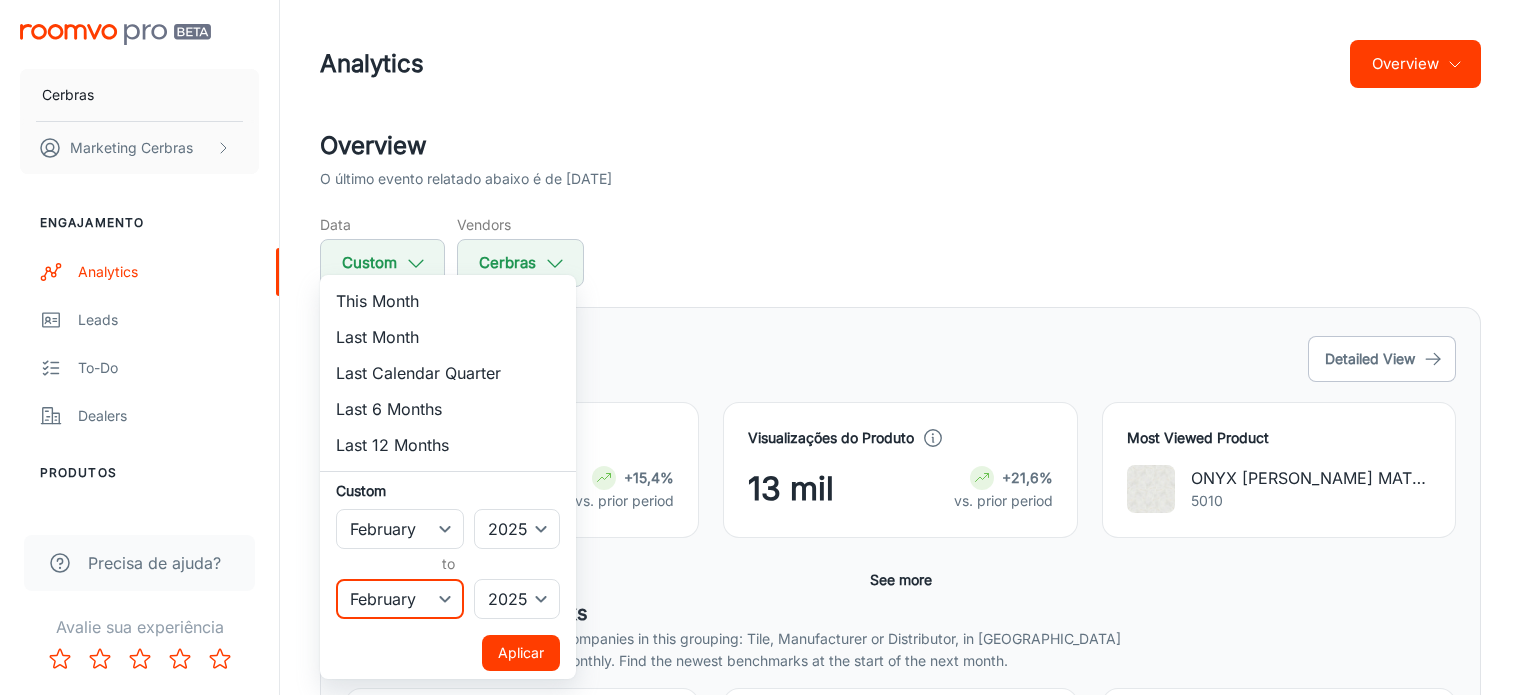 click on "January February March April May June July August September October November December" at bounding box center (400, 599) 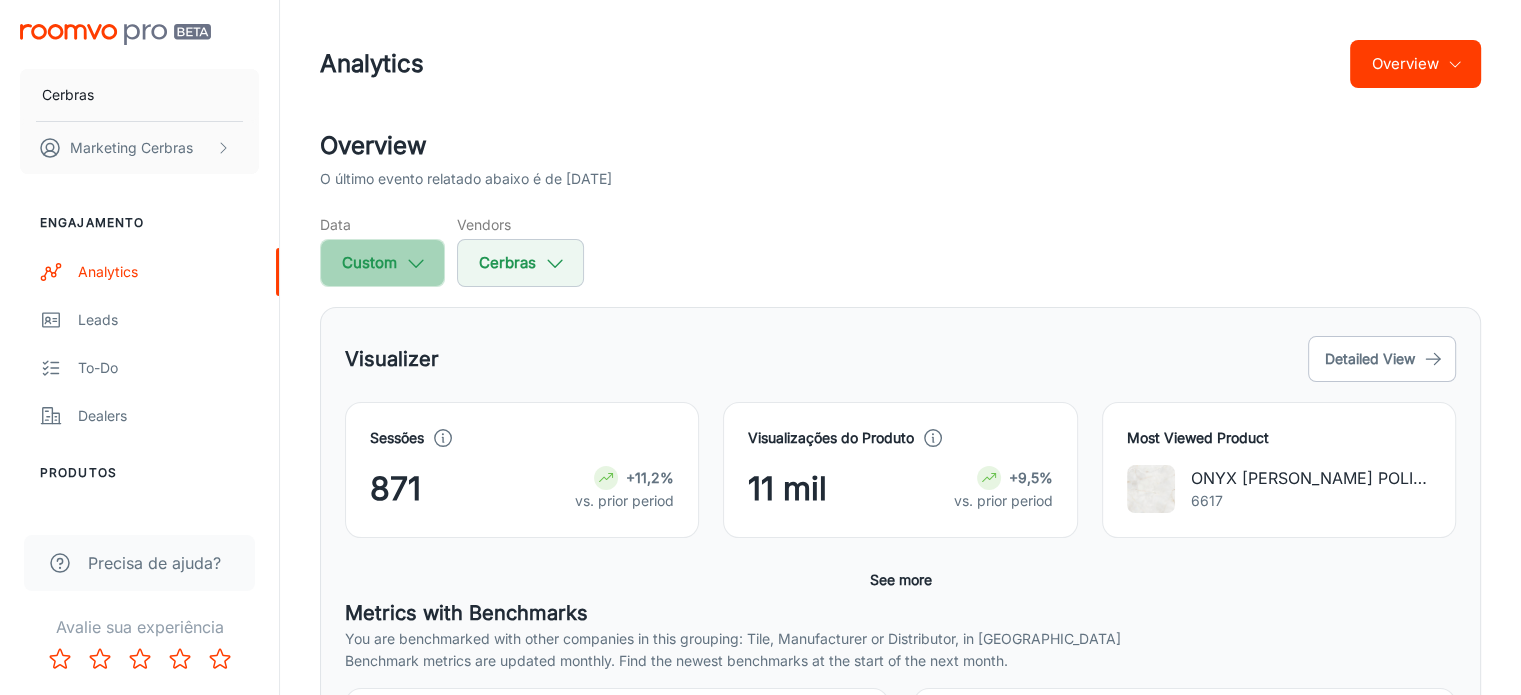 click 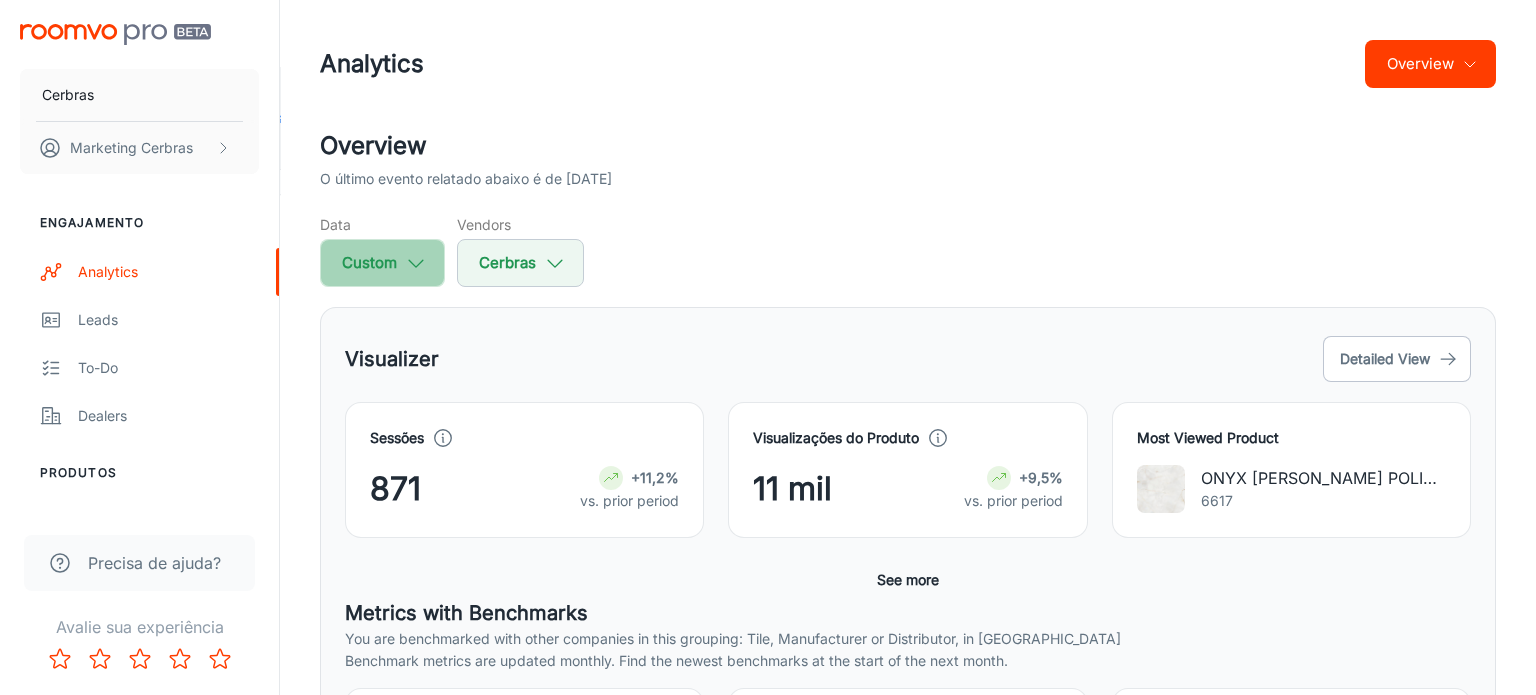 select on "1" 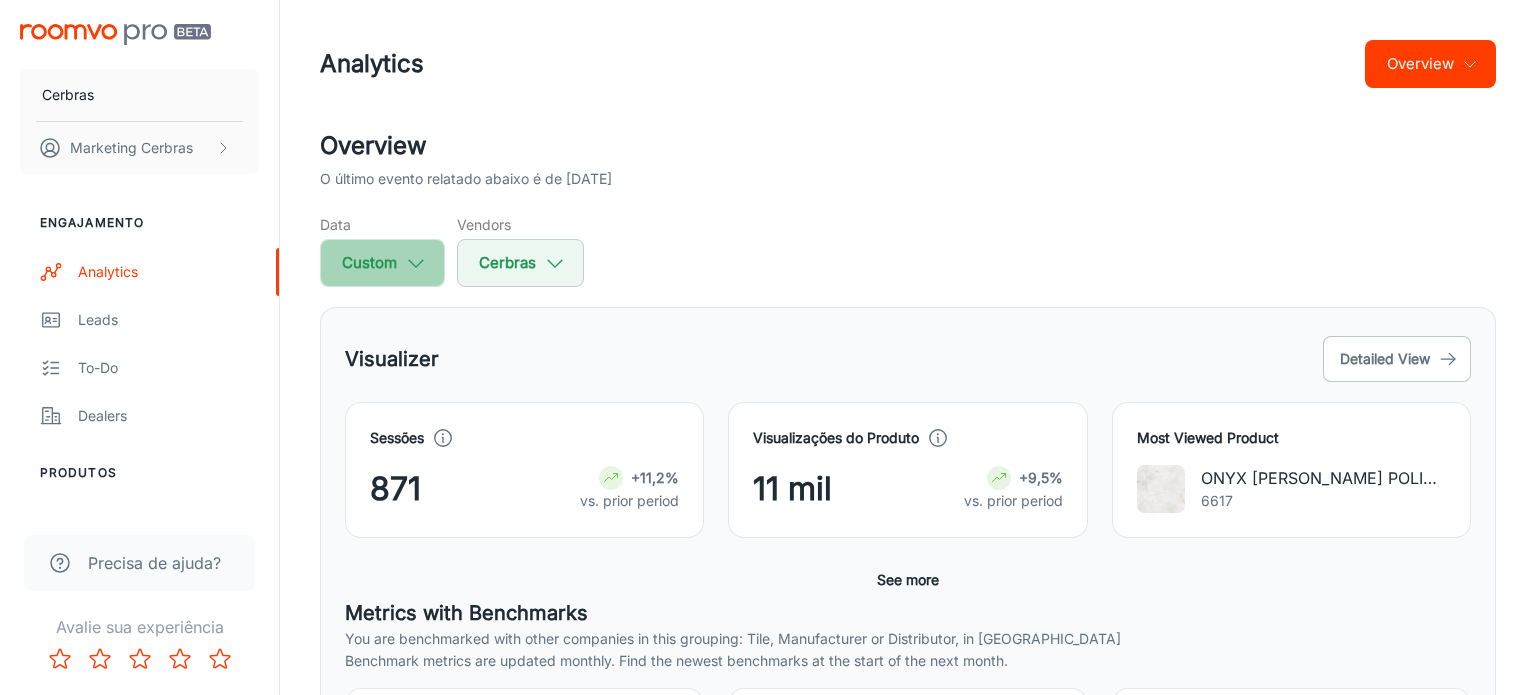 select on "2025" 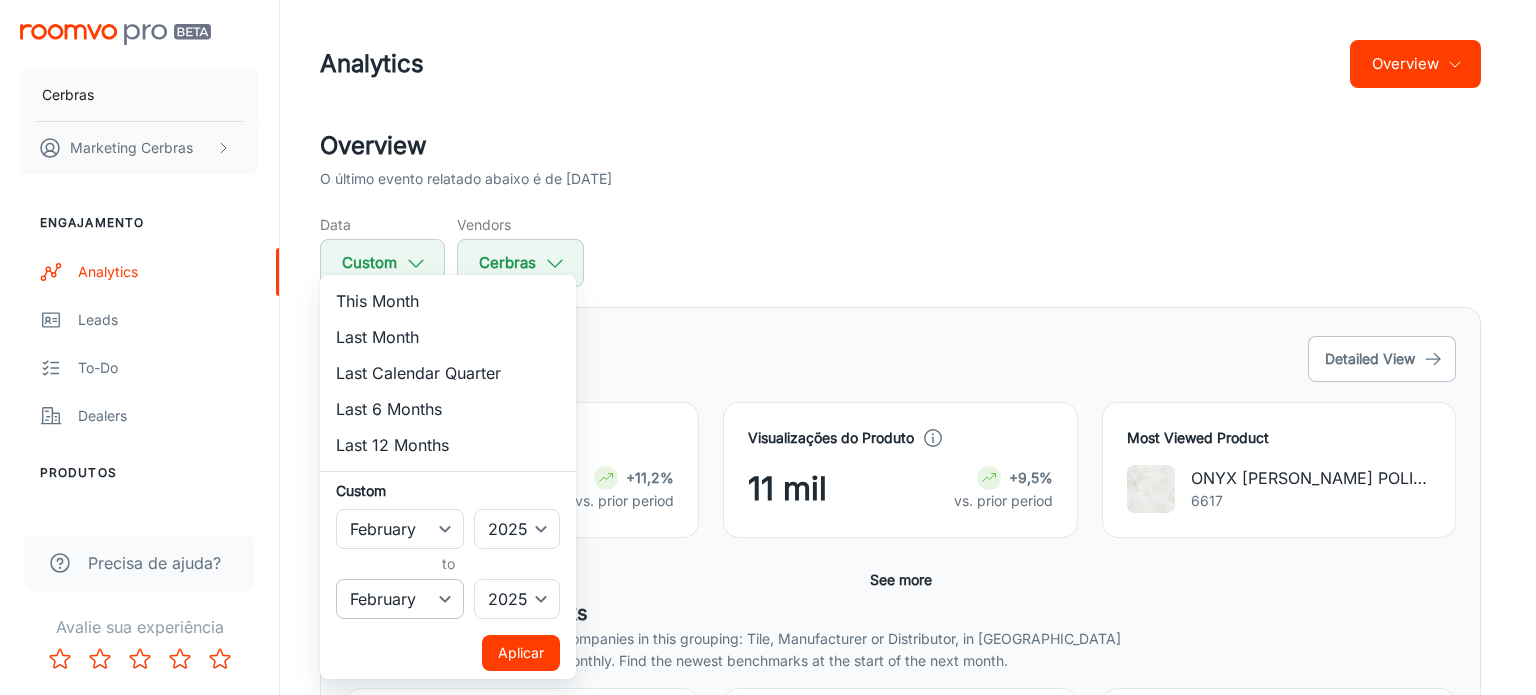 click on "January February March April May June July August September October November December" at bounding box center (400, 599) 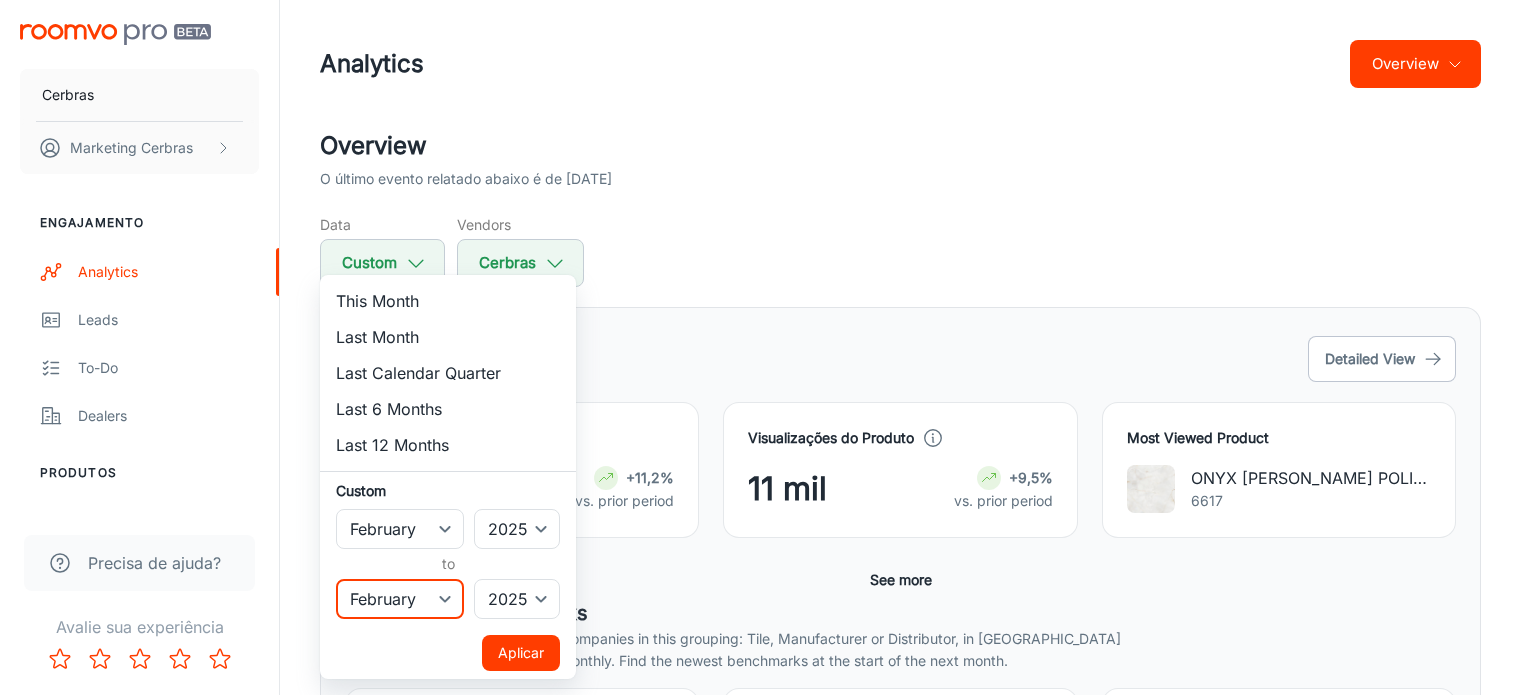 select on "0" 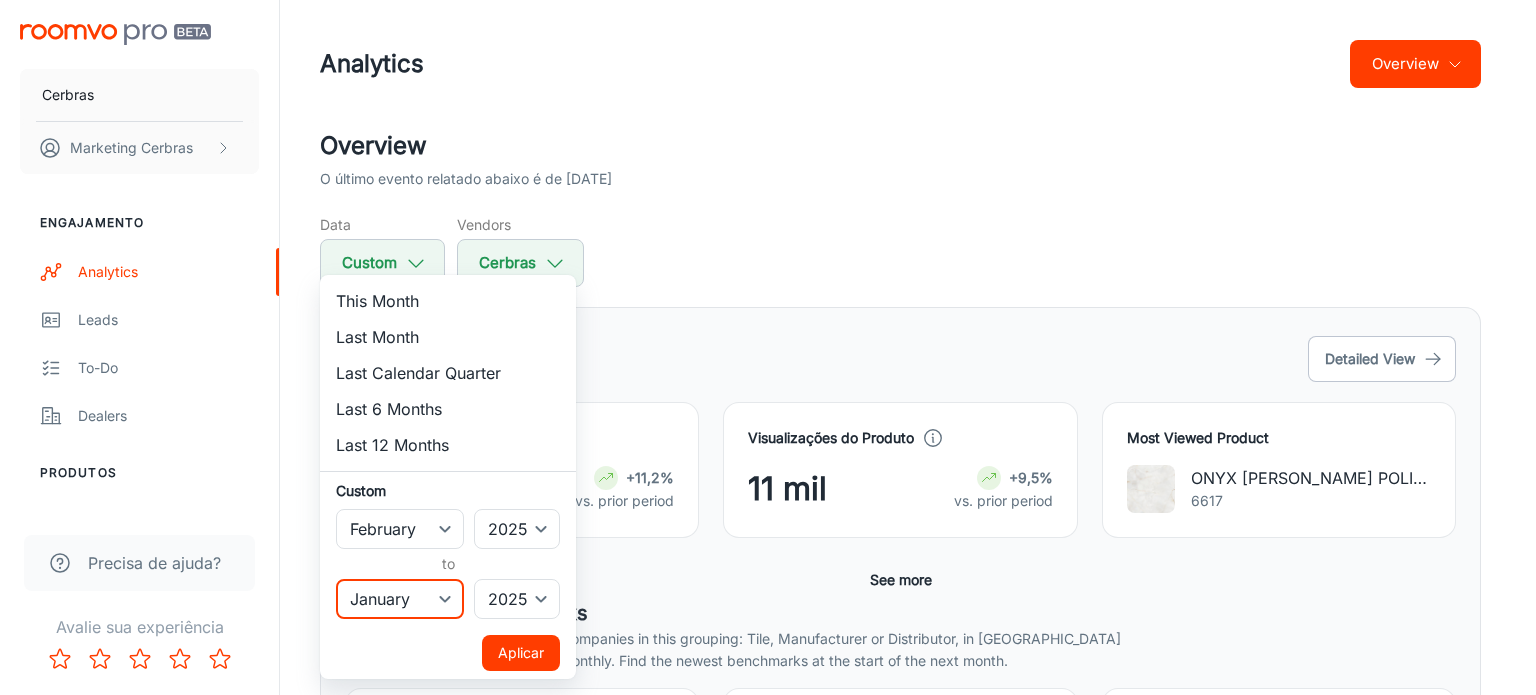click on "January February March April May June July August September October November December" at bounding box center [400, 599] 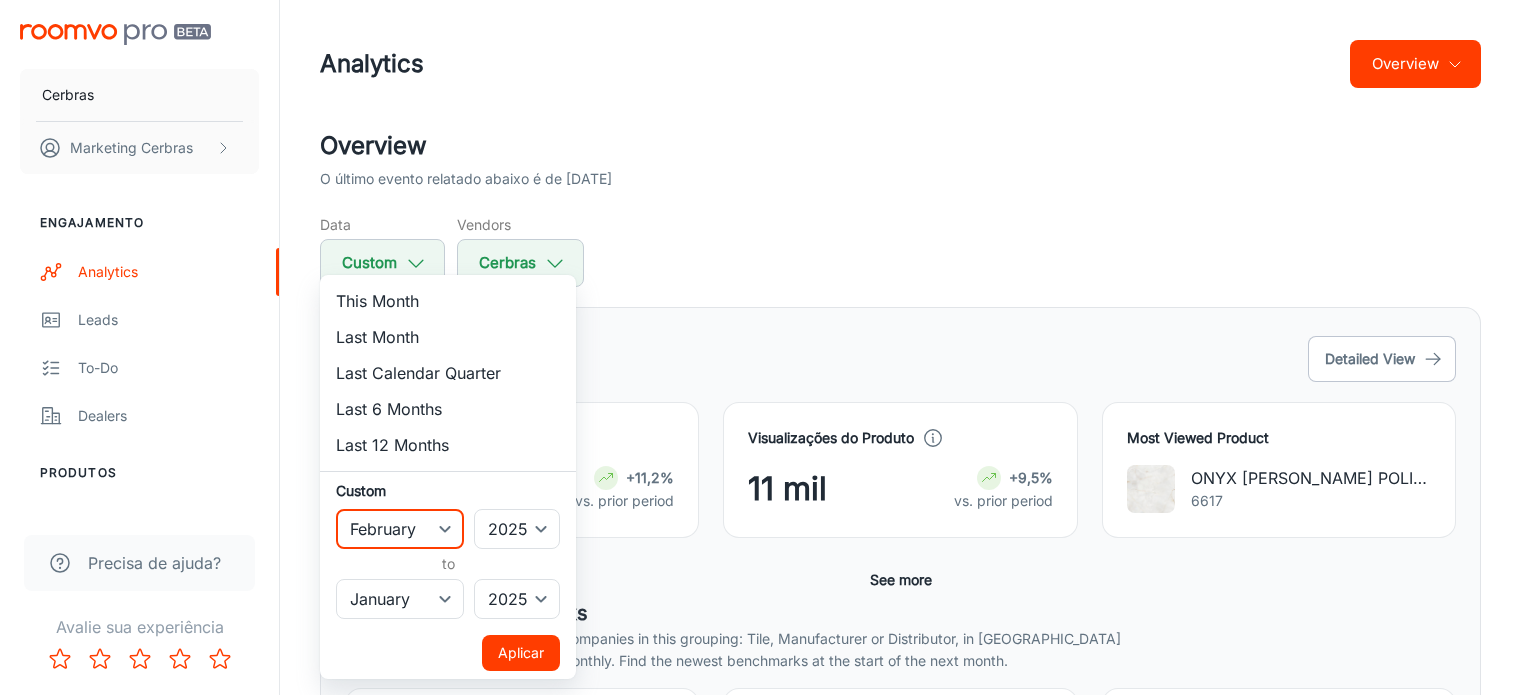 click on "January February March April May June July August September October November December" at bounding box center [400, 529] 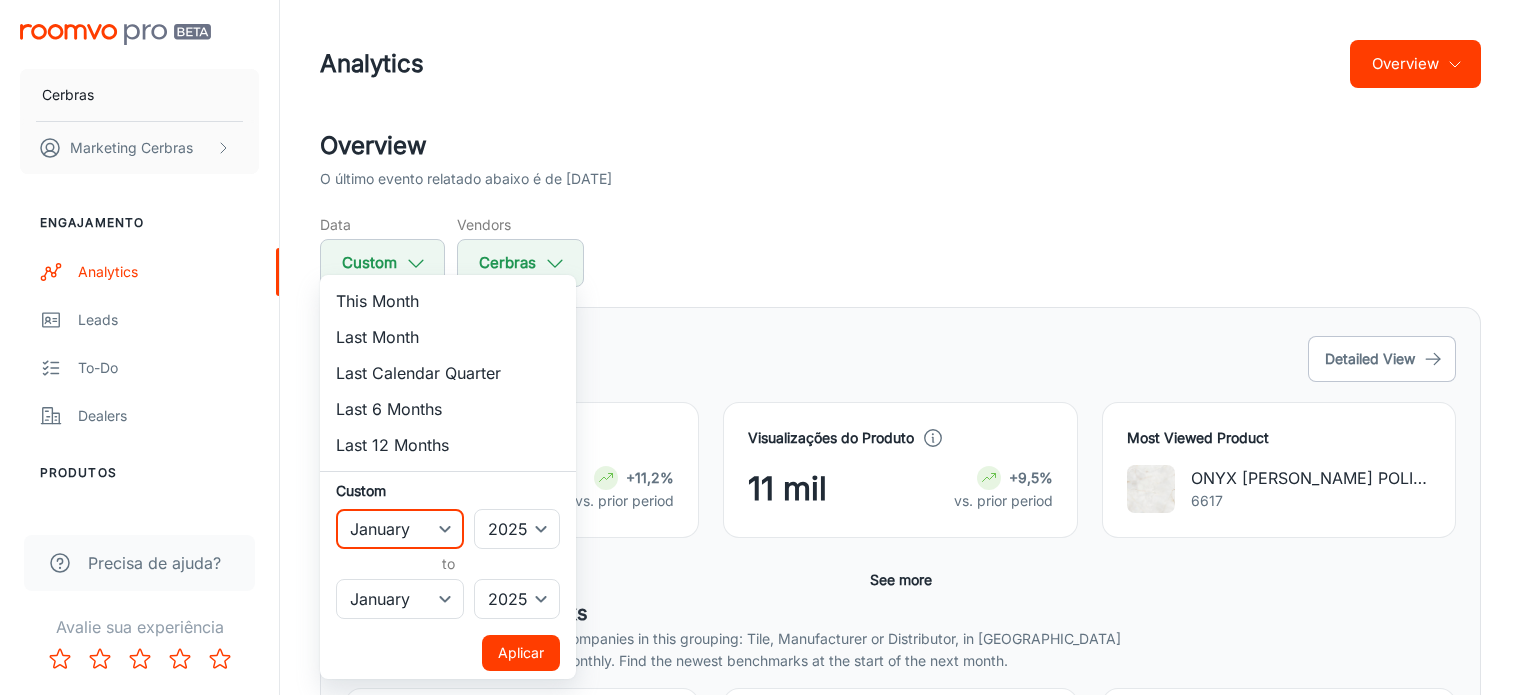click on "January February March April May June July August September October November December" at bounding box center (400, 529) 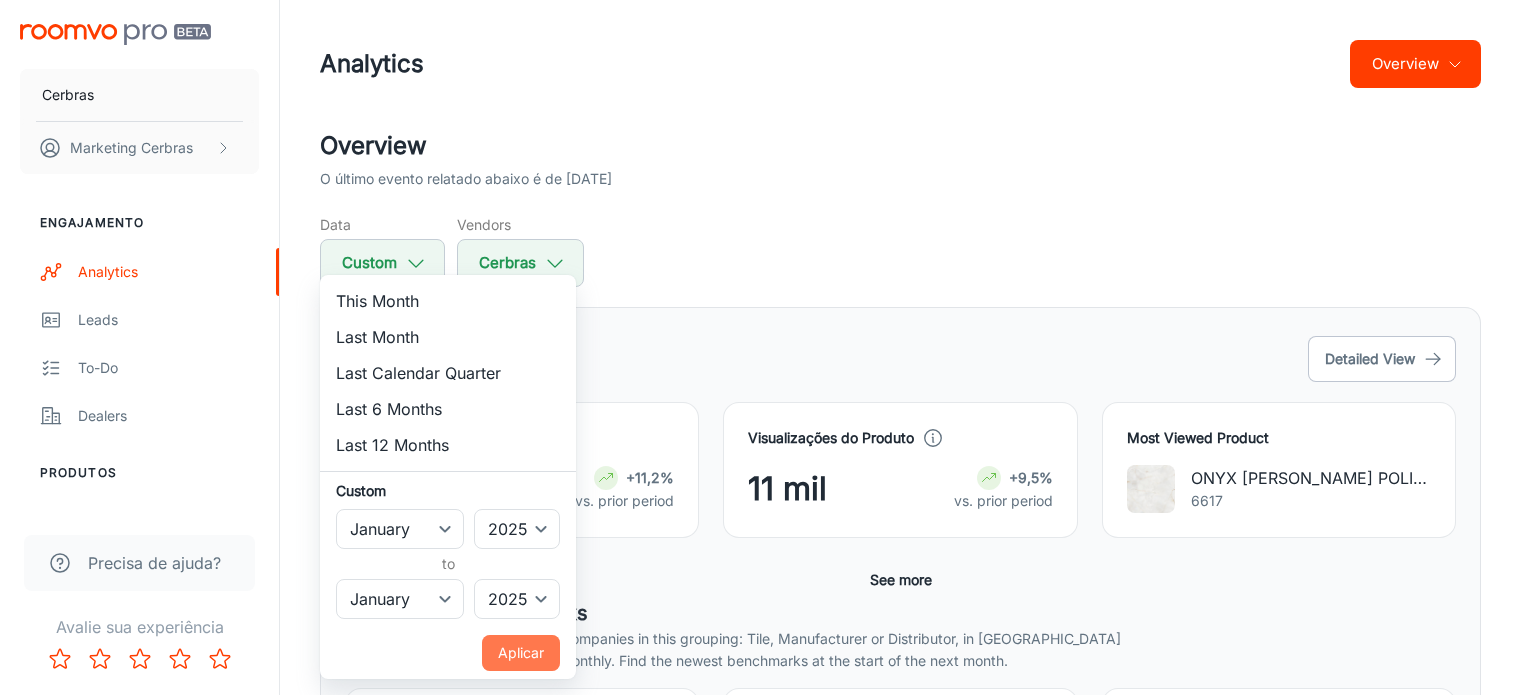click on "Aplicar" at bounding box center (521, 653) 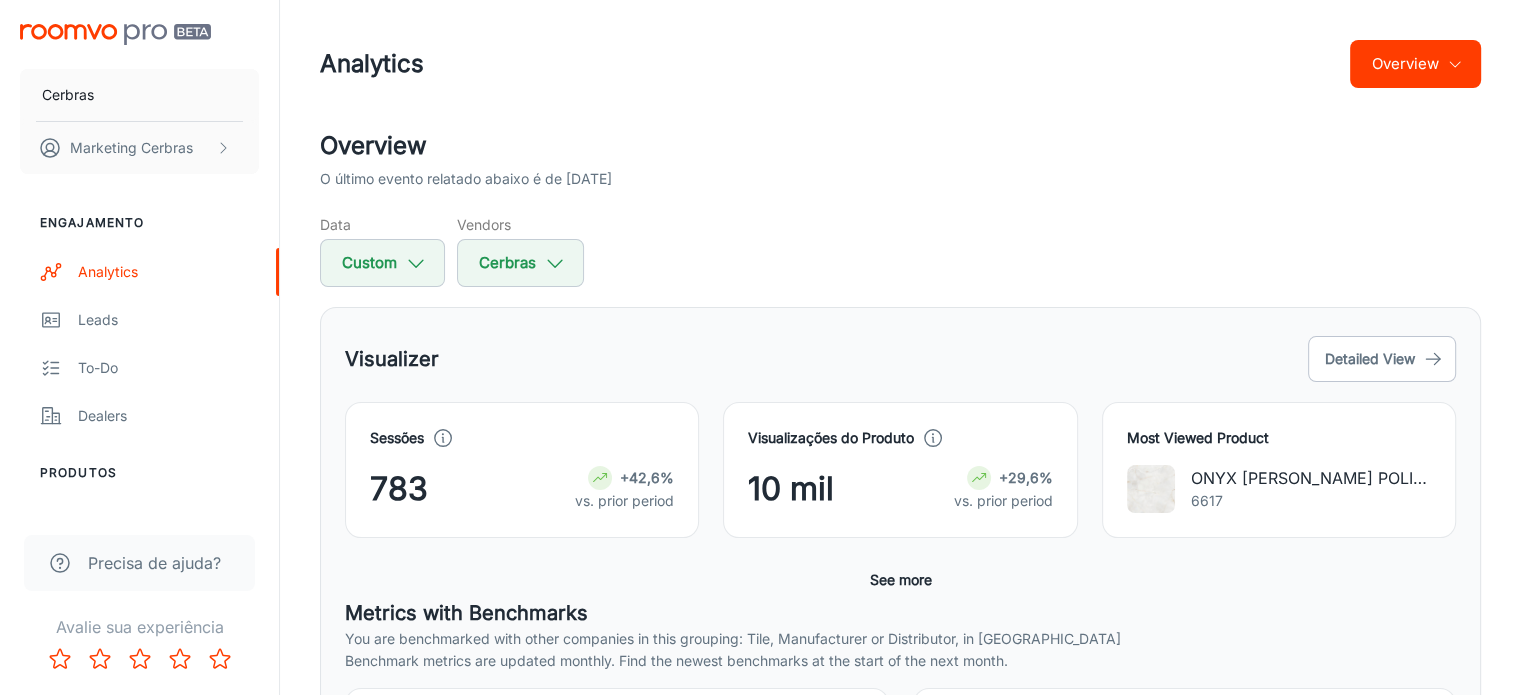 click on "Visualizer Detailed View Sessões 783 +42,6% vs. prior period Visualizações do Produto 10 mil +29,6% vs. prior period Most Viewed Product ONYX [PERSON_NAME] POLISHED 6617 Conversion rate multiplier Oops! We couldn’t find any data matching your filters. See more Metrics with Benchmarks You are benchmarked with other companies in this grouping: Tile, Manufacturer or Distributor, in [GEOGRAPHIC_DATA] Benchmark metrics are updated monthly. Find the newest benchmarks at the start of the next month. Usage Rate 4,3% -11,3% vs. prior period +0,4% compared to benchmark 3,9% Tips to improve Average Product Views Per Session 12,78 -9,1% vs. prior period +0,48 compared to benchmark 12,30 Tips to improve Uploaded Room View Rate 69,4% -5,5% vs. prior period +5,4% compared to benchmark 64% Tips to improve Average Time in Roomvo Per Session 8,9 min +3,9% vs. prior period -0,6 min compared to benchmark 9,4 min Tips to improve Average Time Spent per Product 33 sec +12,7% vs. prior period -4 sec compared to benchmark 37 sec Tips to improve" at bounding box center [900, 796] 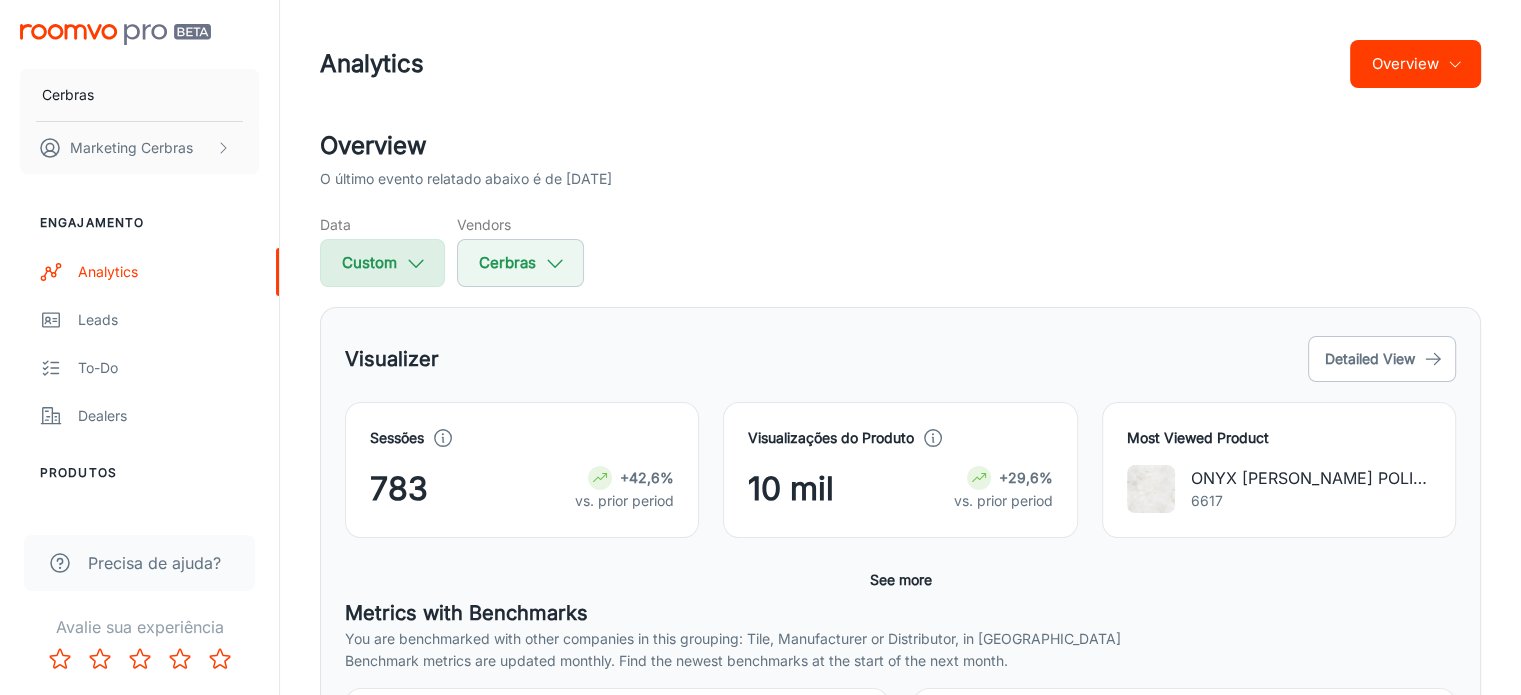 click on "Custom" at bounding box center (382, 263) 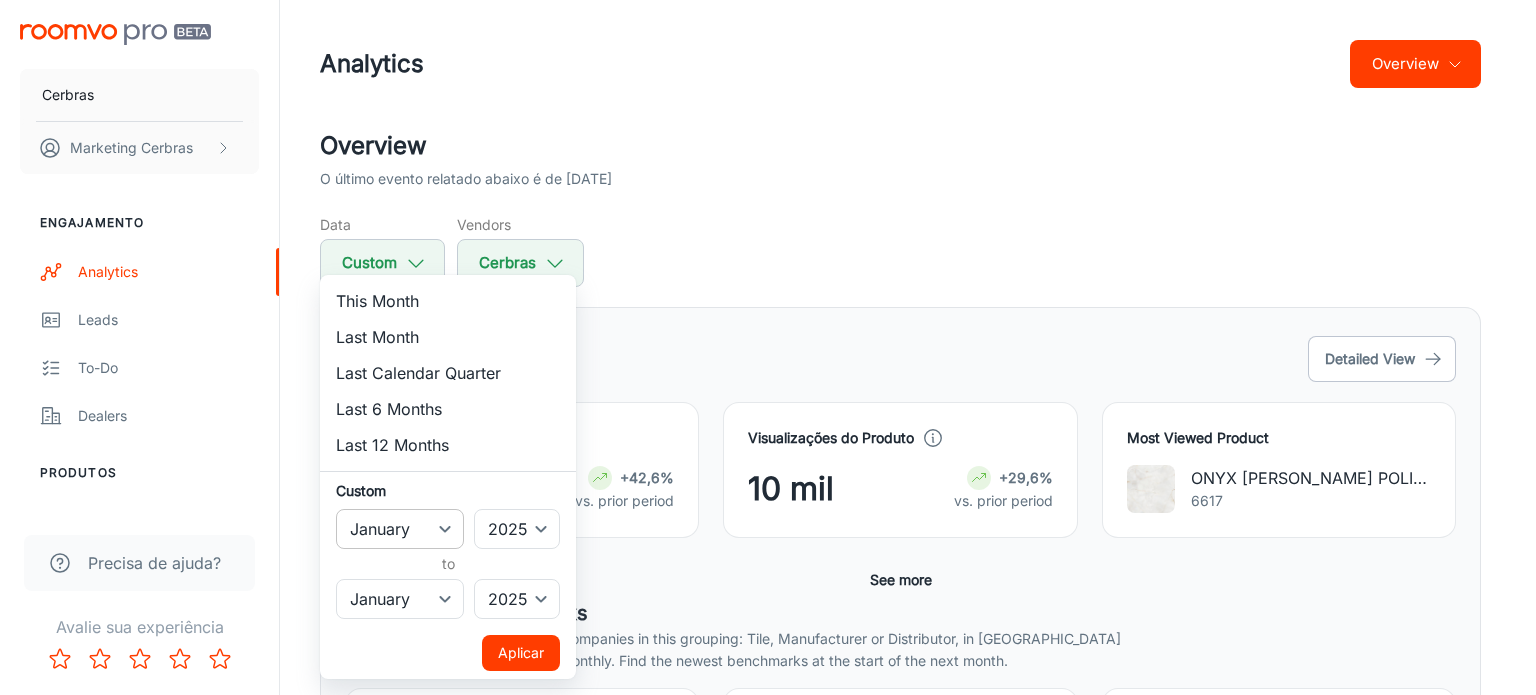 click on "January February March April May June July August September October November December" at bounding box center (400, 529) 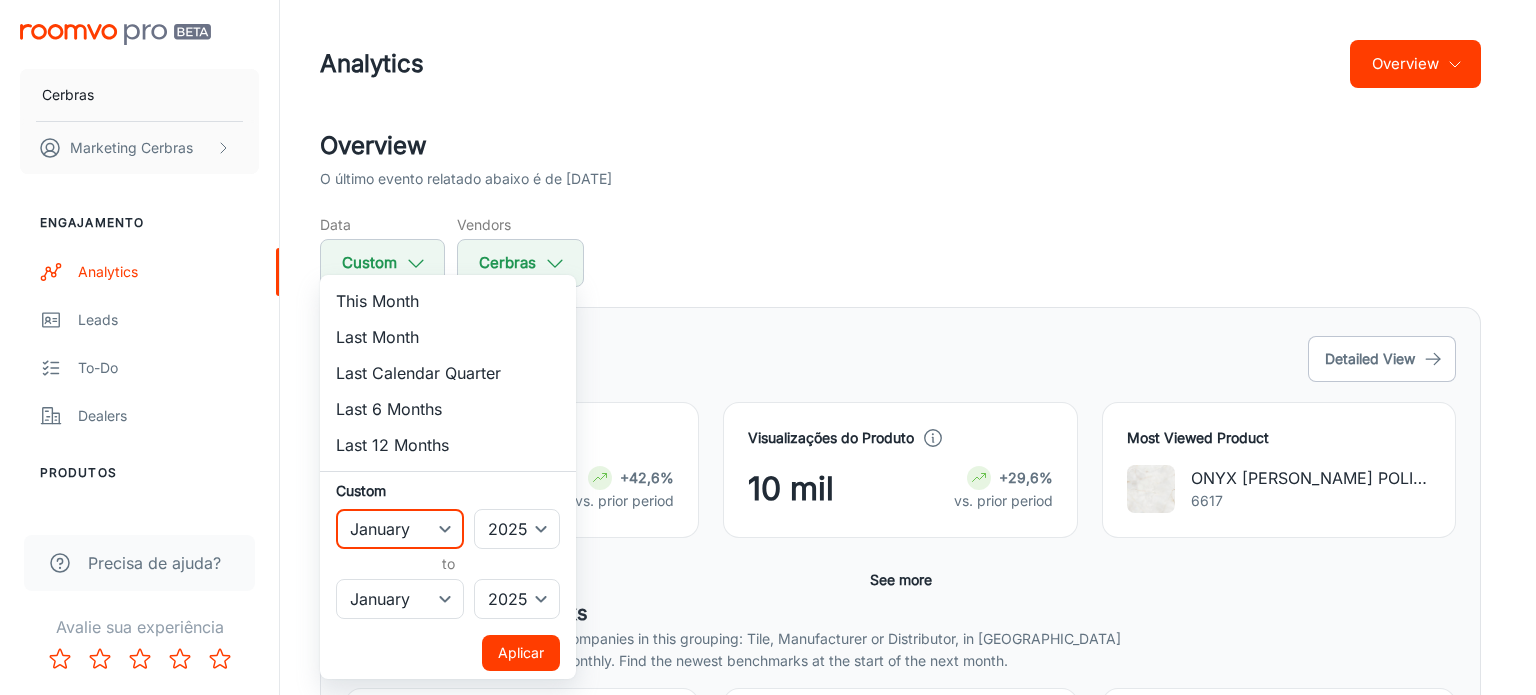 select on "6" 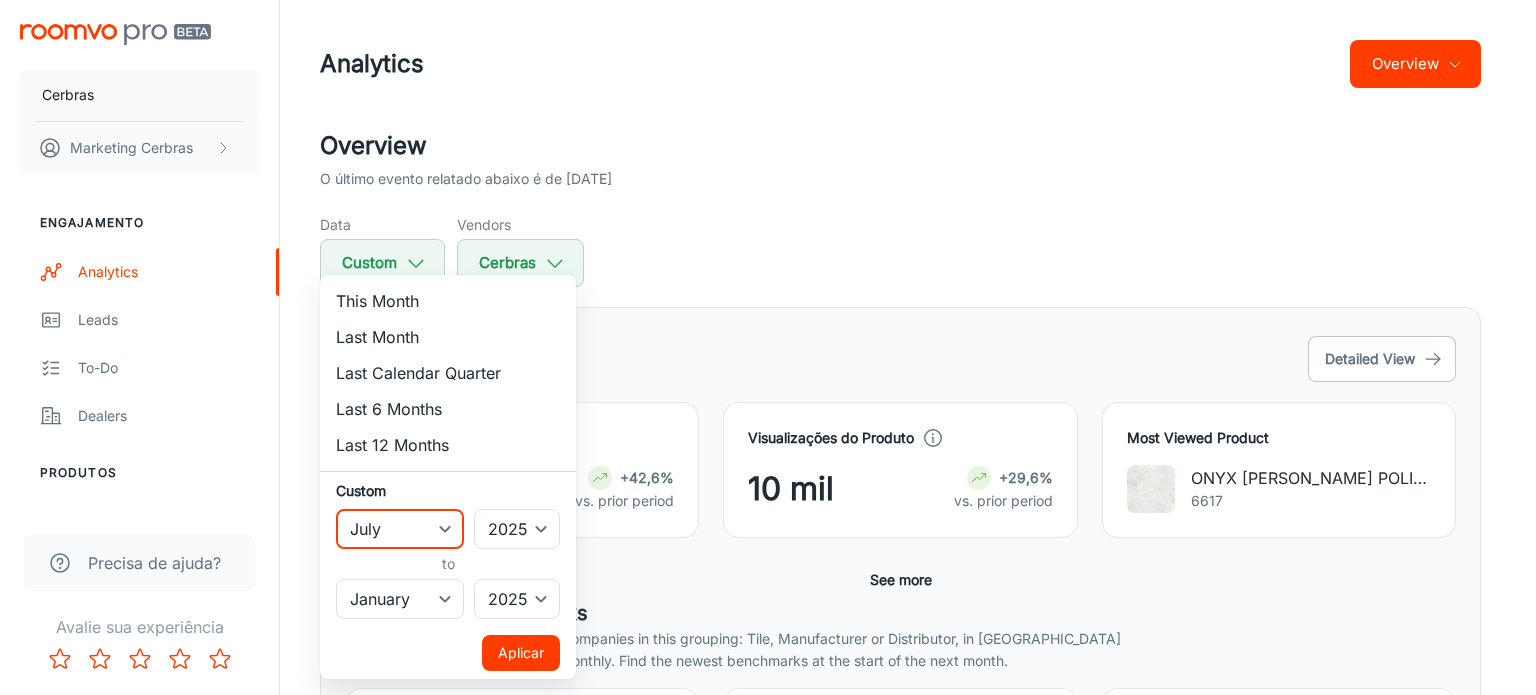 click on "January February March April May June July August September October November December" at bounding box center (400, 529) 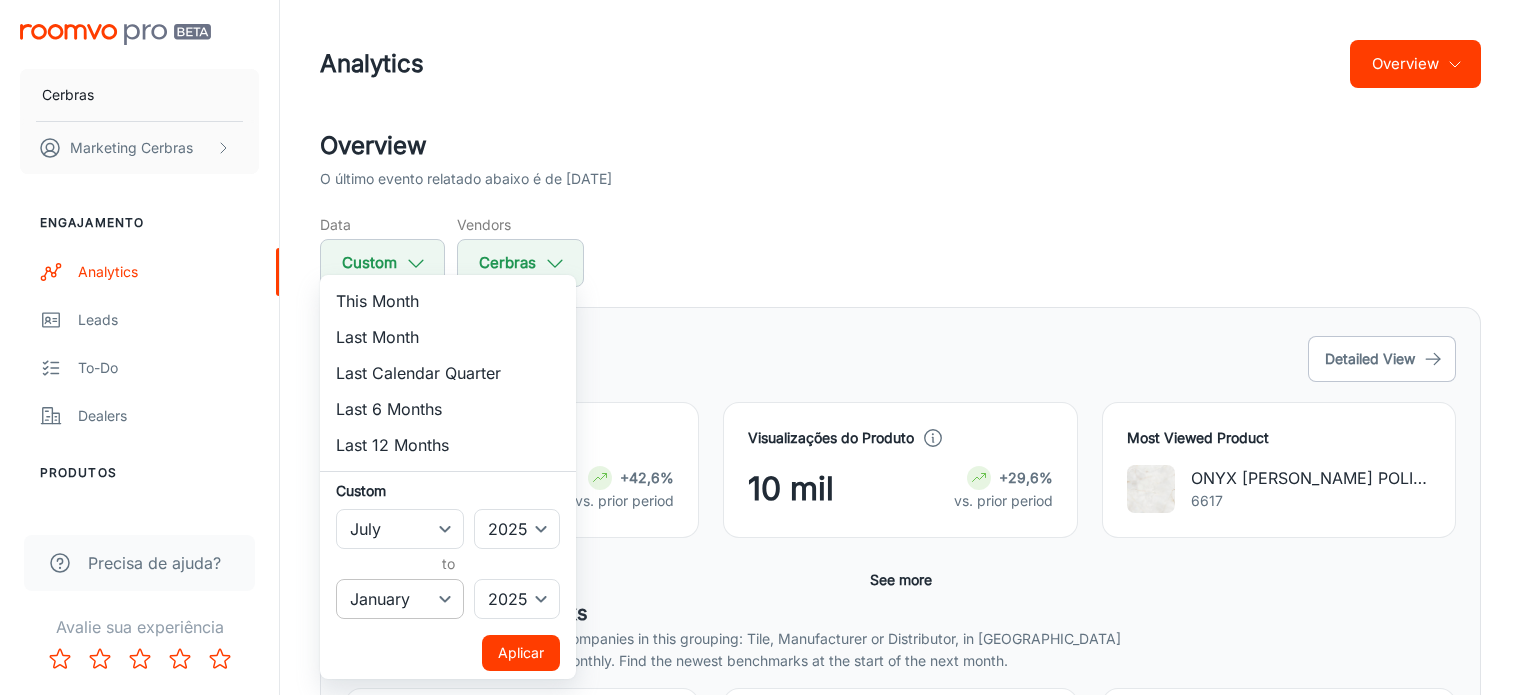 click on "January February March April May June July August September October November December" at bounding box center [400, 599] 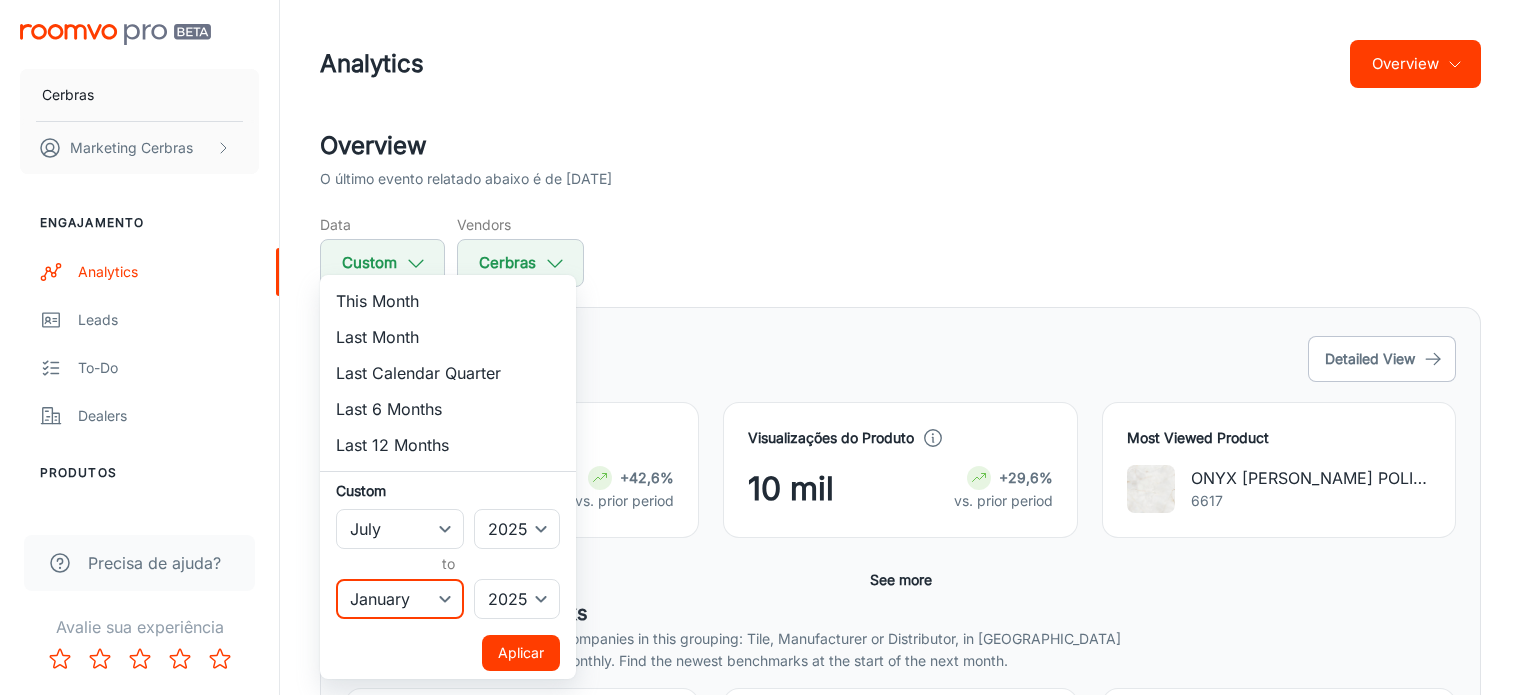 select on "6" 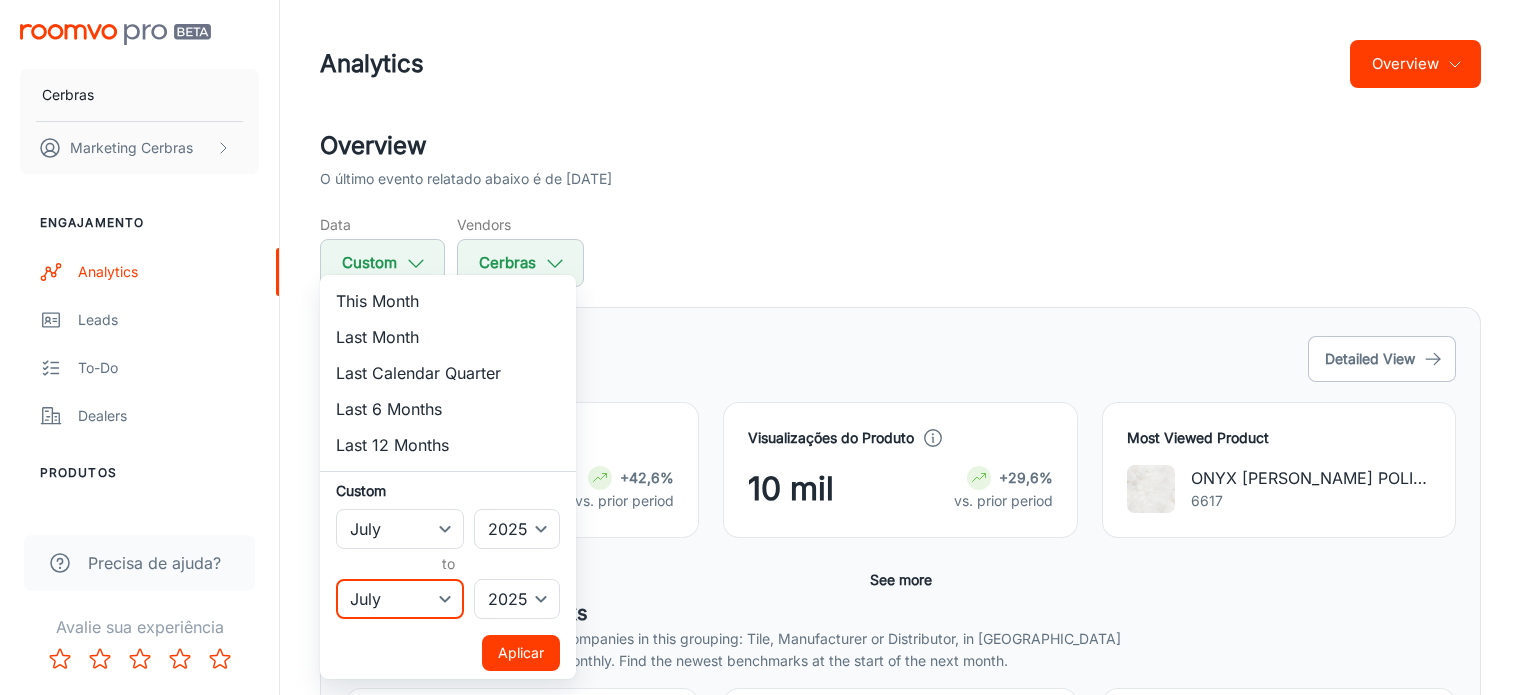 click on "January February March April May June July August September October November December" at bounding box center [400, 599] 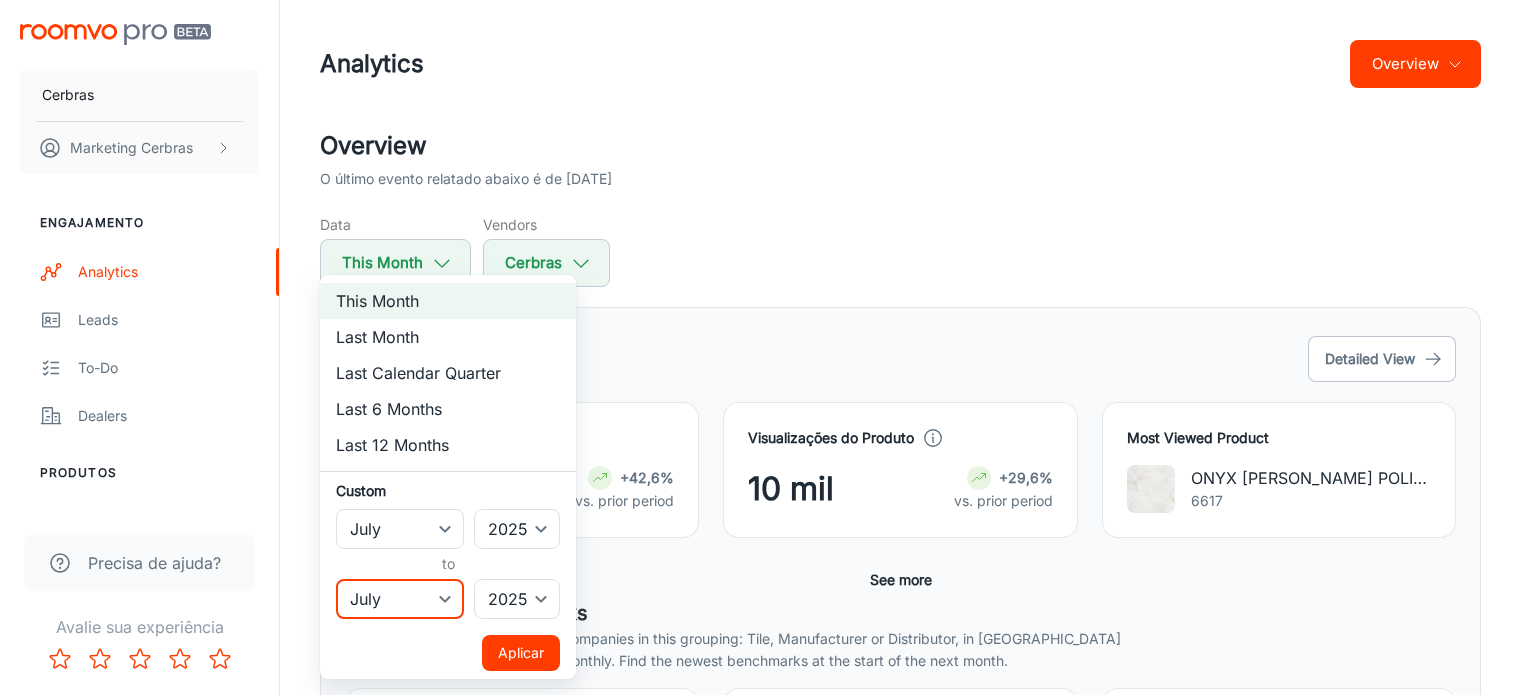 click on "Aplicar" at bounding box center (521, 653) 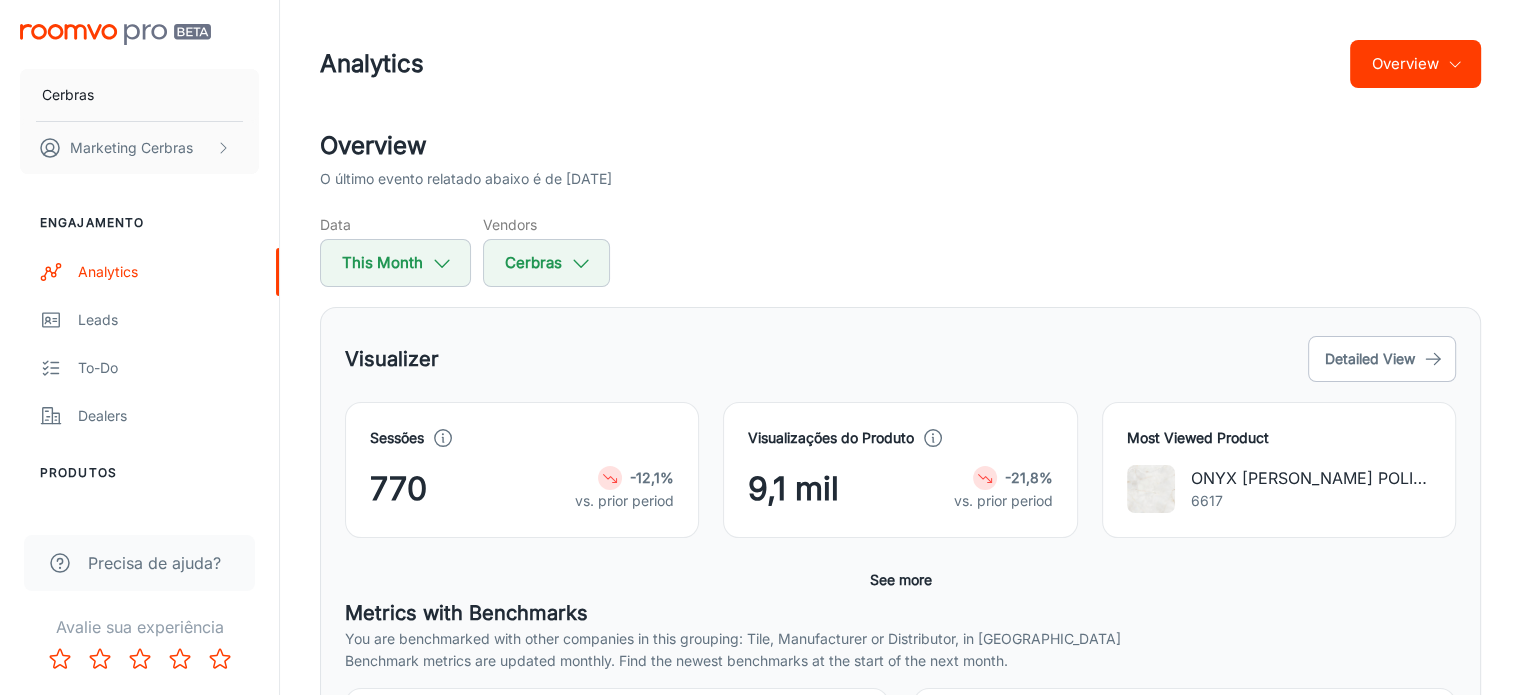 click on "Data This Month Vendors Cerbras" at bounding box center [900, 250] 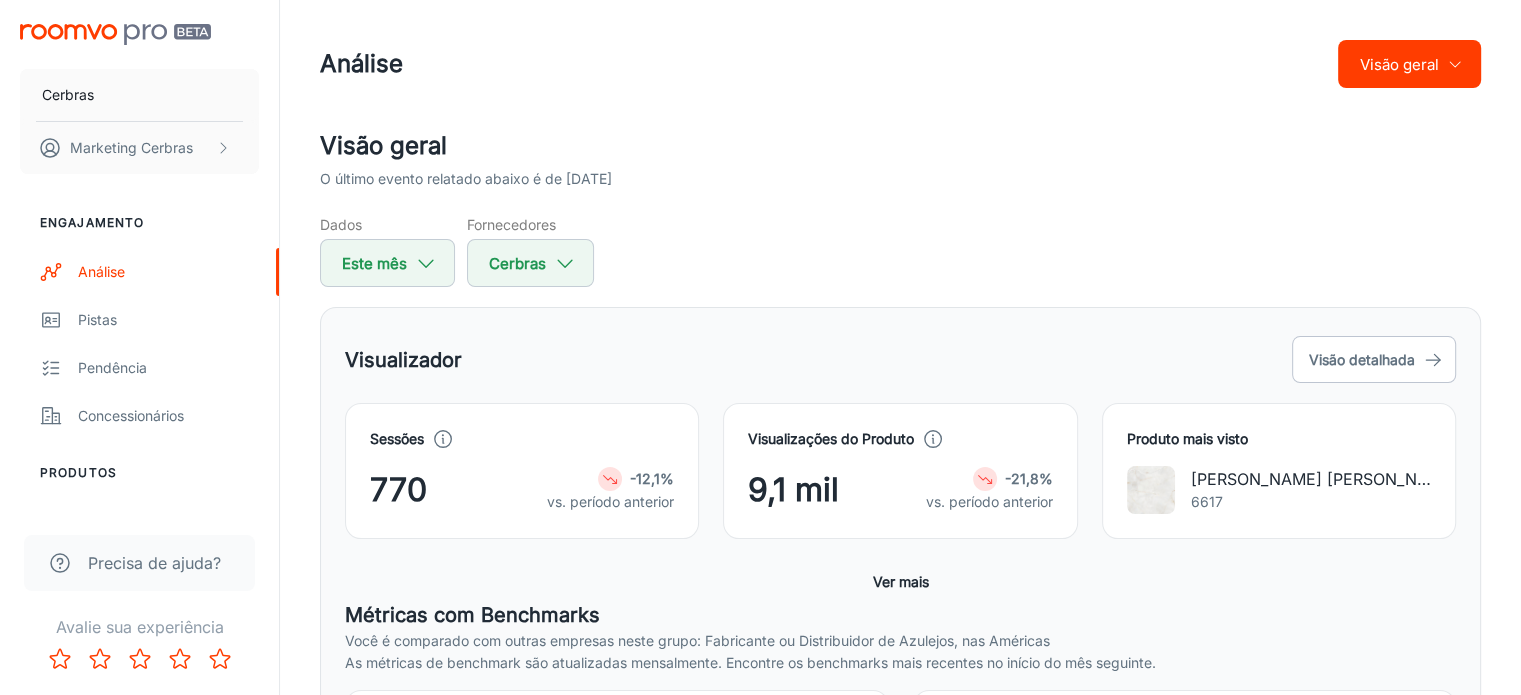 click on "vs. período anterior" at bounding box center [610, 501] 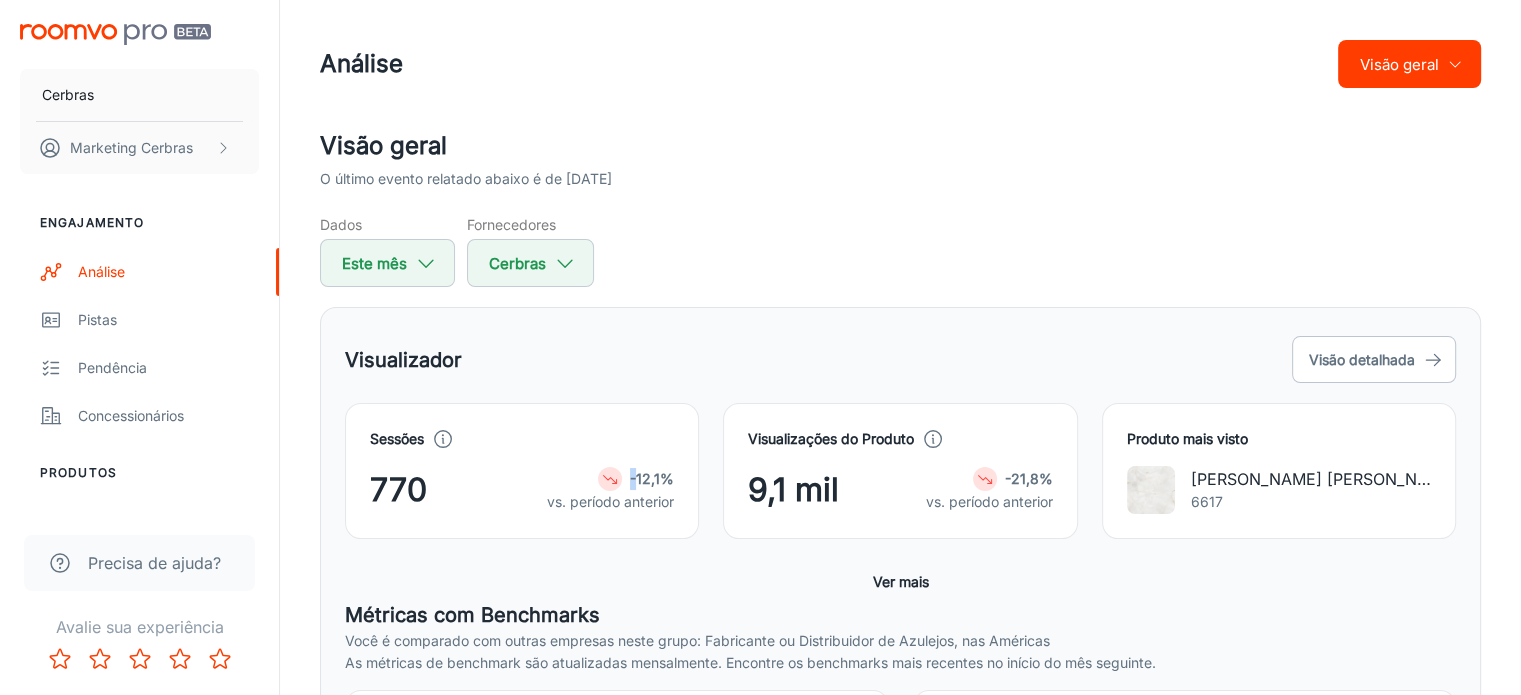 click 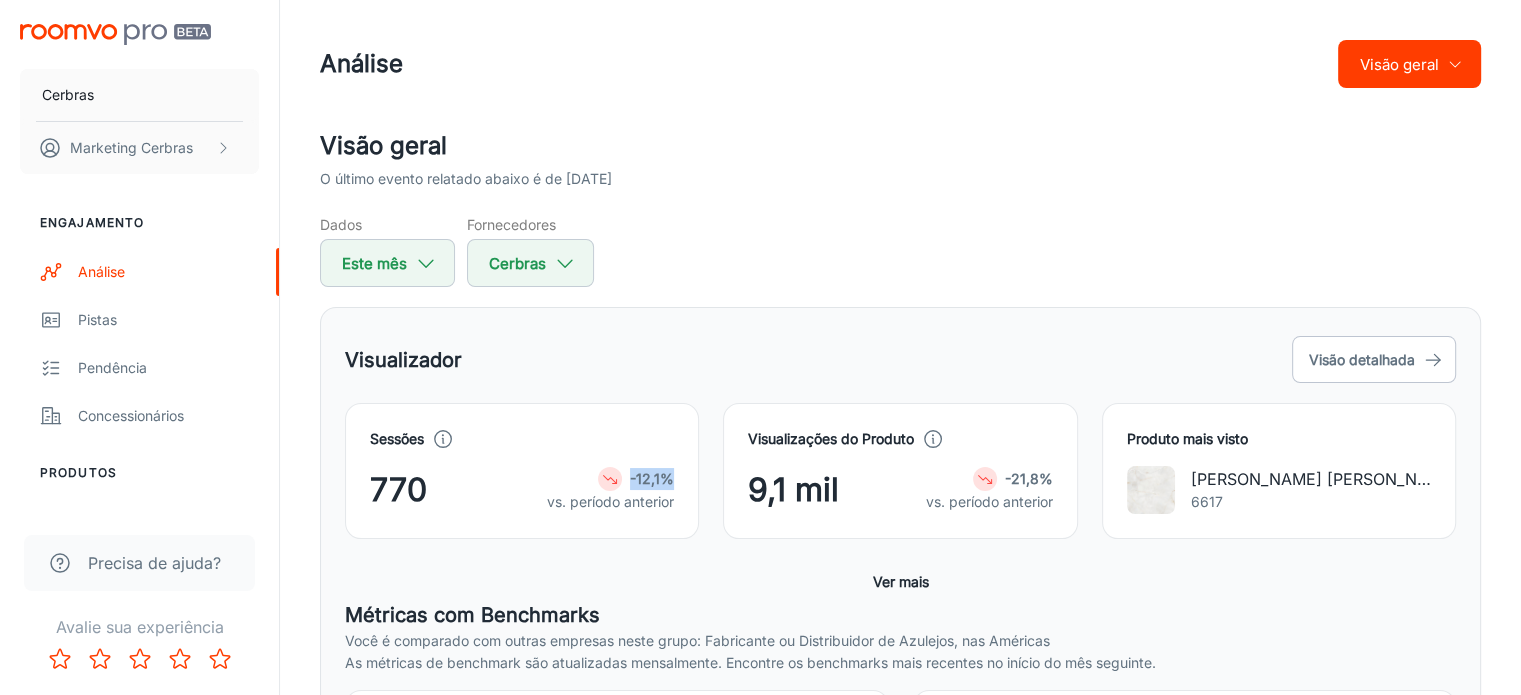 click 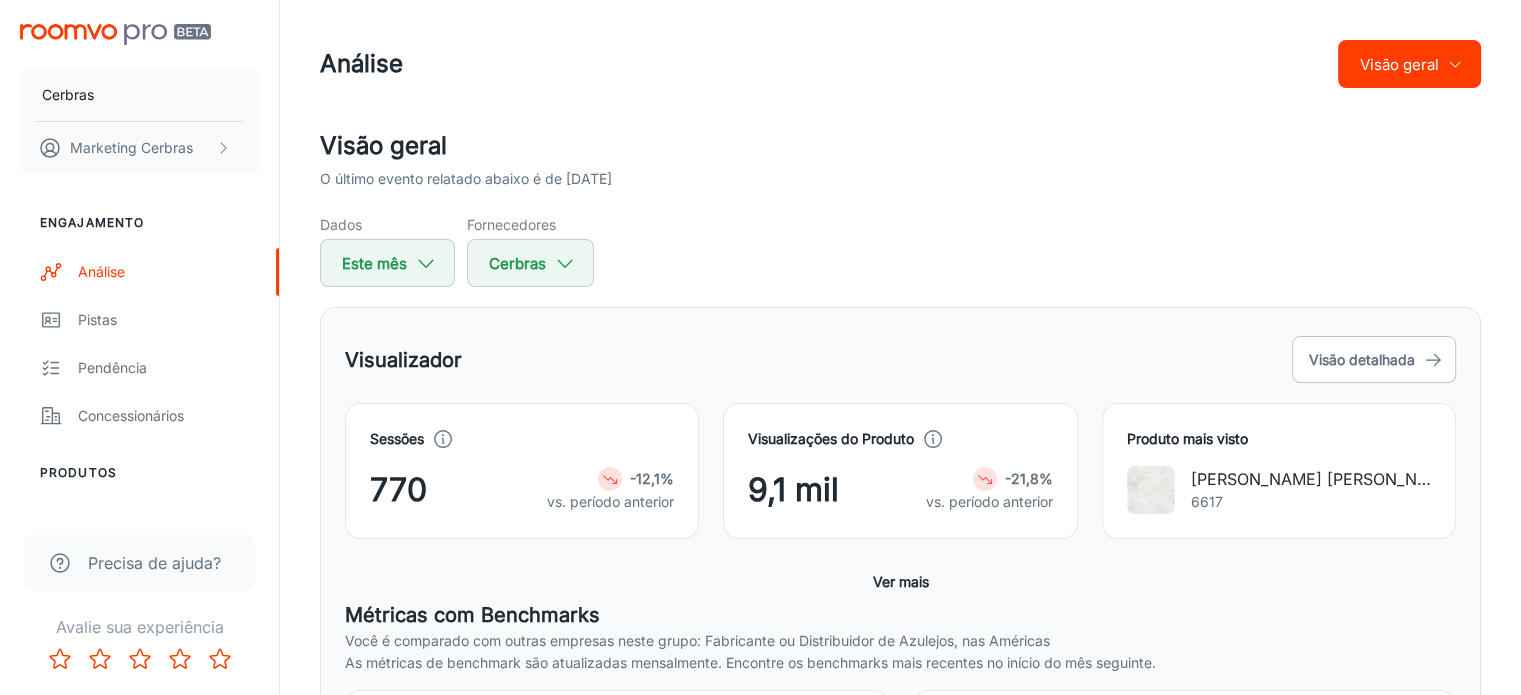 click on "Visualizador Visão detalhada Sessões 770 -12,1% vs. período anterior Visualizações do Produto 9,1 mil -21,8% vs. período anterior Produto mais visto [PERSON_NAME] [PERSON_NAME] 6617 Multiplicador da taxa de conversão Ops! Não encontramos nenhum dado correspondente aos seus filtros. Ver mais Métricas com Benchmarks Você é comparado com outras empresas neste grupo: Fabricante ou Distribuidor de Azulejos, nas Américas As métricas de benchmark são atualizadas mensalmente. Encontre os benchmarks mais recentes no início do mês seguinte. Taxa de utilização 5,1% +19,3% vs. período anterior +0,8% em relação ao benchmark 4,3% Dicas para melhorar Média de visualizações de produtos por sessão 11,76 -11,0% vs. período anterior -0,11 em comparação ao benchmark 11,87 Dicas para melhorar Taxa de visualização do quarto carregada 69,6% -8,9% vs. período anterior +10,2% em relação ao benchmark 59,4% Dicas para melhorar Tempo médio no Roomvo por sessão 7,9 minutos +7,9% vs. período anterior 8,7 minutos" at bounding box center (900, 798) 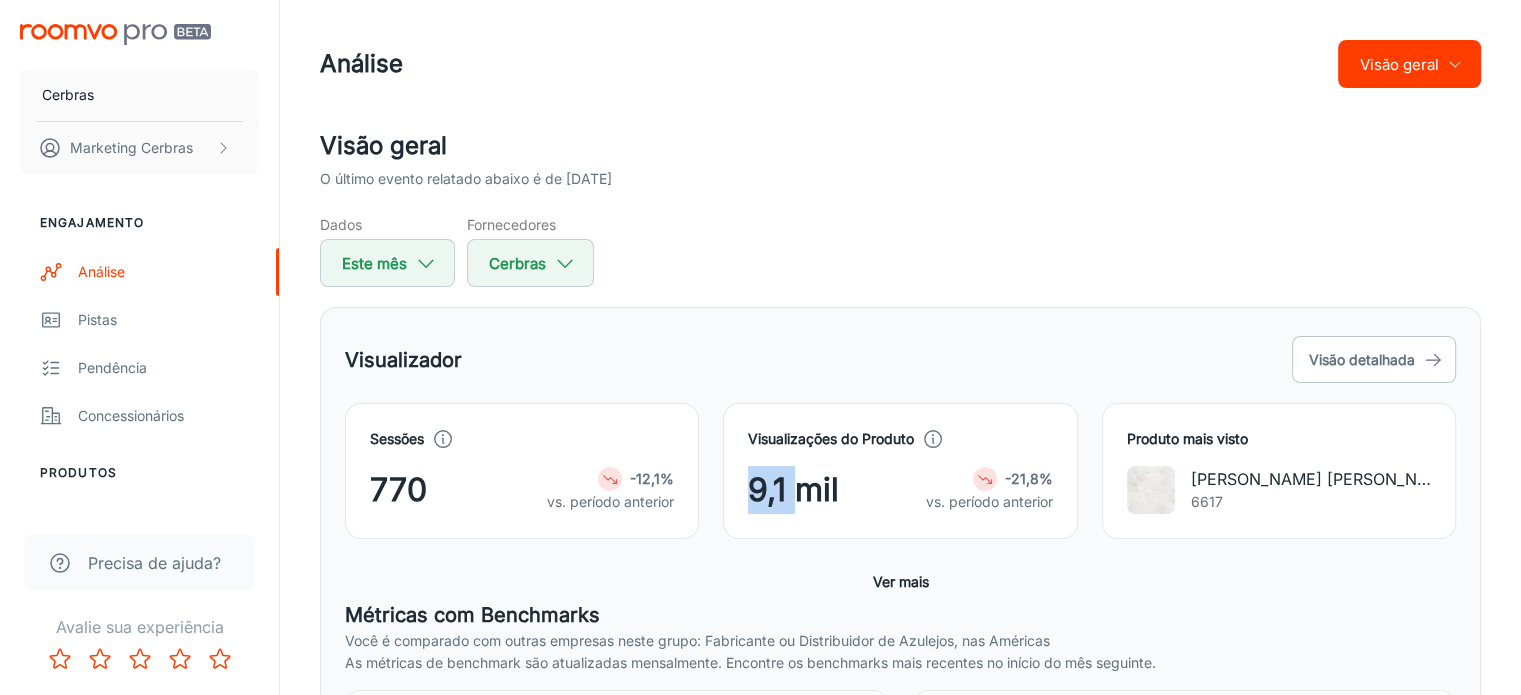 click on "9,1 mil" at bounding box center [793, 489] 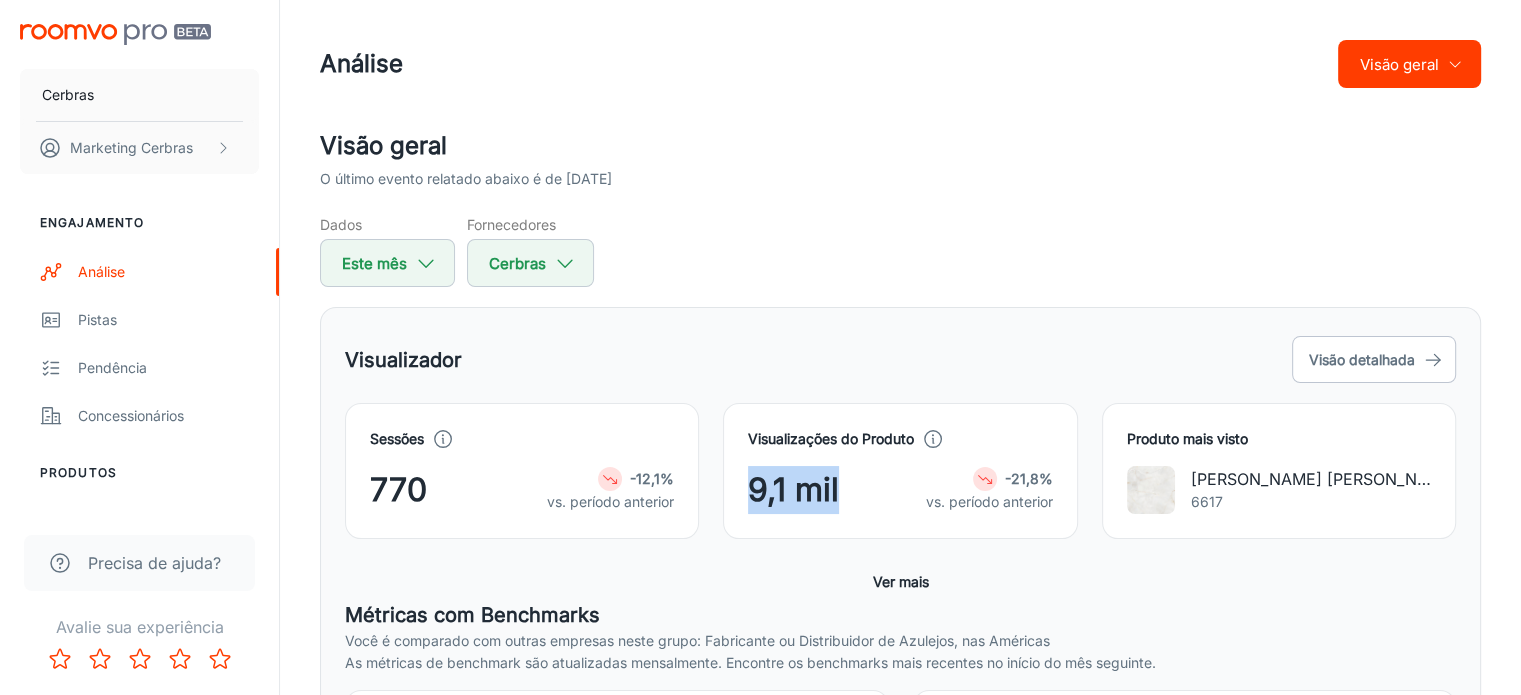 click on "9,1 mil" at bounding box center (793, 489) 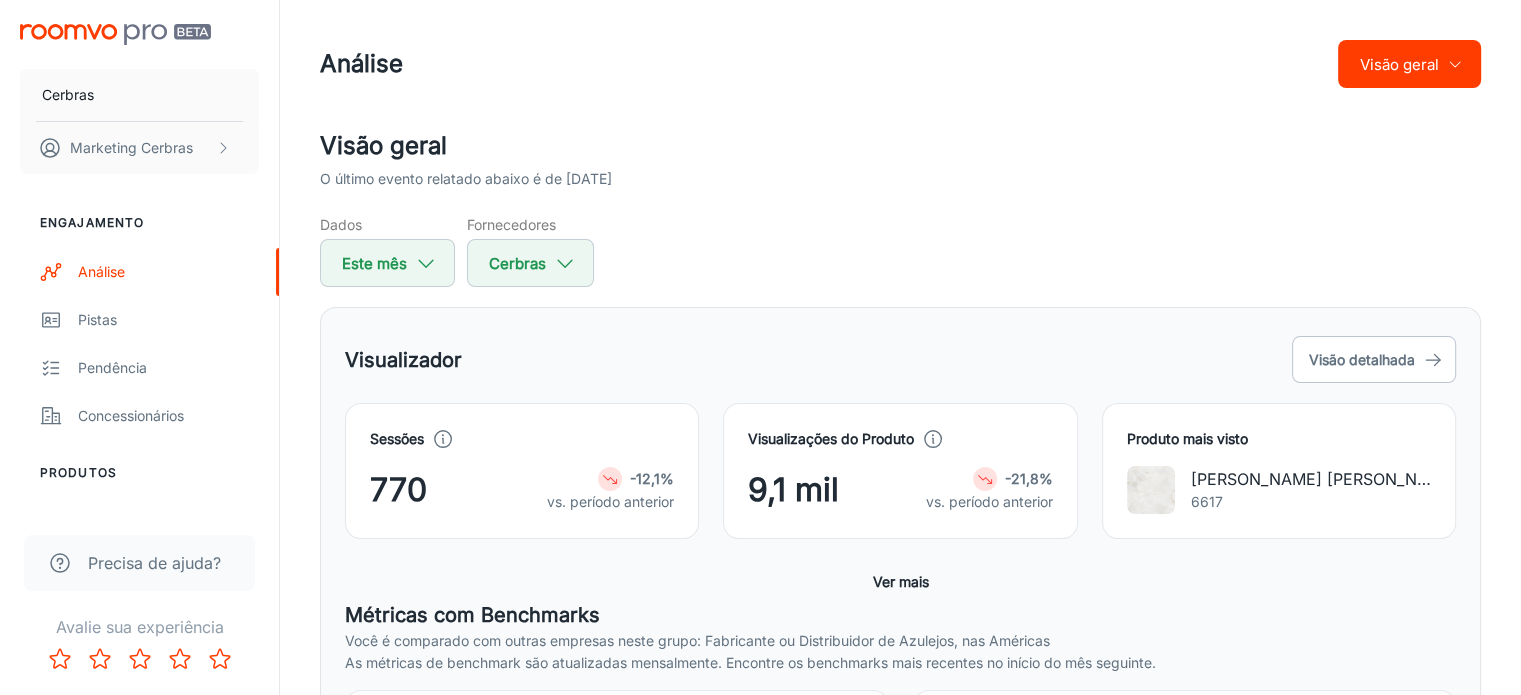 click on "vs. período anterior" at bounding box center (989, 501) 